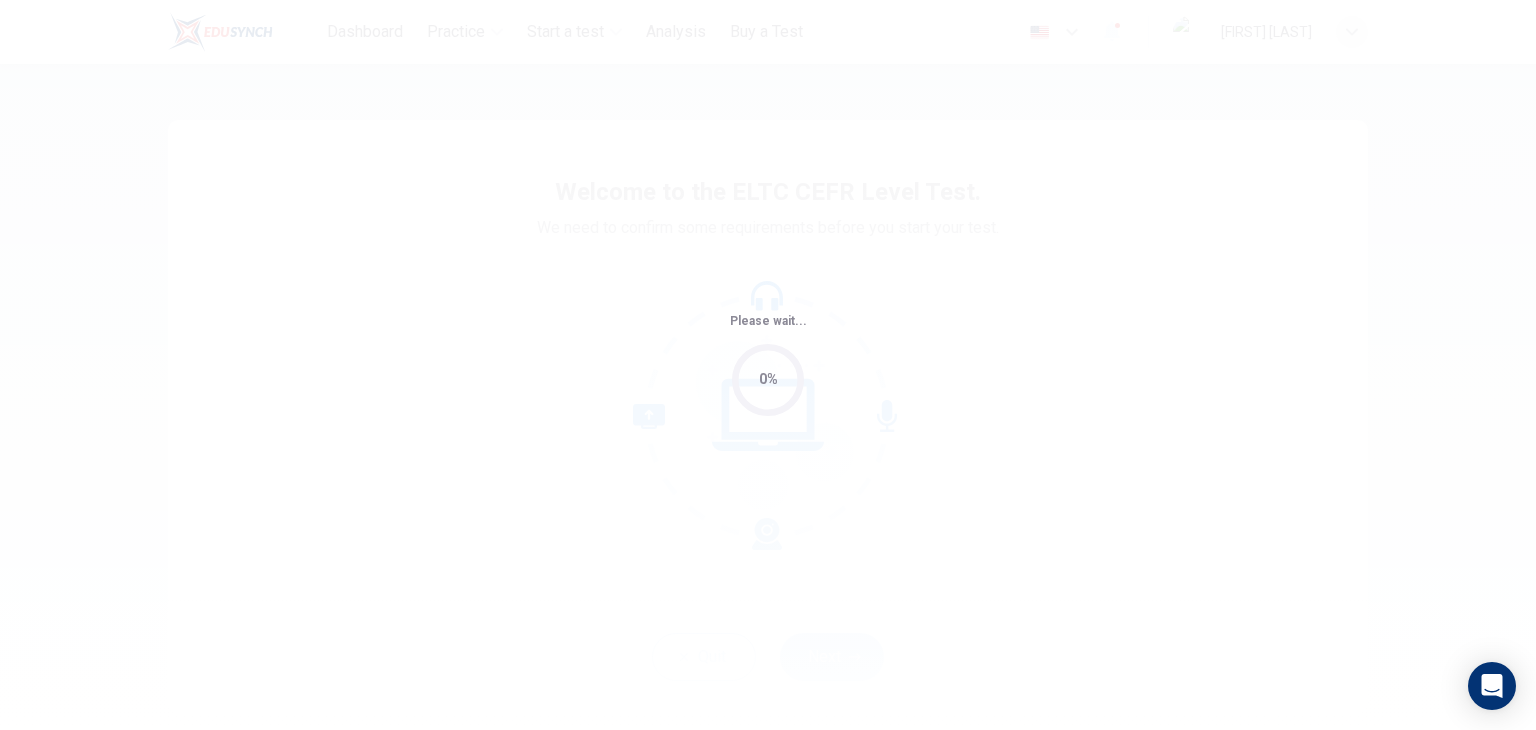 scroll, scrollTop: 0, scrollLeft: 0, axis: both 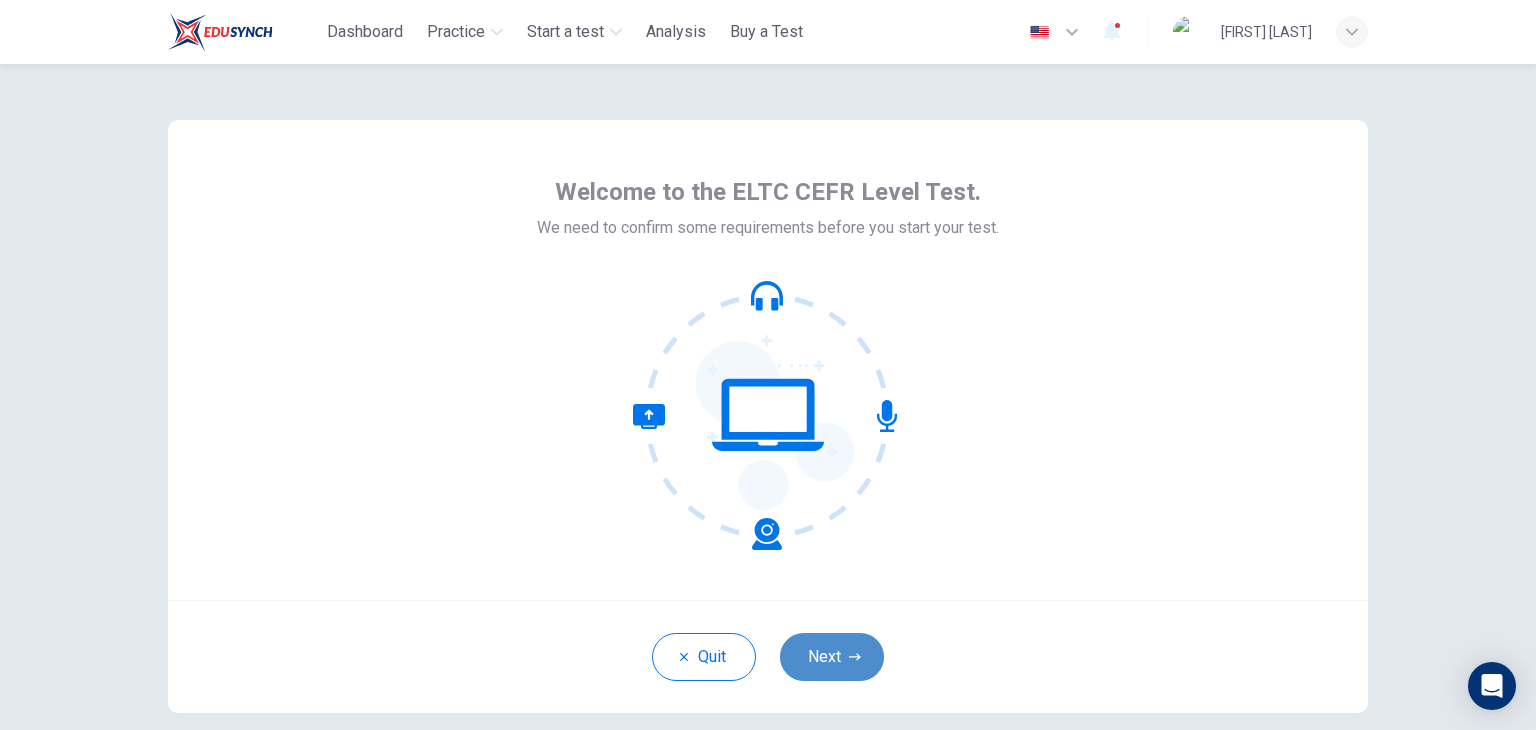 click on "Next" at bounding box center (832, 657) 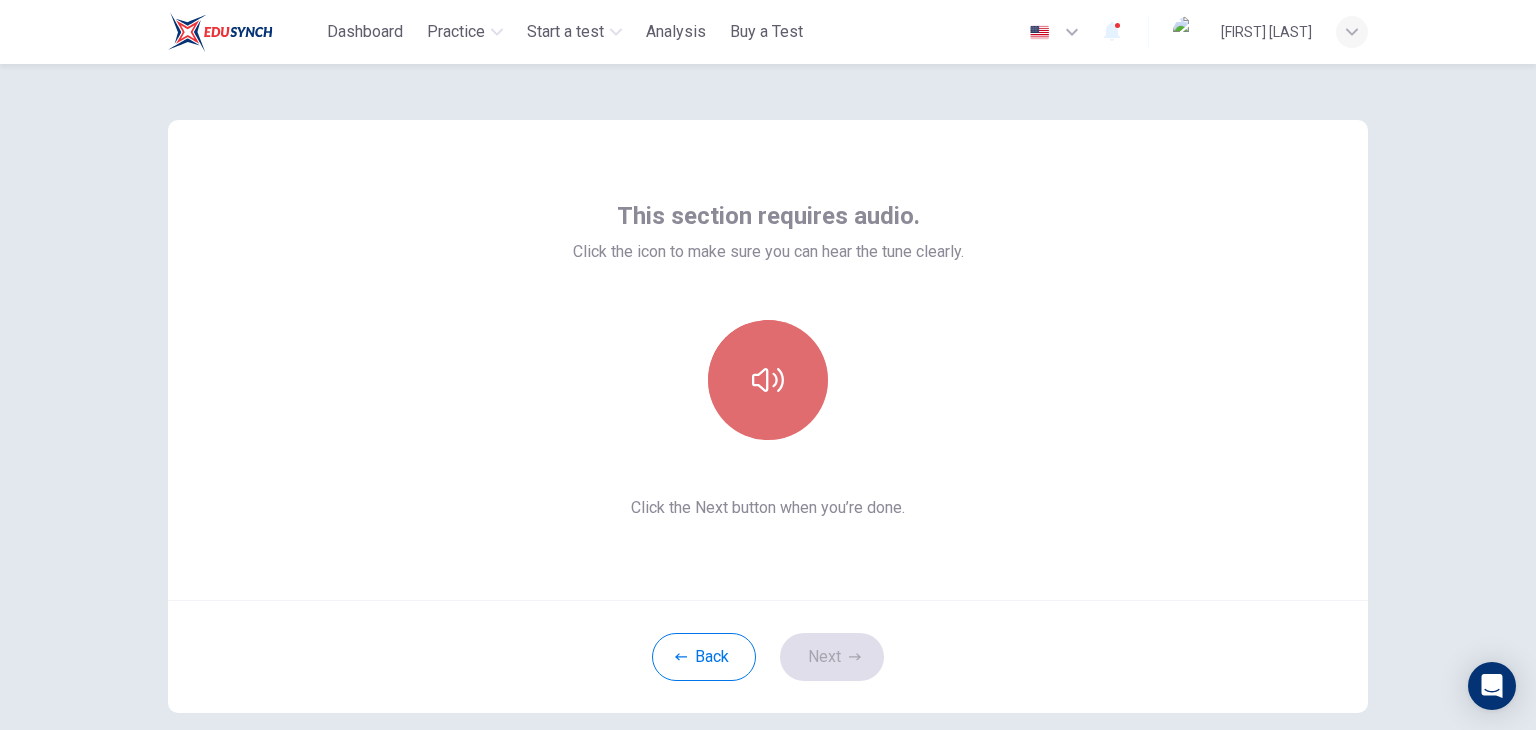 click at bounding box center (768, 380) 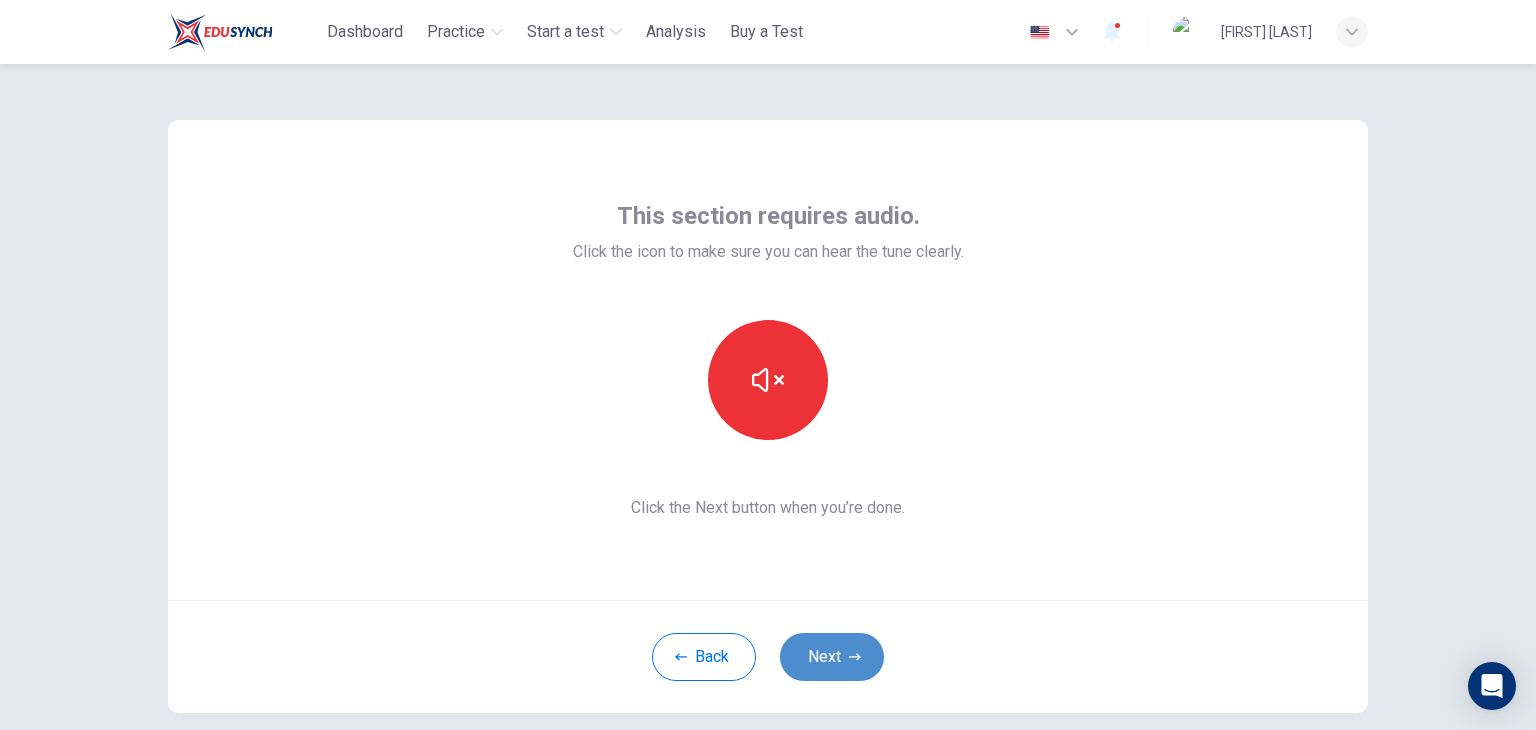 click on "Next" at bounding box center [832, 657] 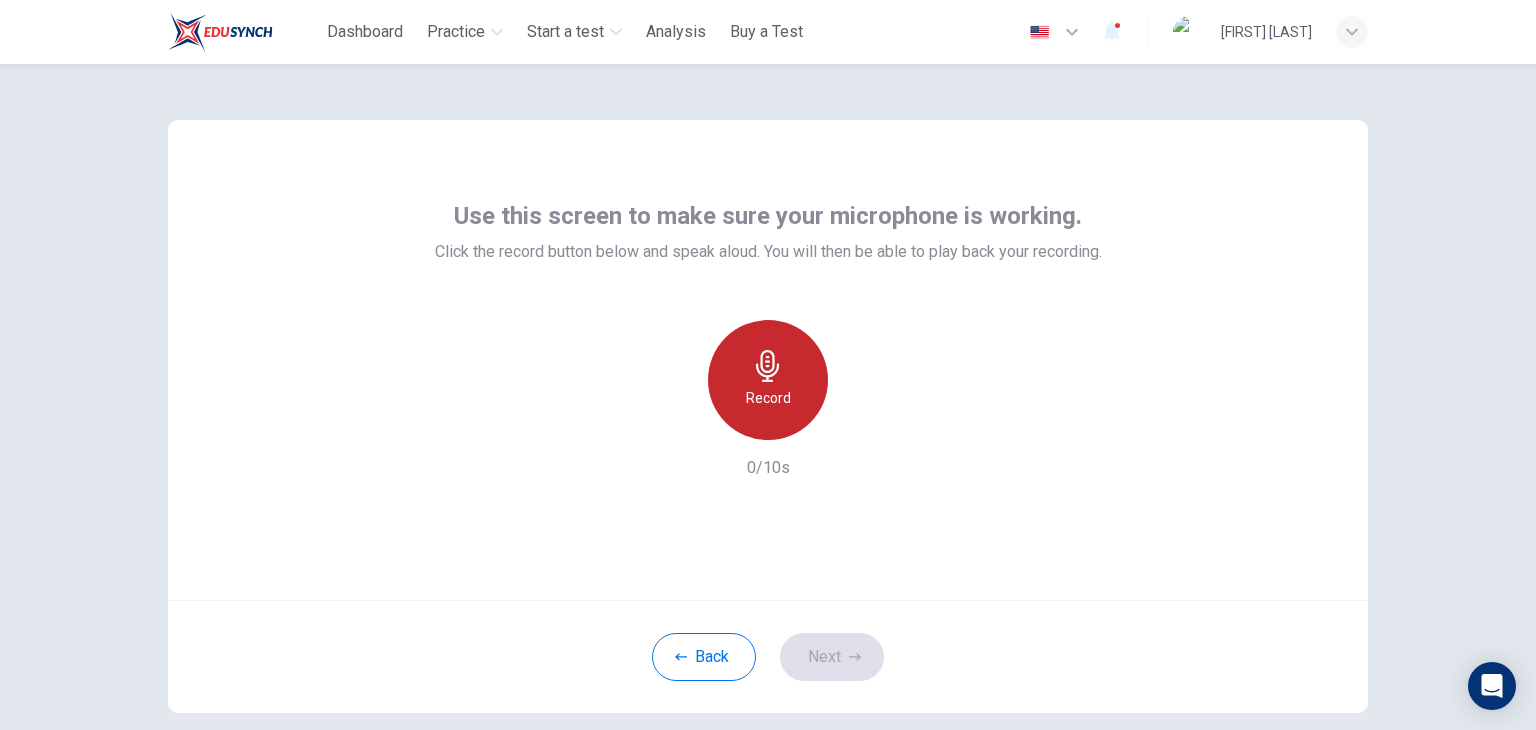click on "Record" at bounding box center [768, 380] 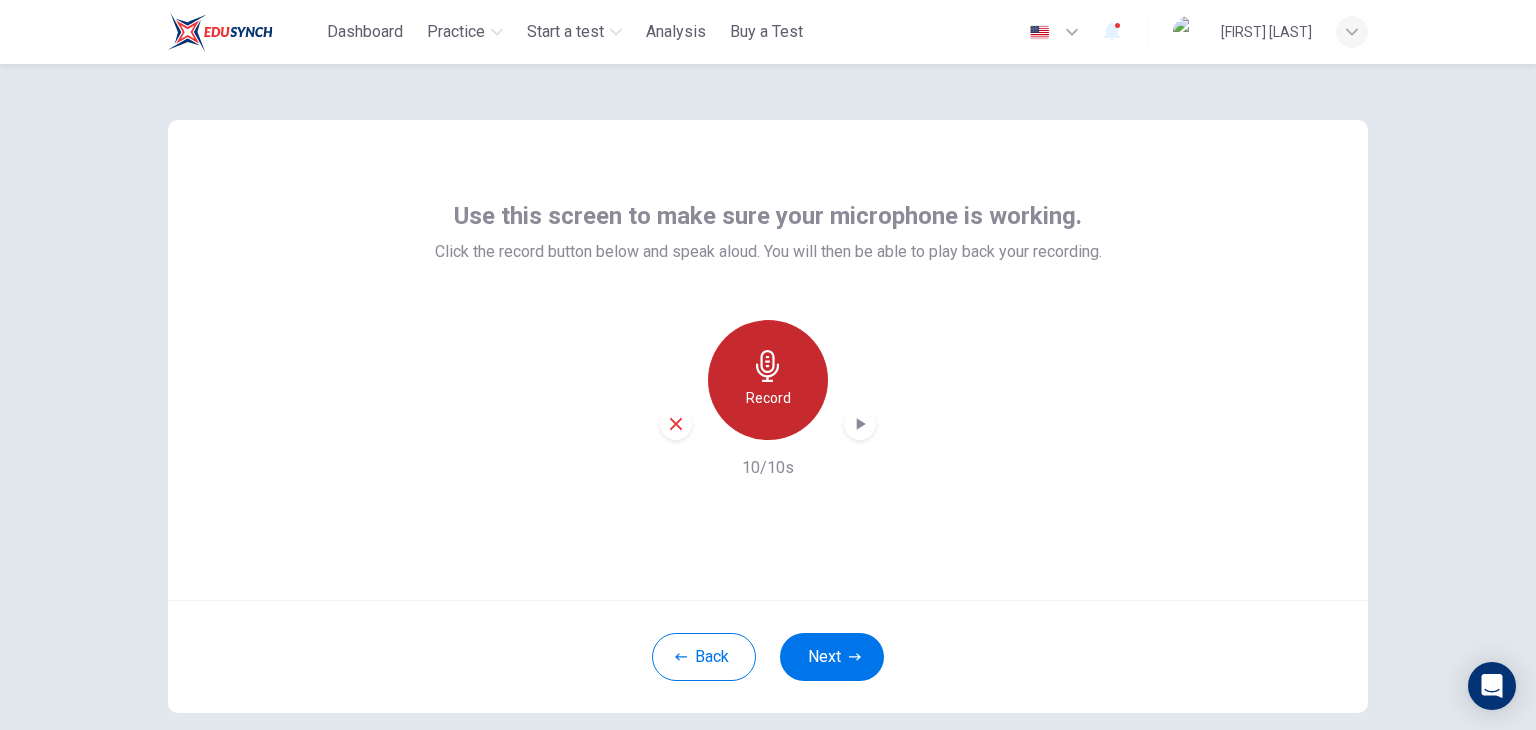 click on "Record" at bounding box center [768, 398] 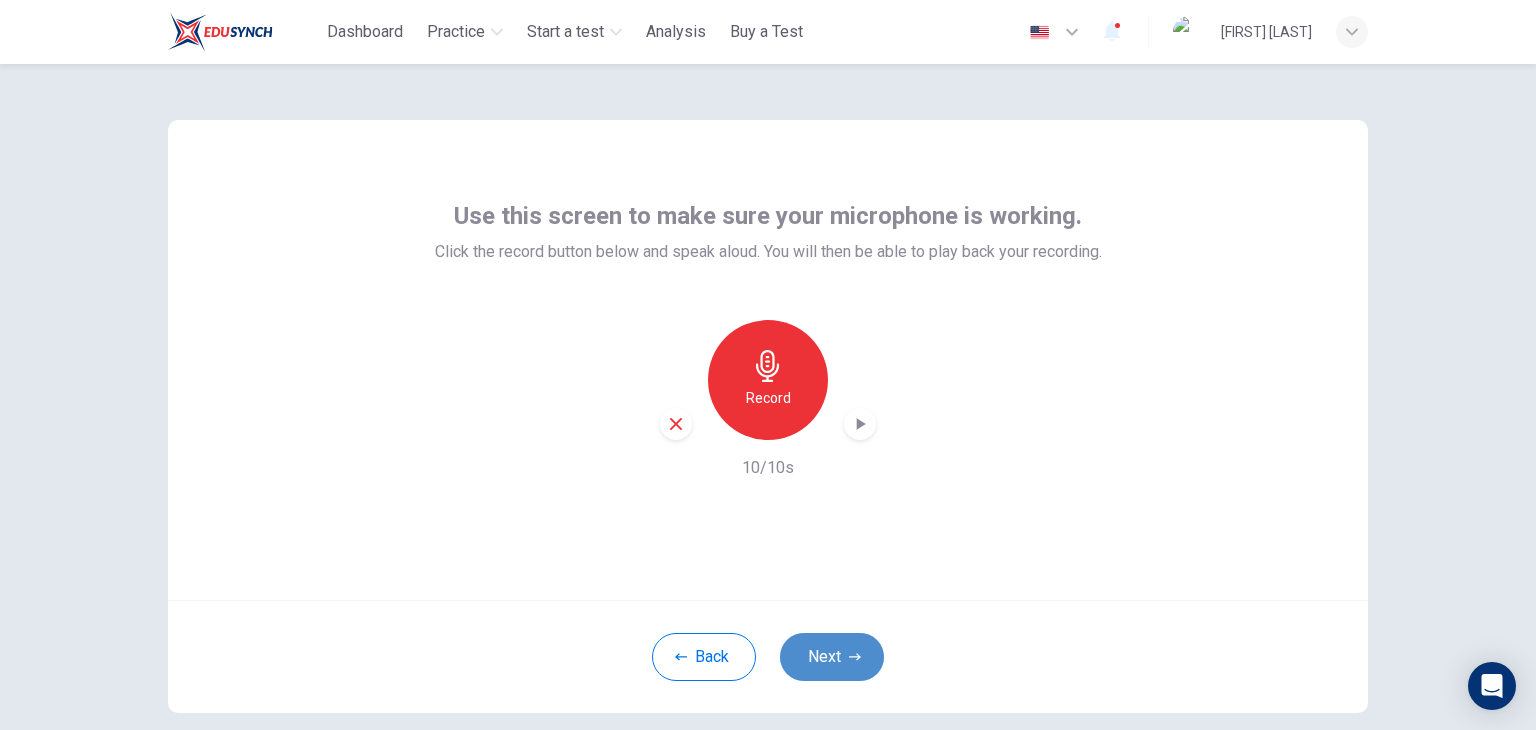 click on "Next" at bounding box center [832, 657] 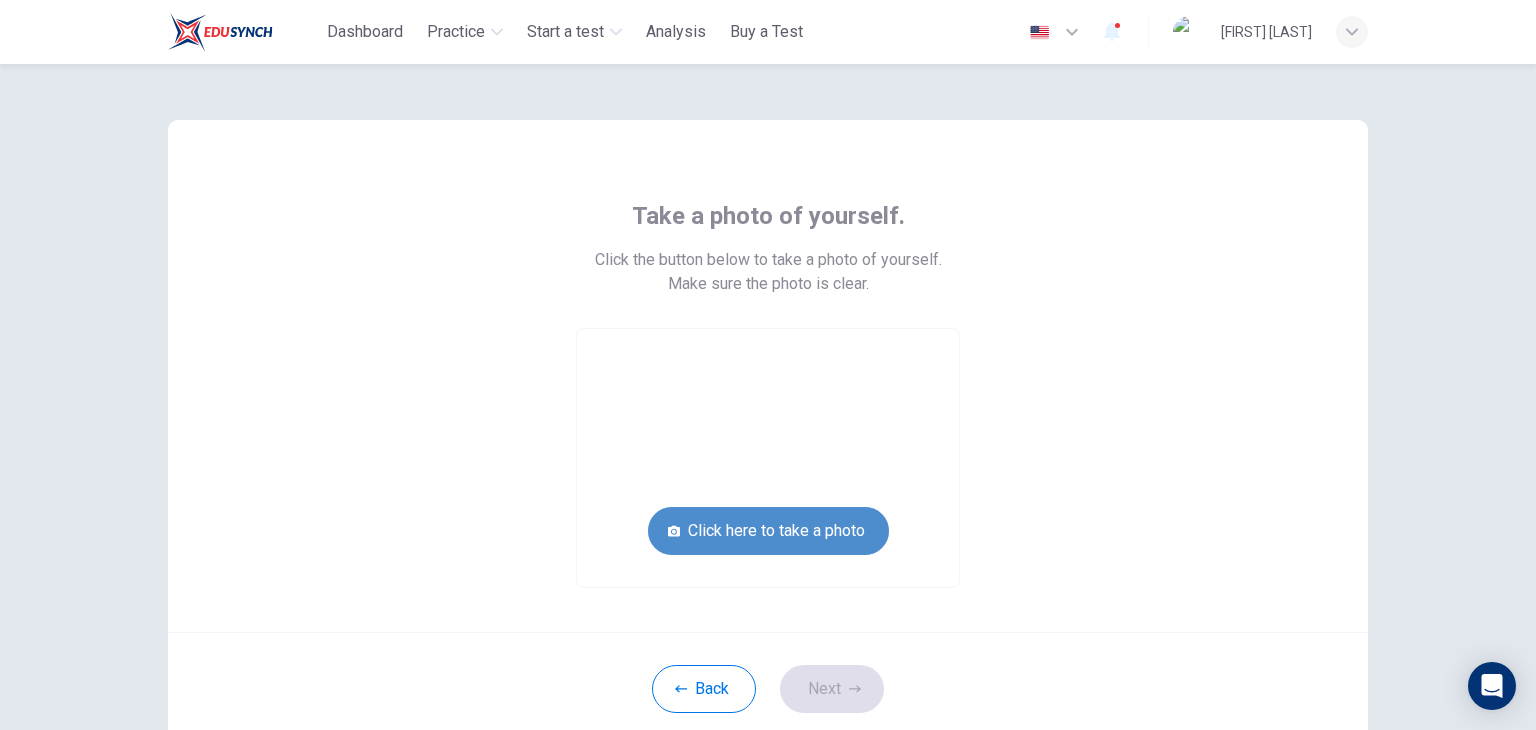 click on "Click here to take a photo" at bounding box center (768, 531) 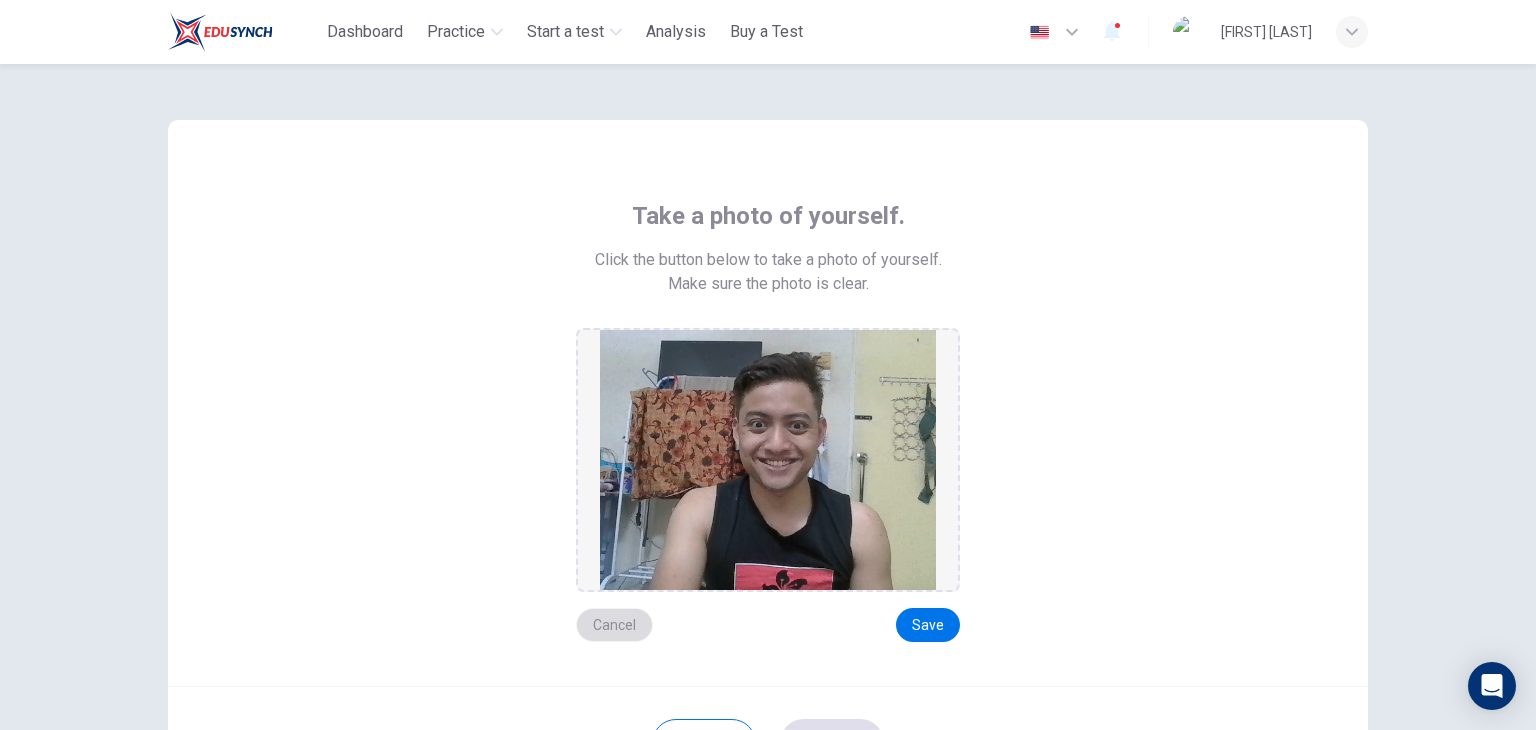 click on "Cancel" at bounding box center [614, 625] 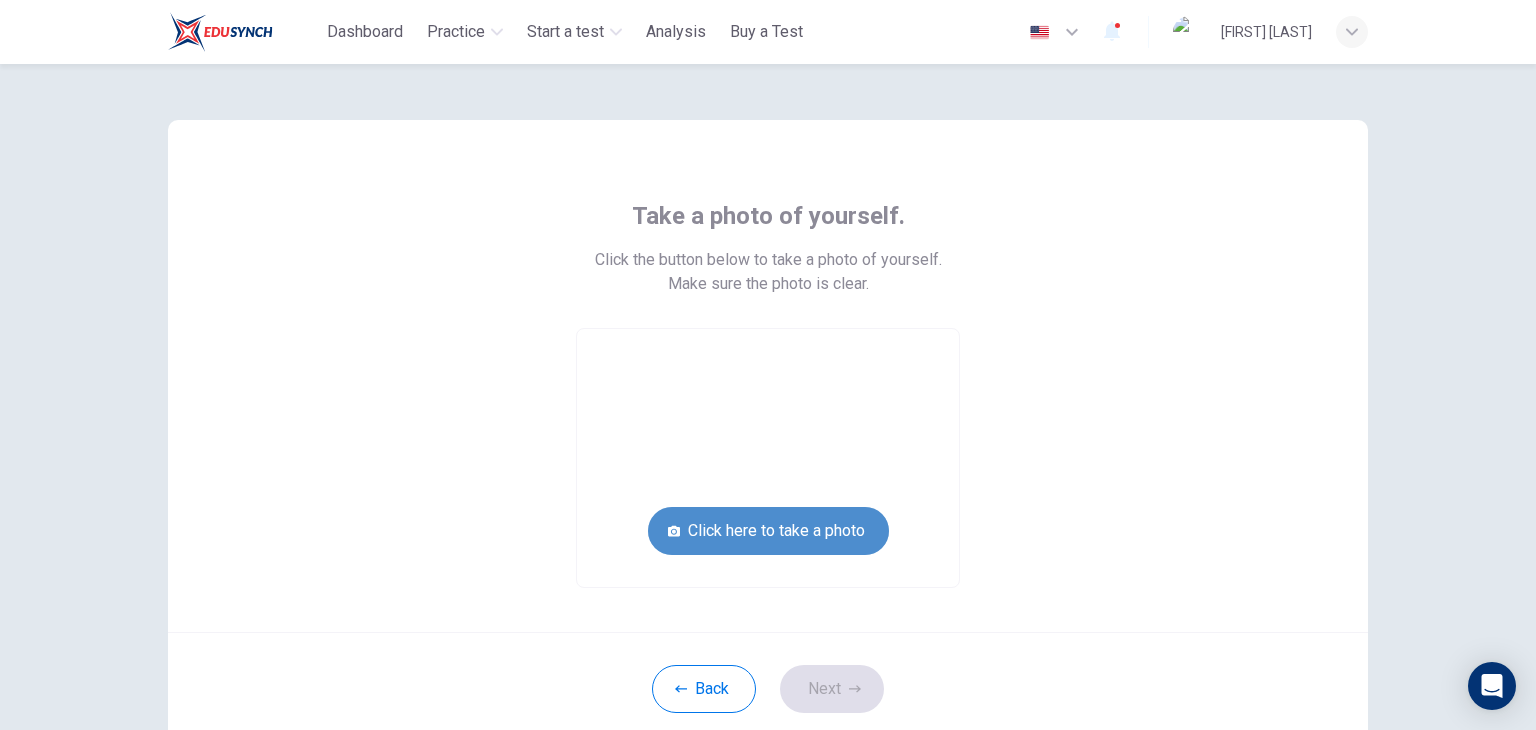 click on "Click here to take a photo" at bounding box center [768, 531] 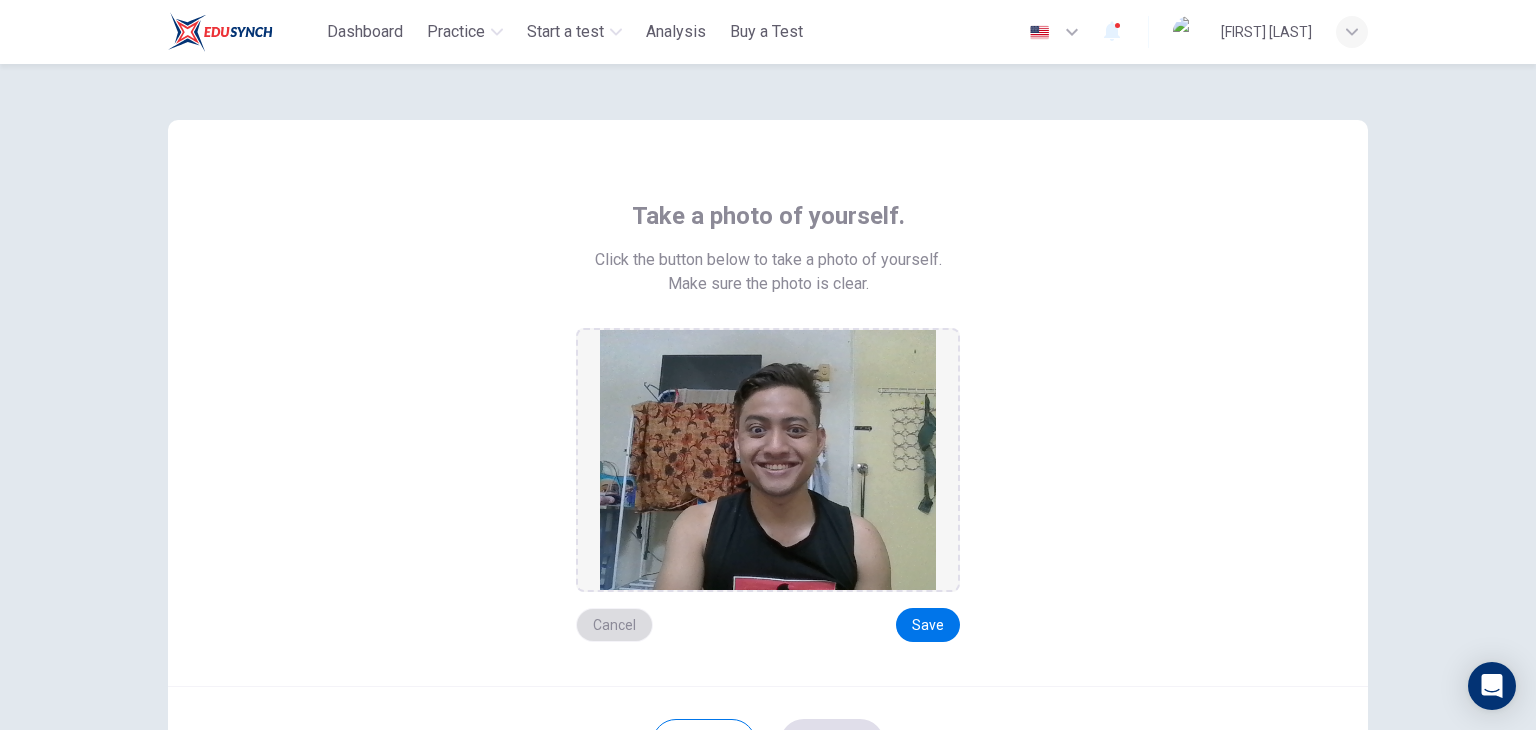 click on "Cancel" at bounding box center (614, 625) 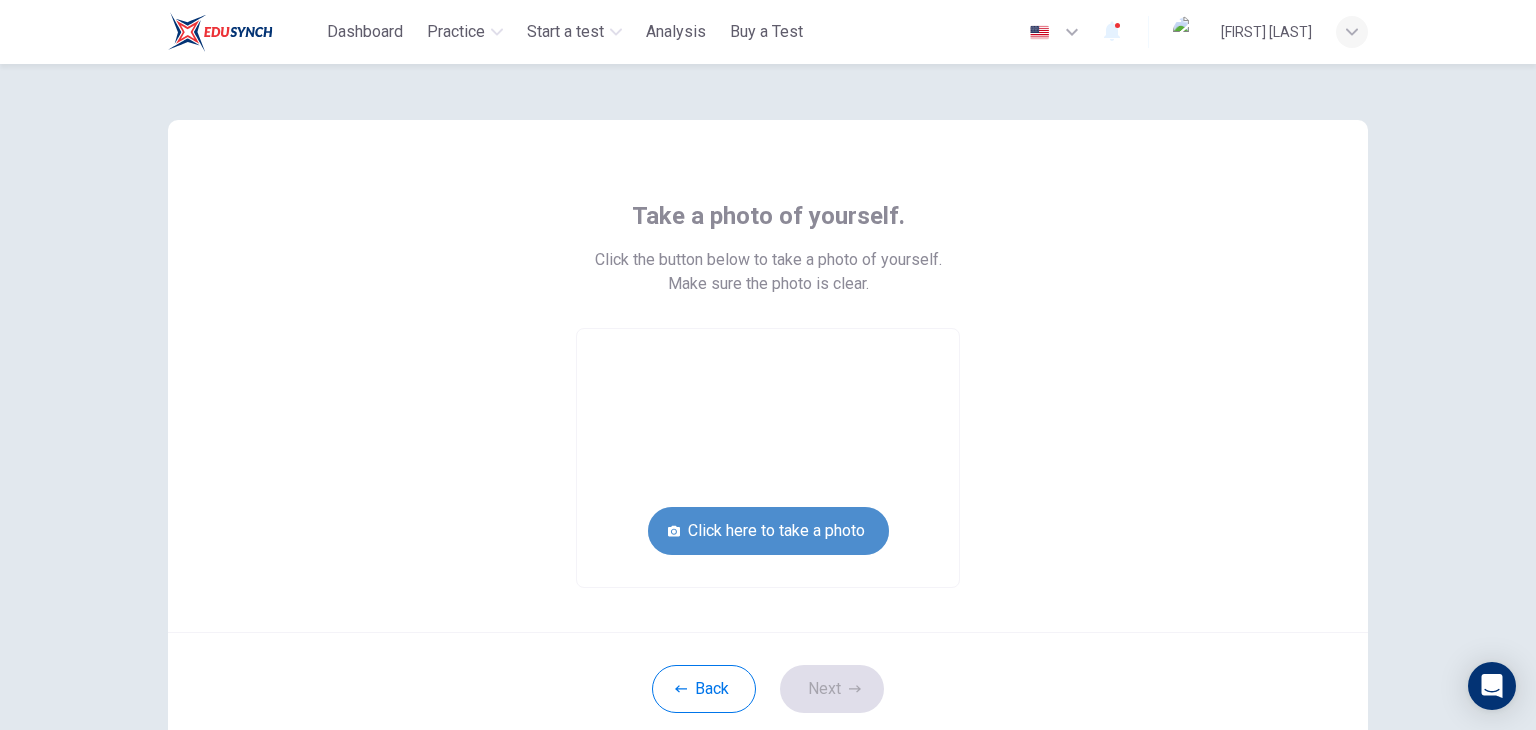 click on "Click here to take a photo" at bounding box center (768, 531) 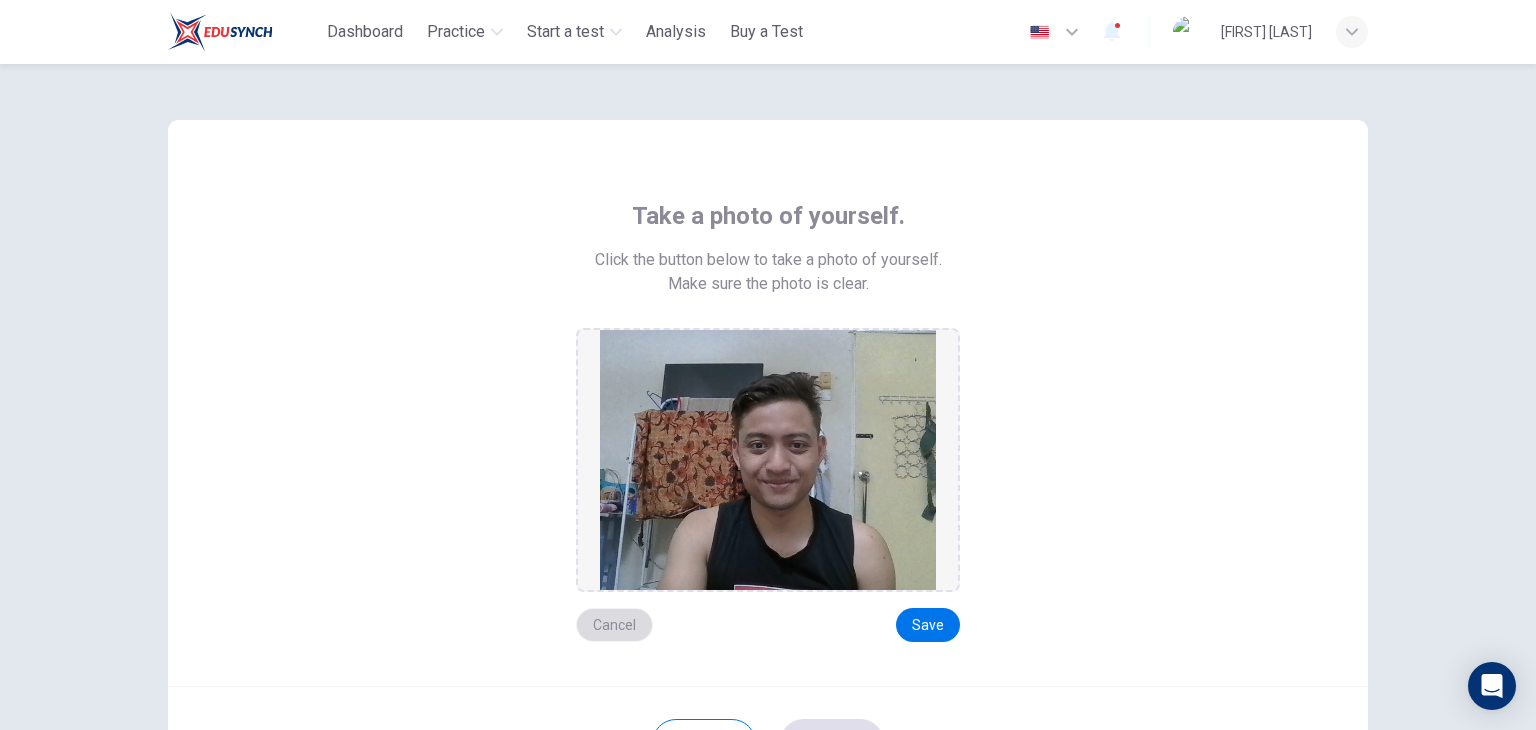 click on "Cancel" at bounding box center [614, 625] 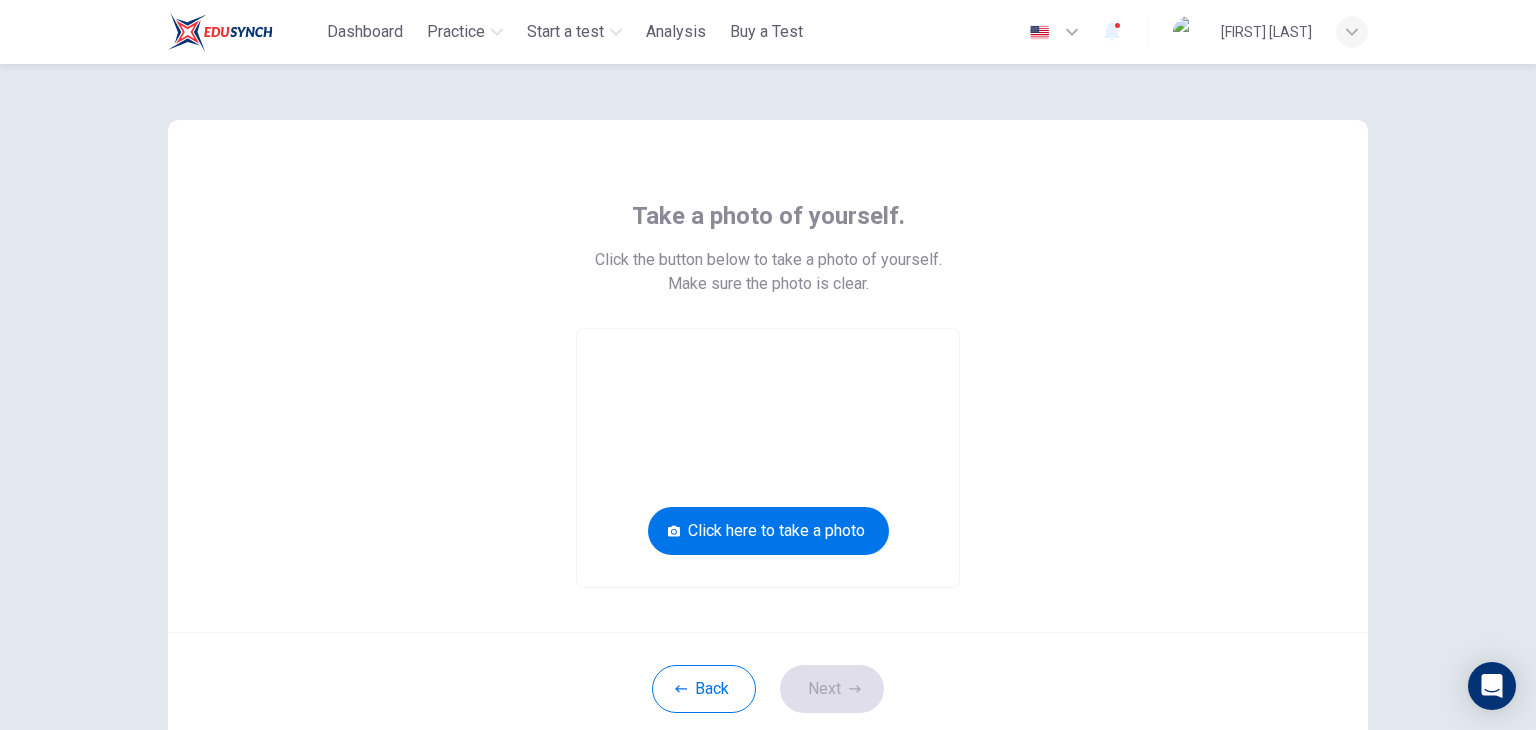drag, startPoint x: 725, startPoint y: 537, endPoint x: 0, endPoint y: 427, distance: 733.29736 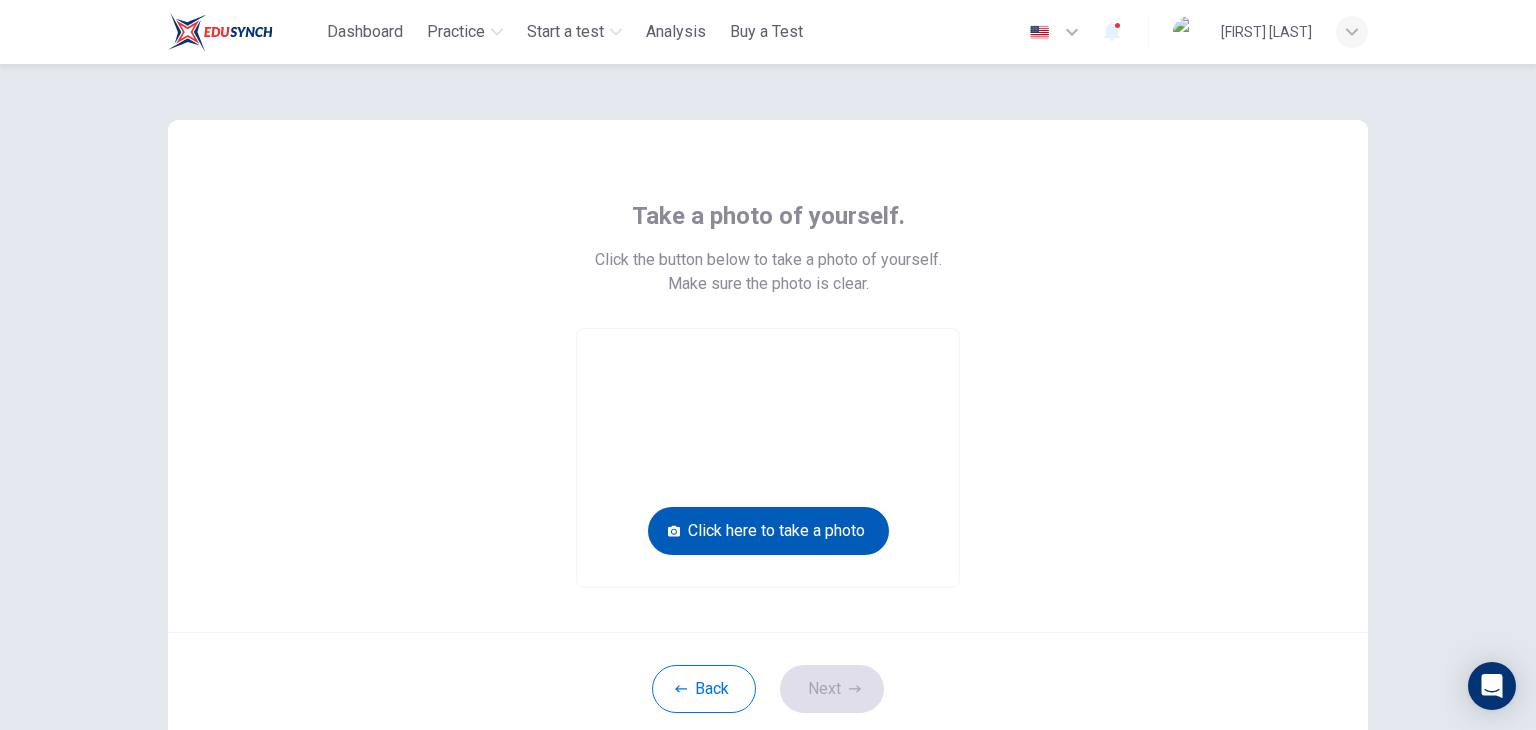 drag, startPoint x: 511, startPoint y: 506, endPoint x: 697, endPoint y: 542, distance: 189.45184 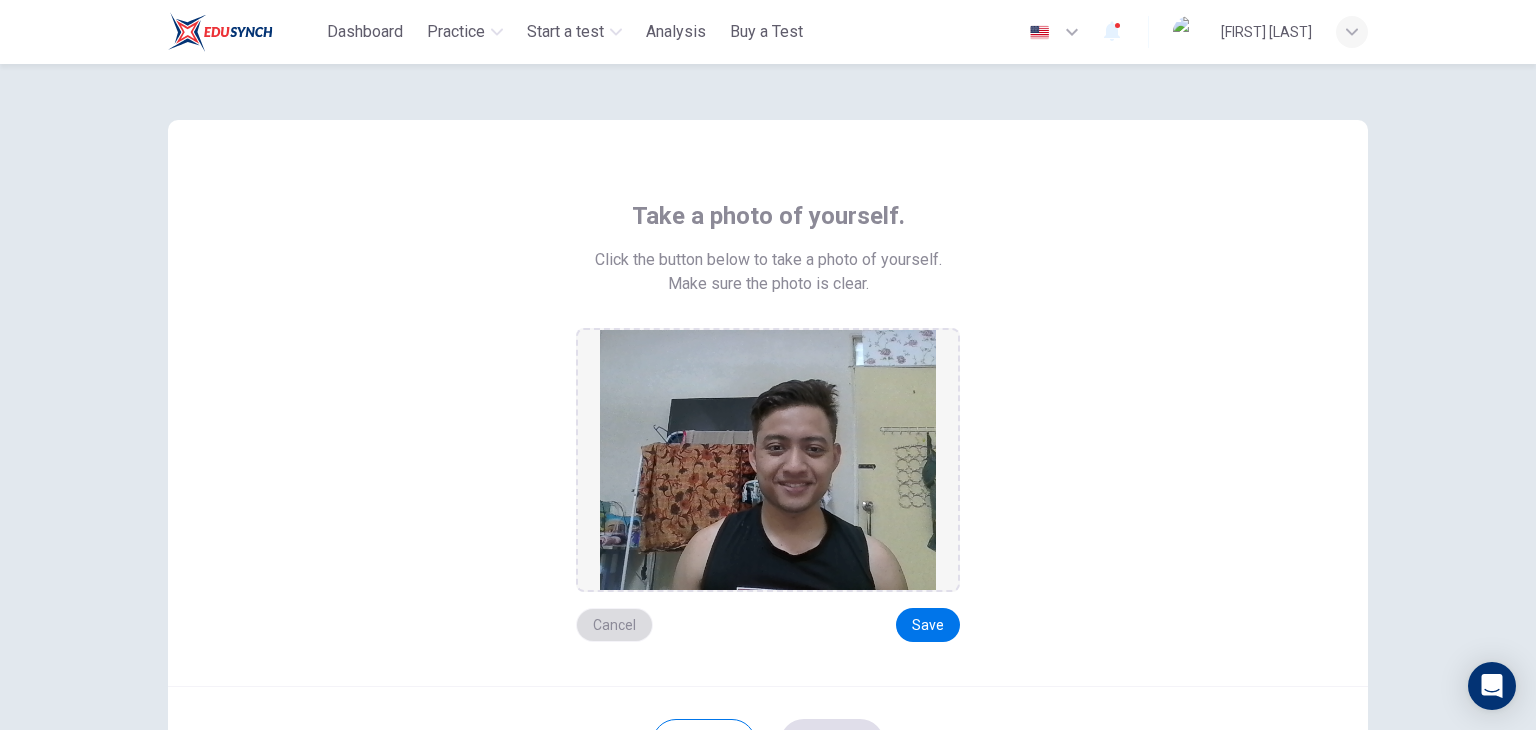 click on "Cancel" at bounding box center (614, 625) 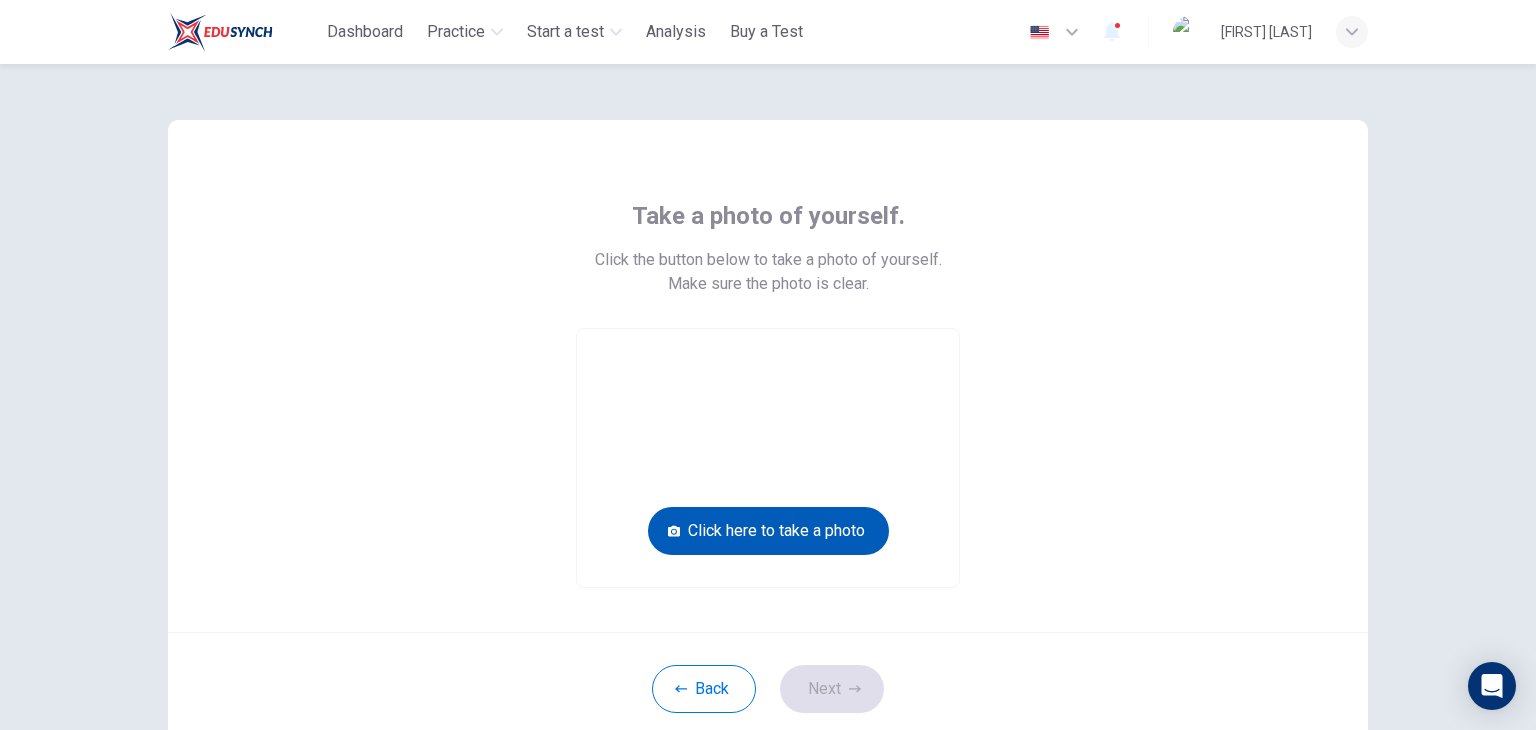 click on "Click here to take a photo" at bounding box center [768, 531] 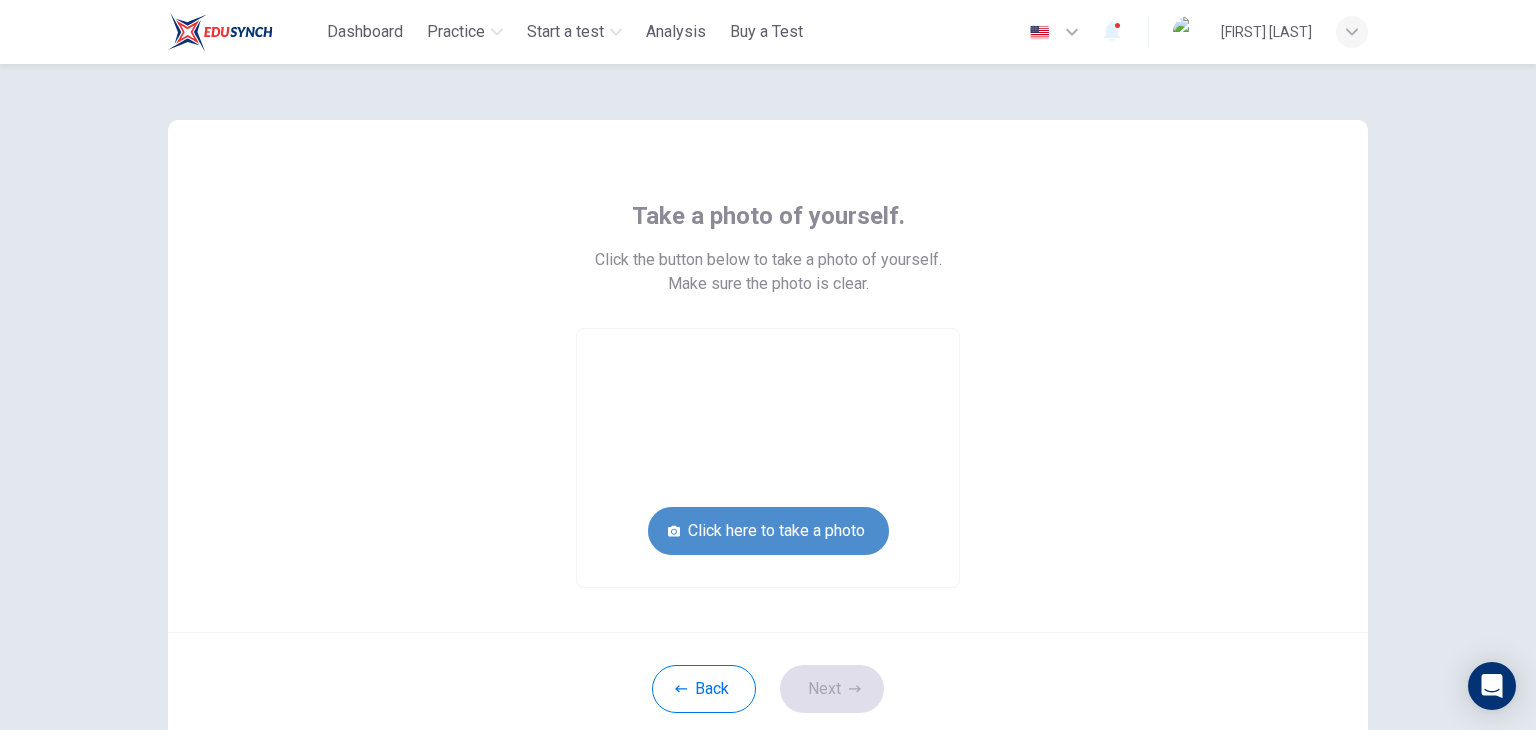 click on "Click here to take a photo" at bounding box center [768, 531] 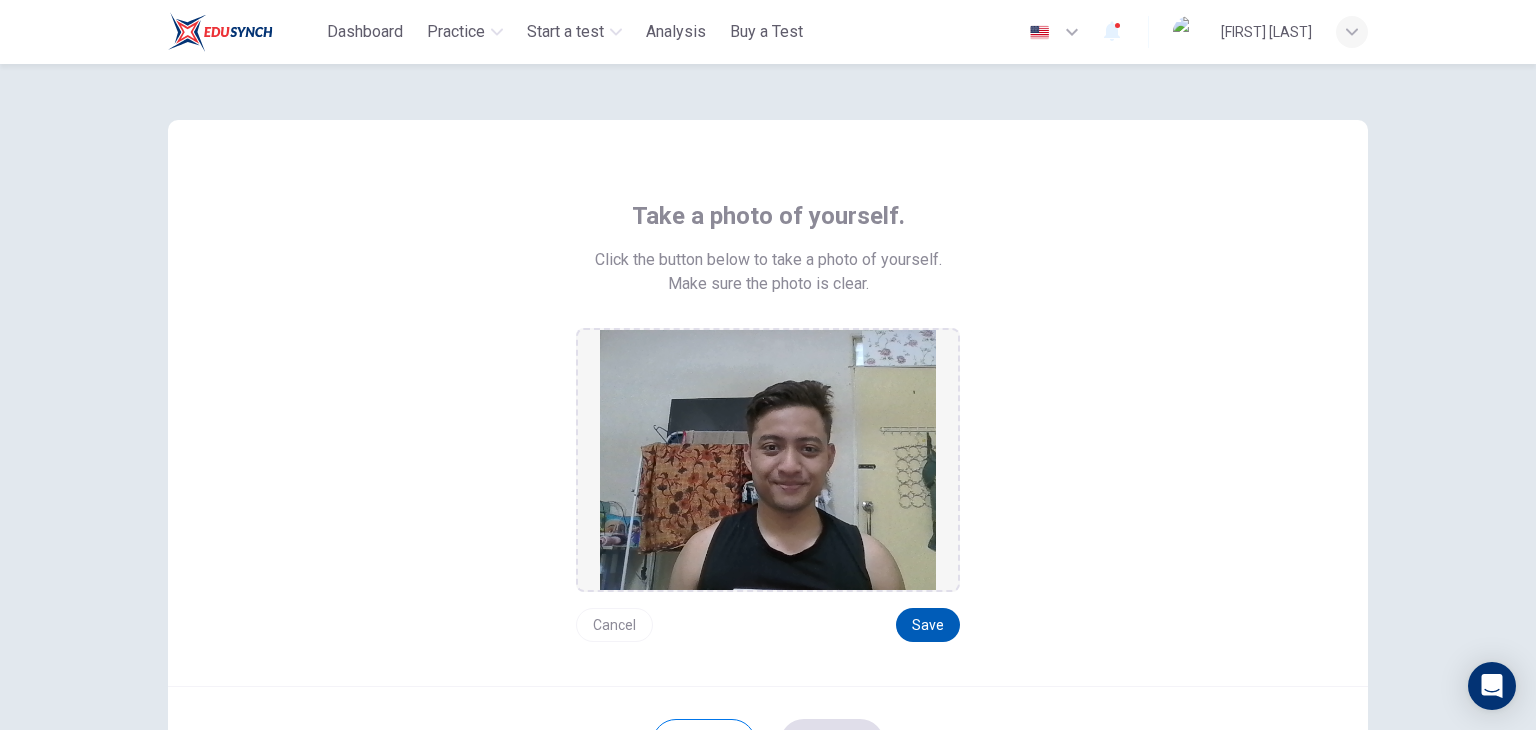 click on "Save" at bounding box center (928, 625) 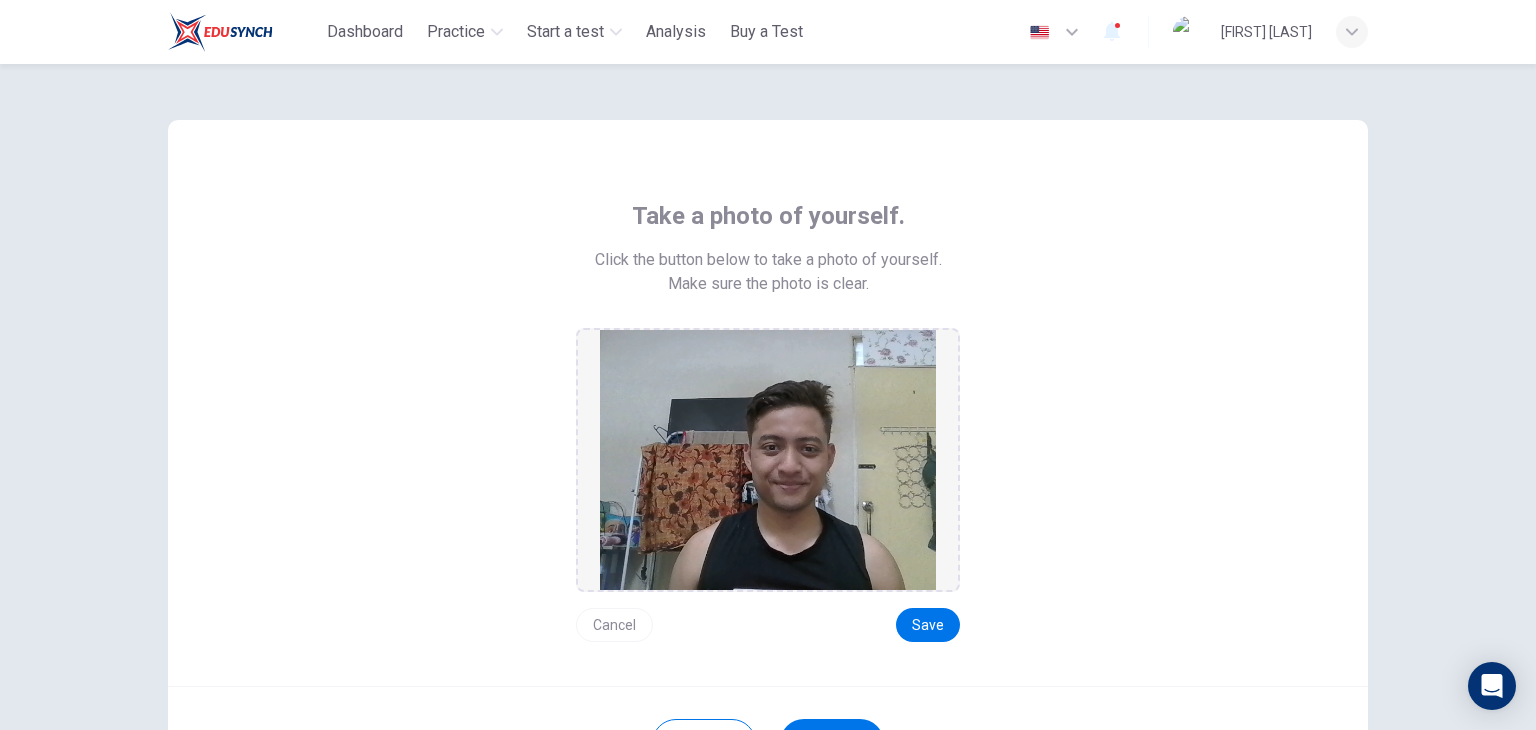 scroll, scrollTop: 188, scrollLeft: 0, axis: vertical 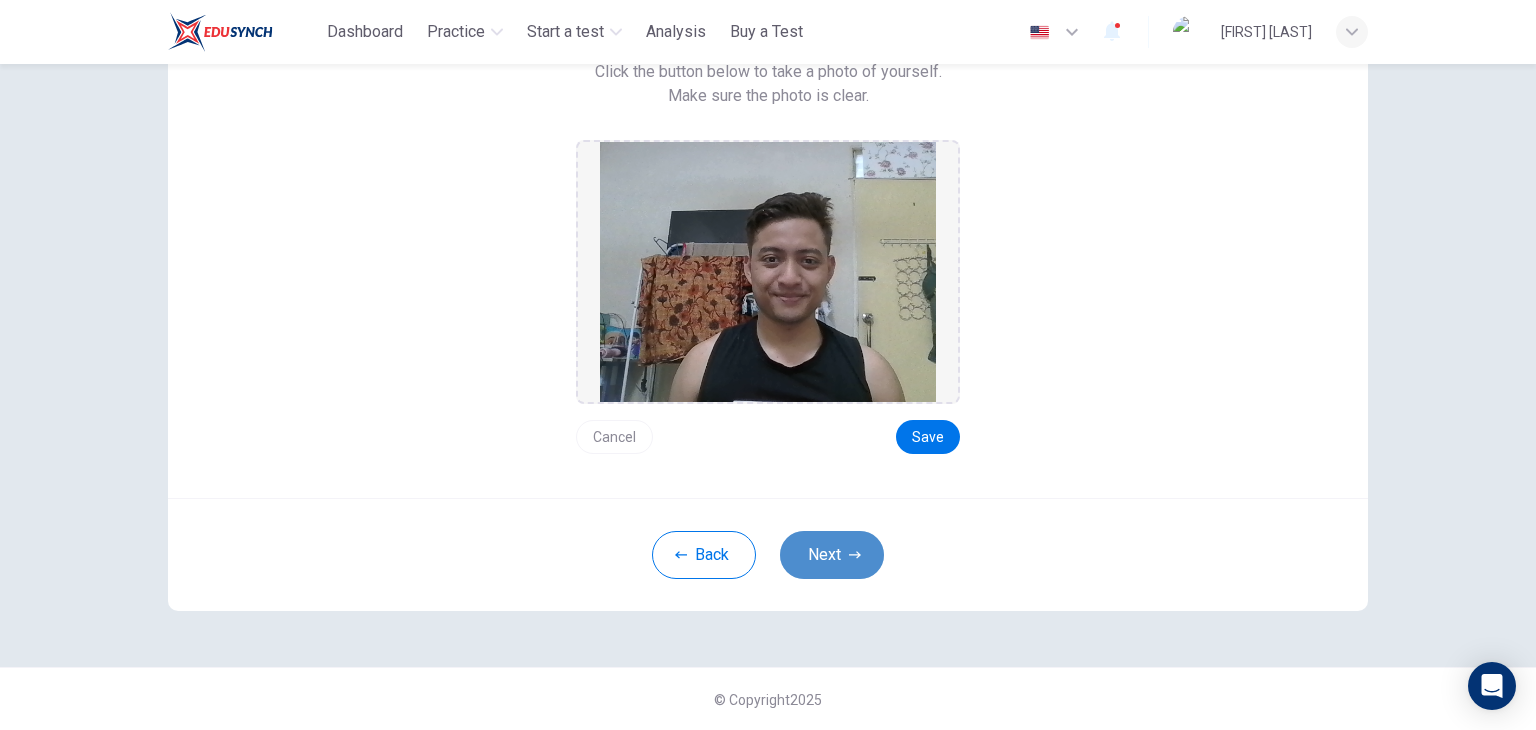 click at bounding box center (855, 554) 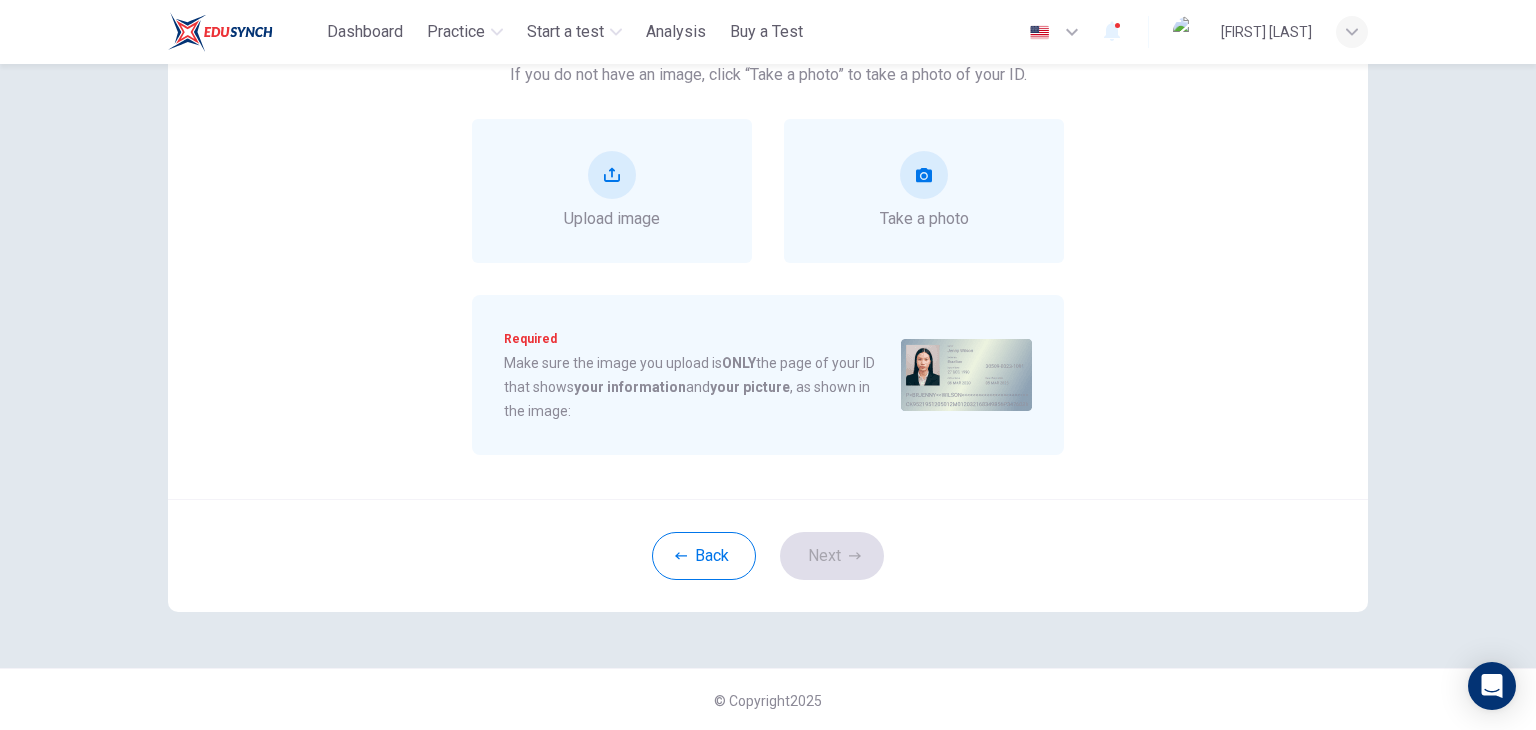 scroll, scrollTop: 211, scrollLeft: 0, axis: vertical 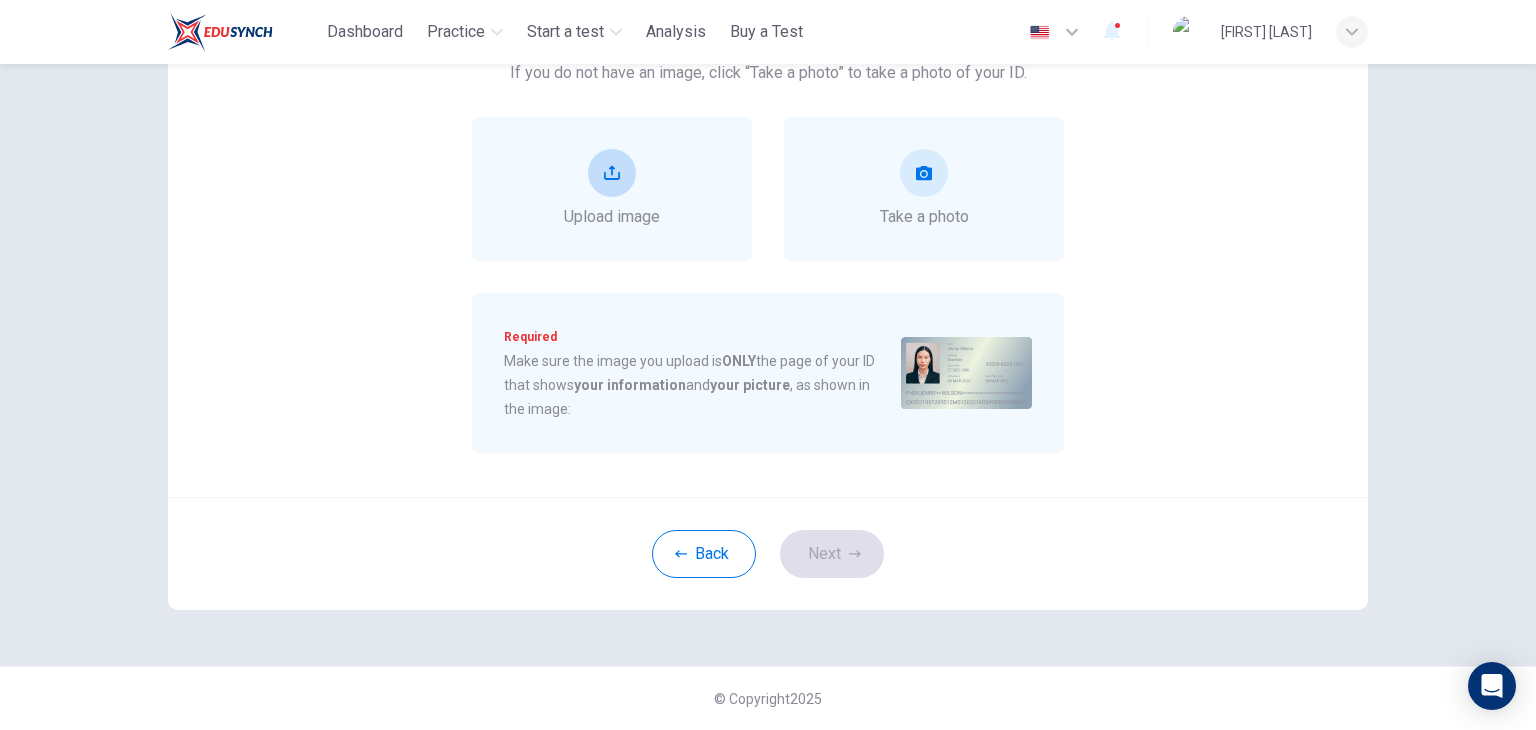 click on "Upload image" at bounding box center [612, 189] 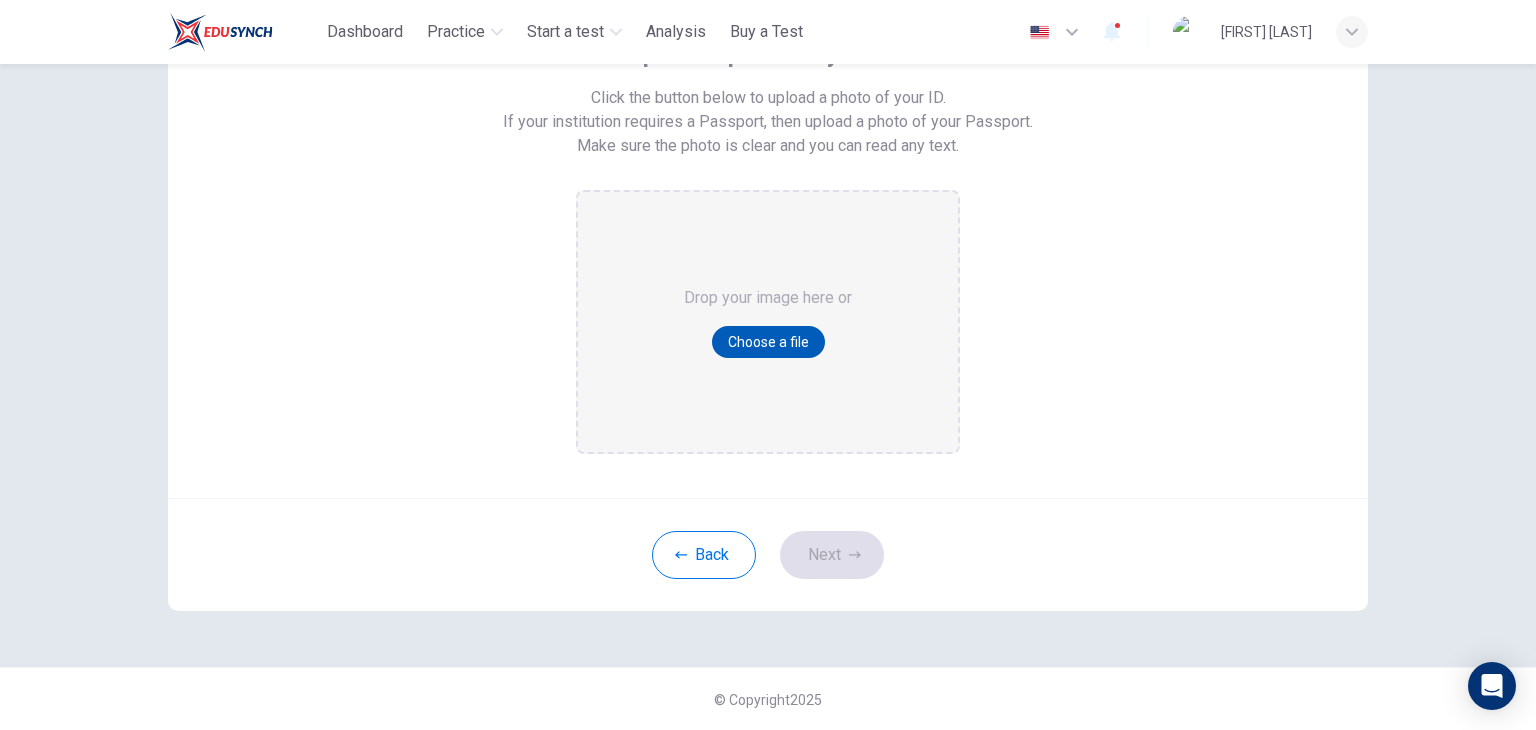 click on "Choose a file" at bounding box center (768, 342) 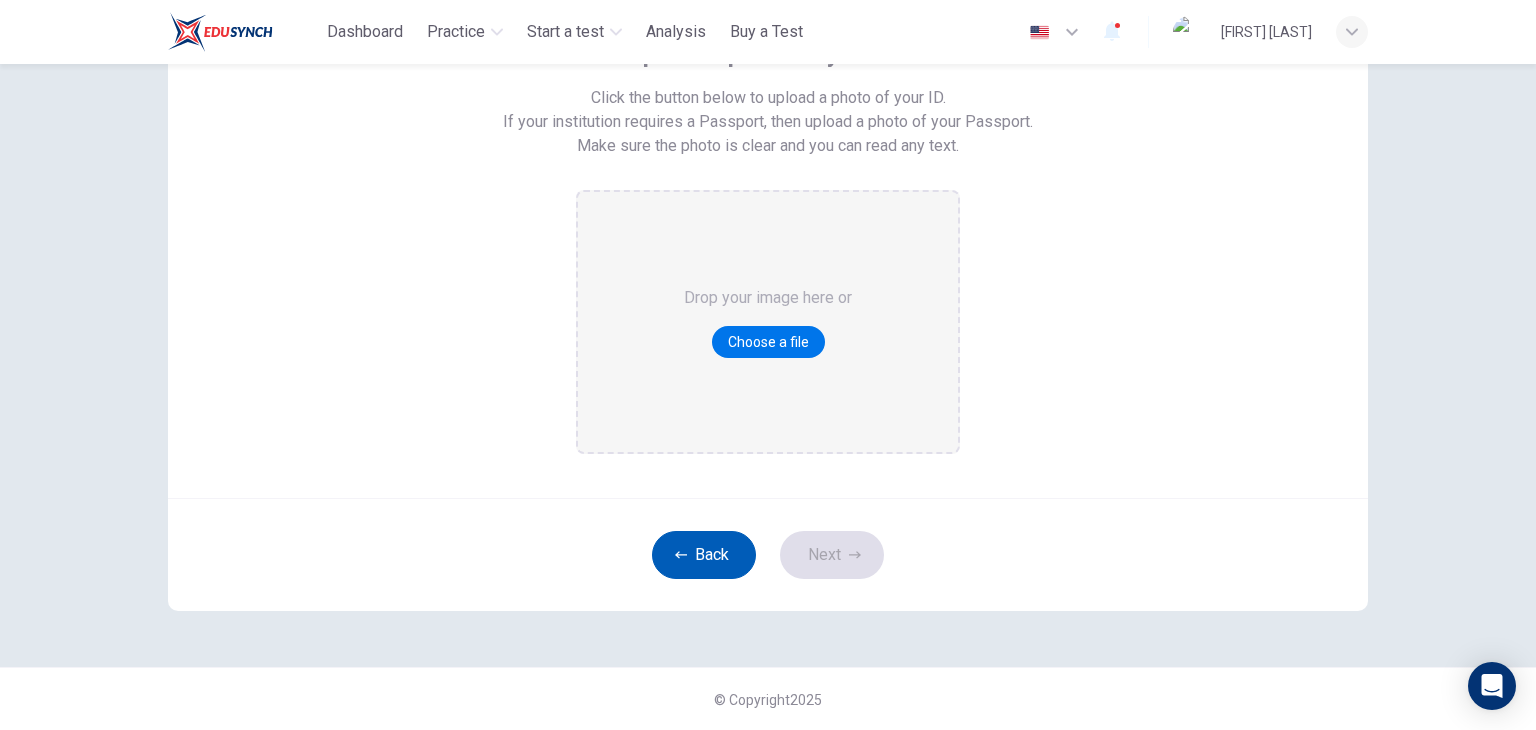 click on "Back" at bounding box center [704, 555] 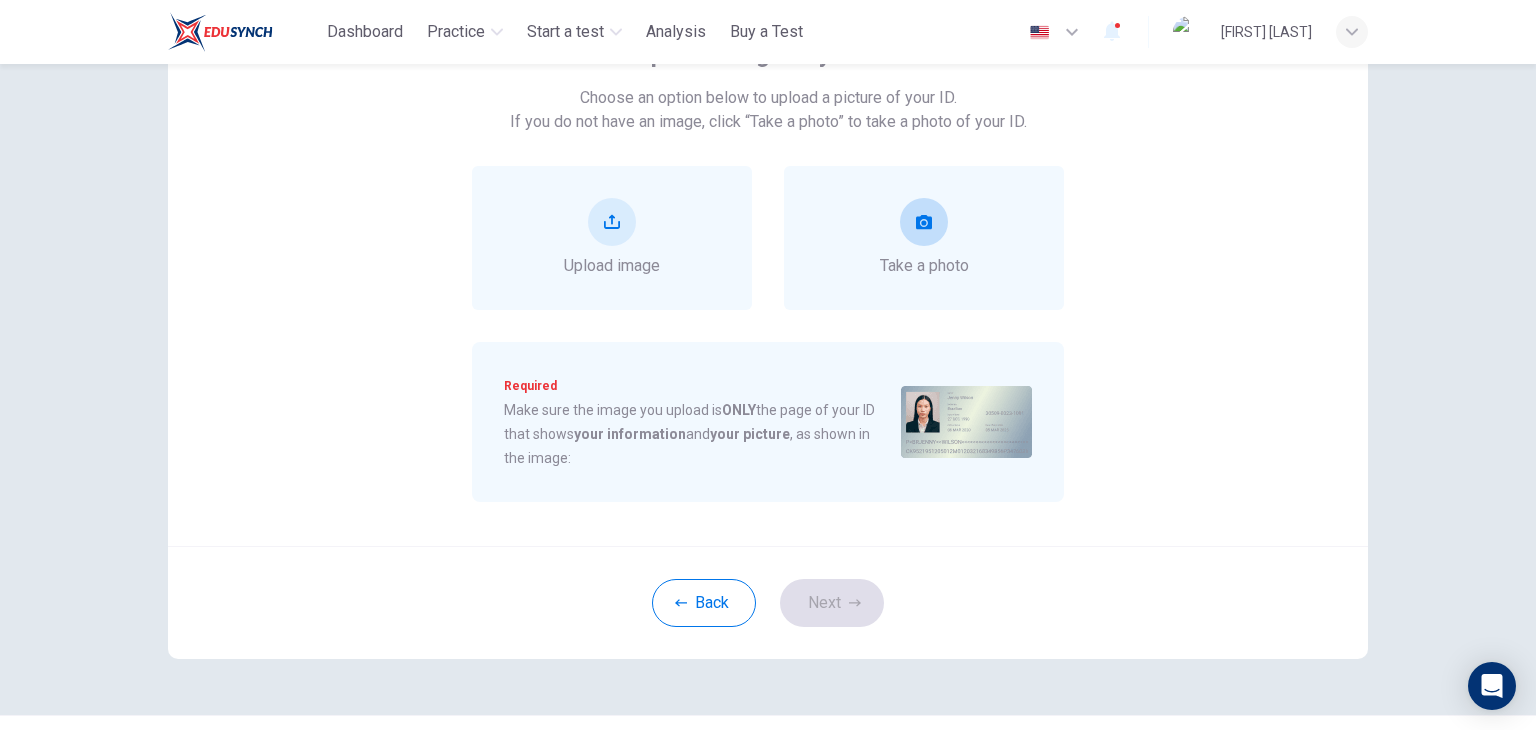 click on "Take a photo" at bounding box center (612, 238) 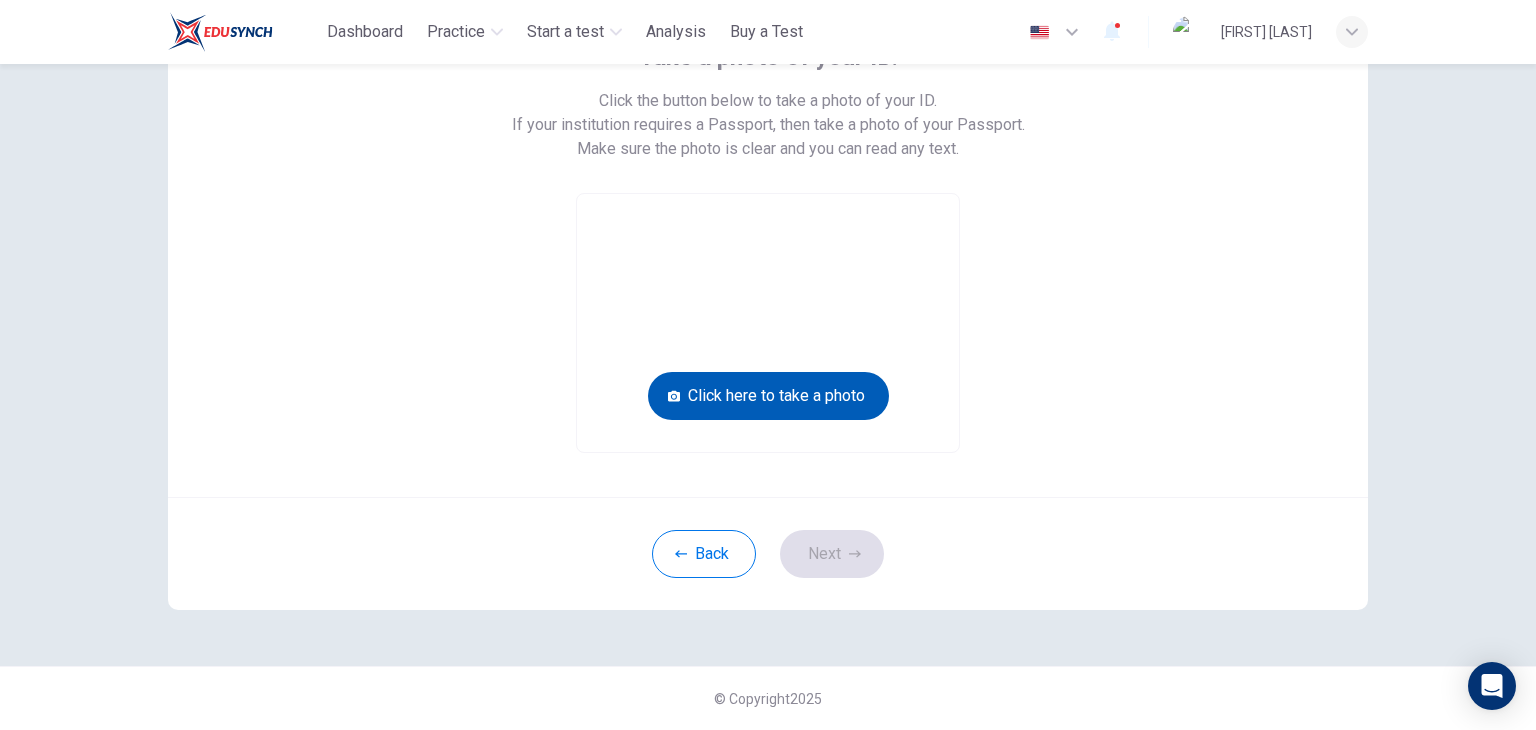 click on "Click here to take a photo" at bounding box center (768, 396) 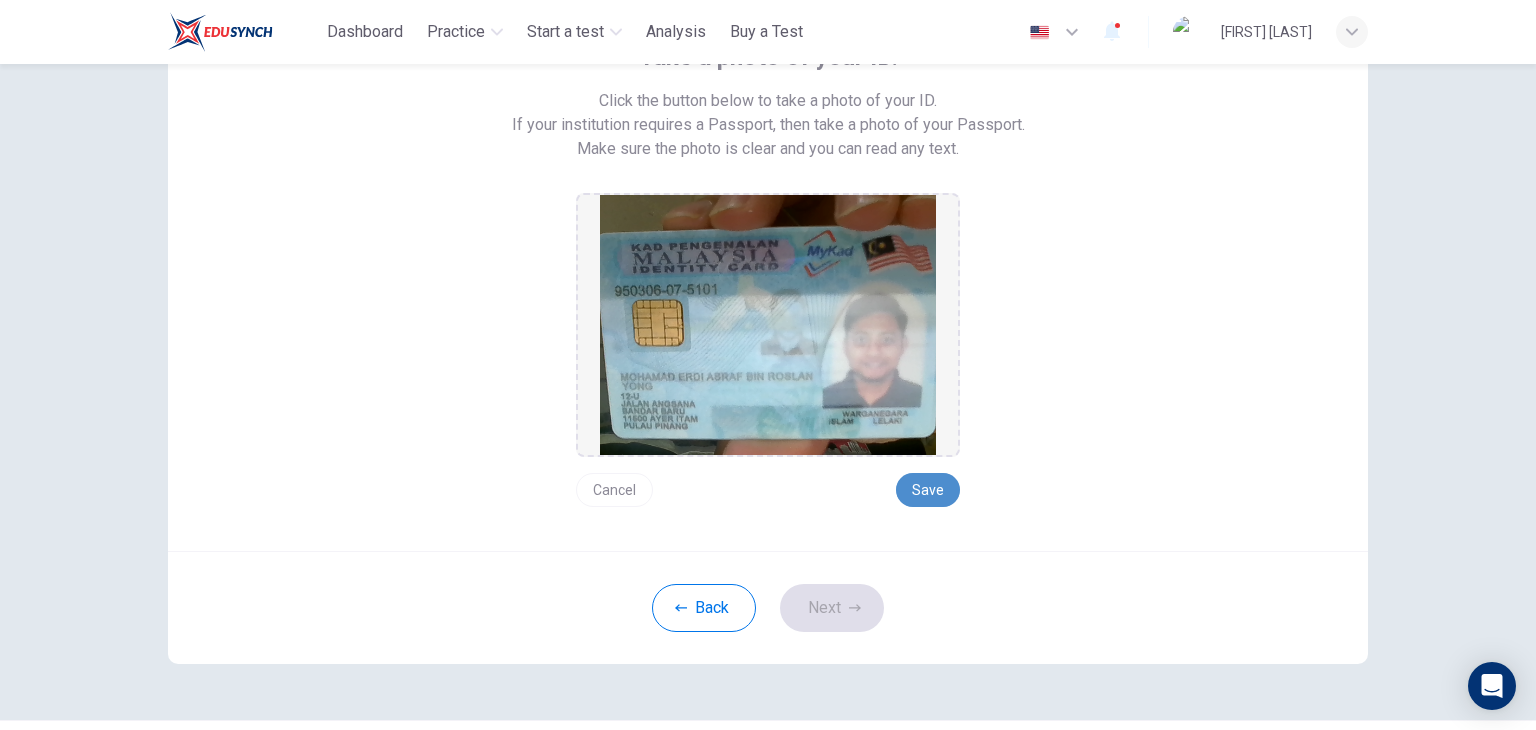 click on "Save" at bounding box center [928, 490] 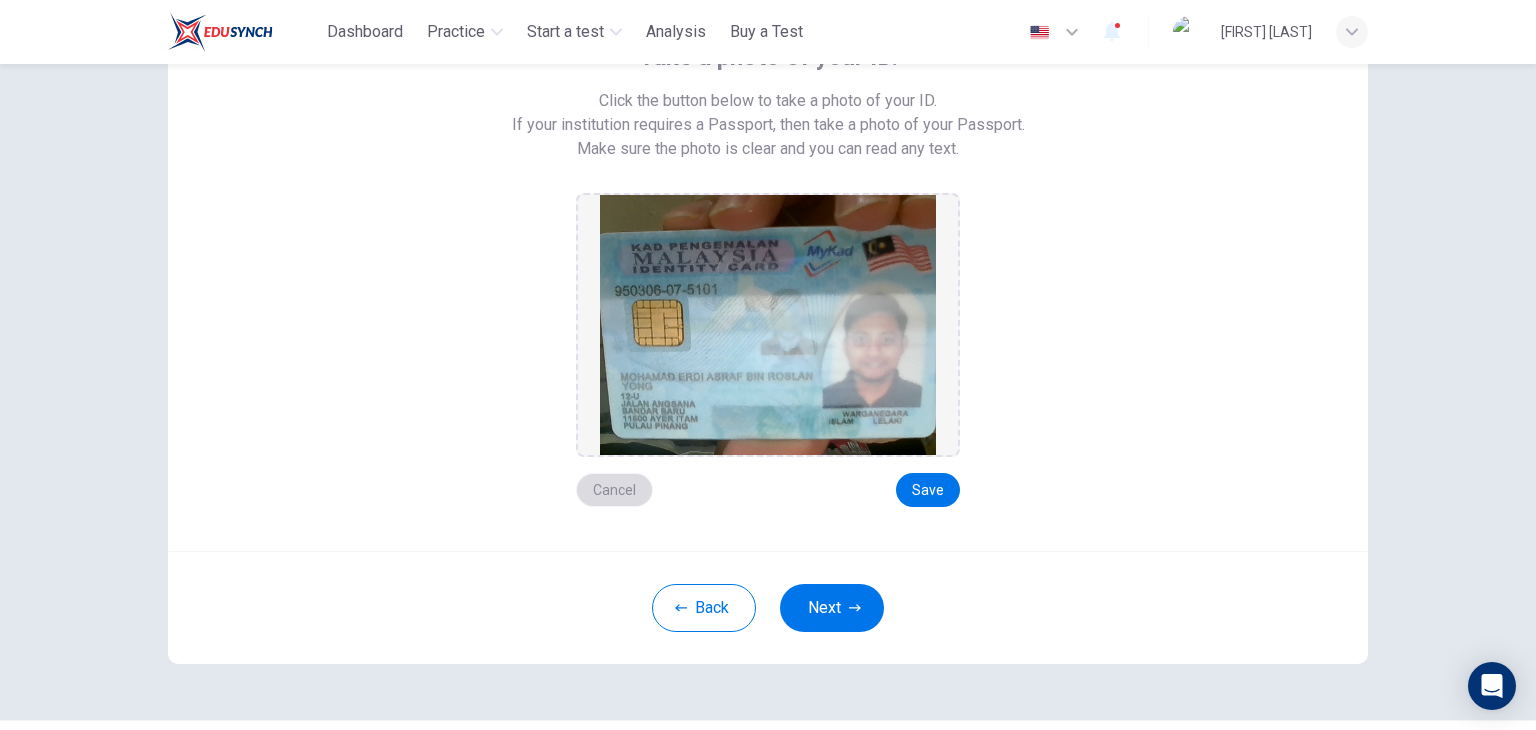 click on "Cancel" at bounding box center (614, 490) 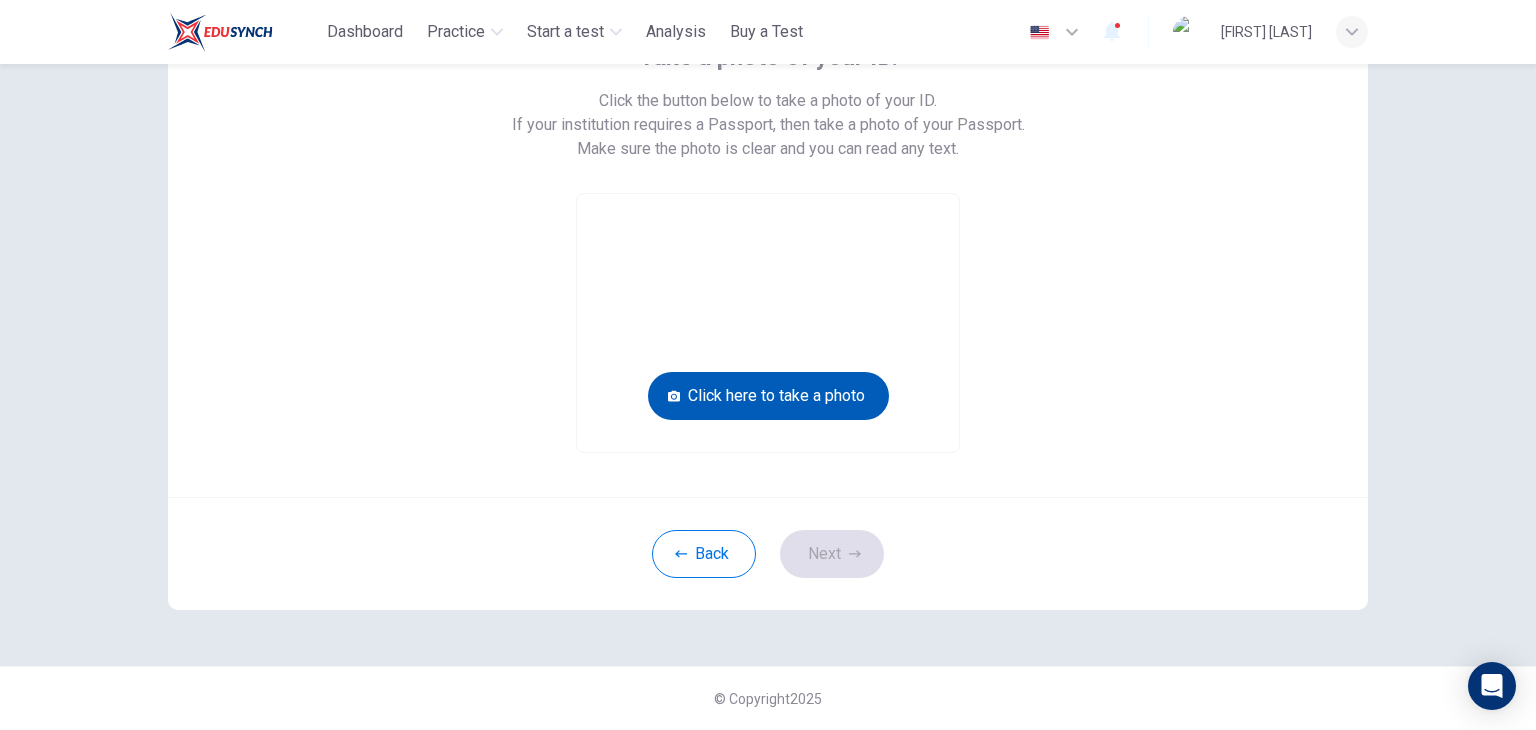 click on "Click here to take a photo" at bounding box center [768, 396] 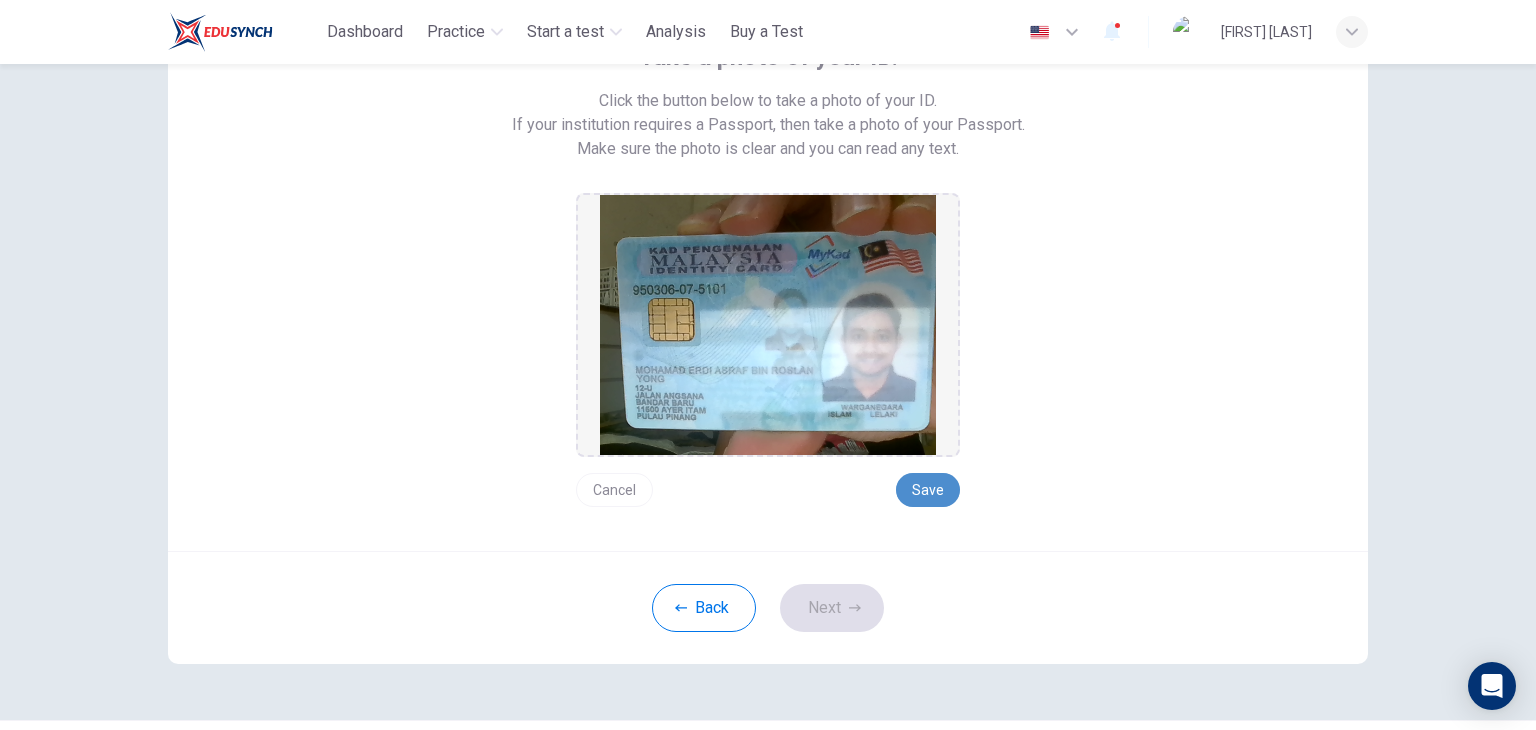 click on "Save" at bounding box center [928, 490] 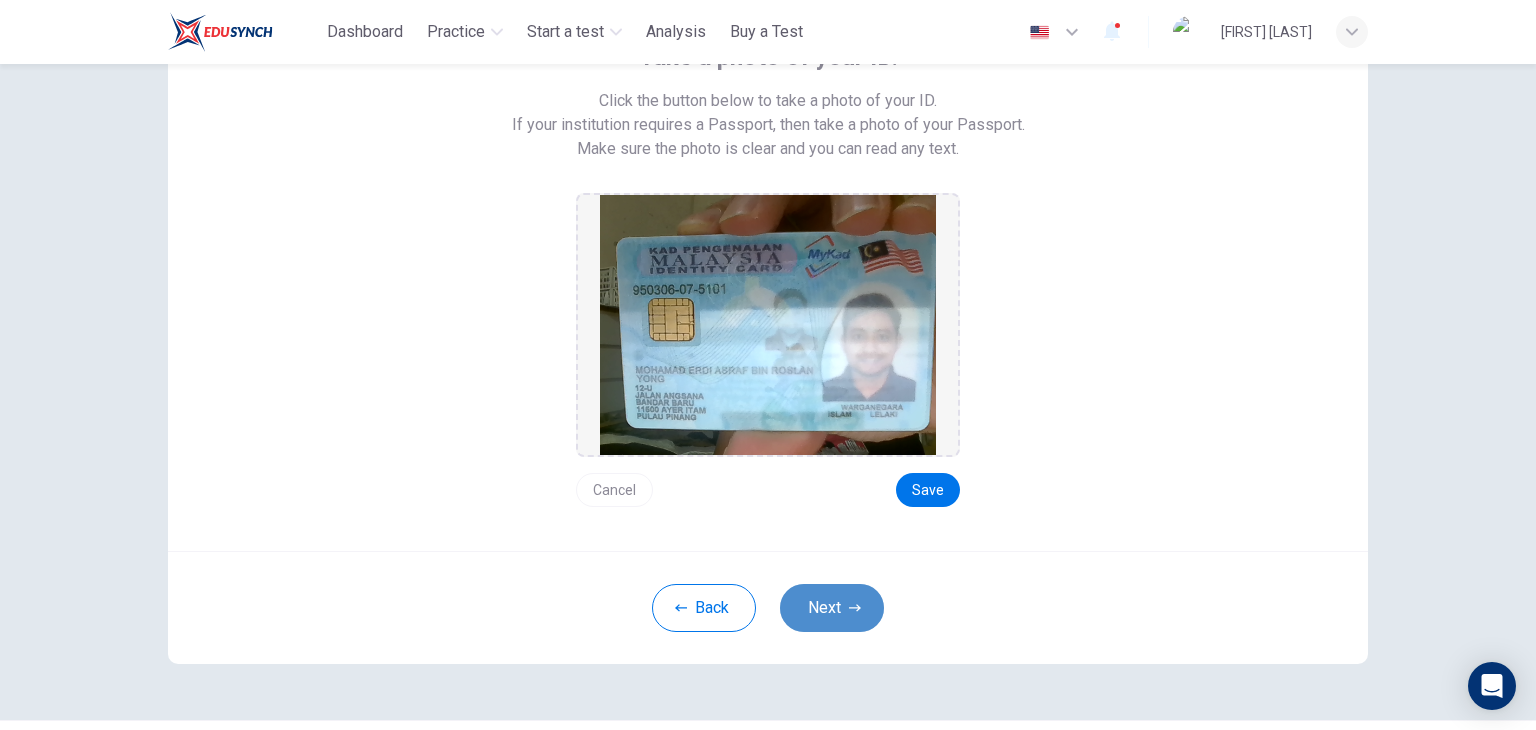 click on "Next" at bounding box center [832, 608] 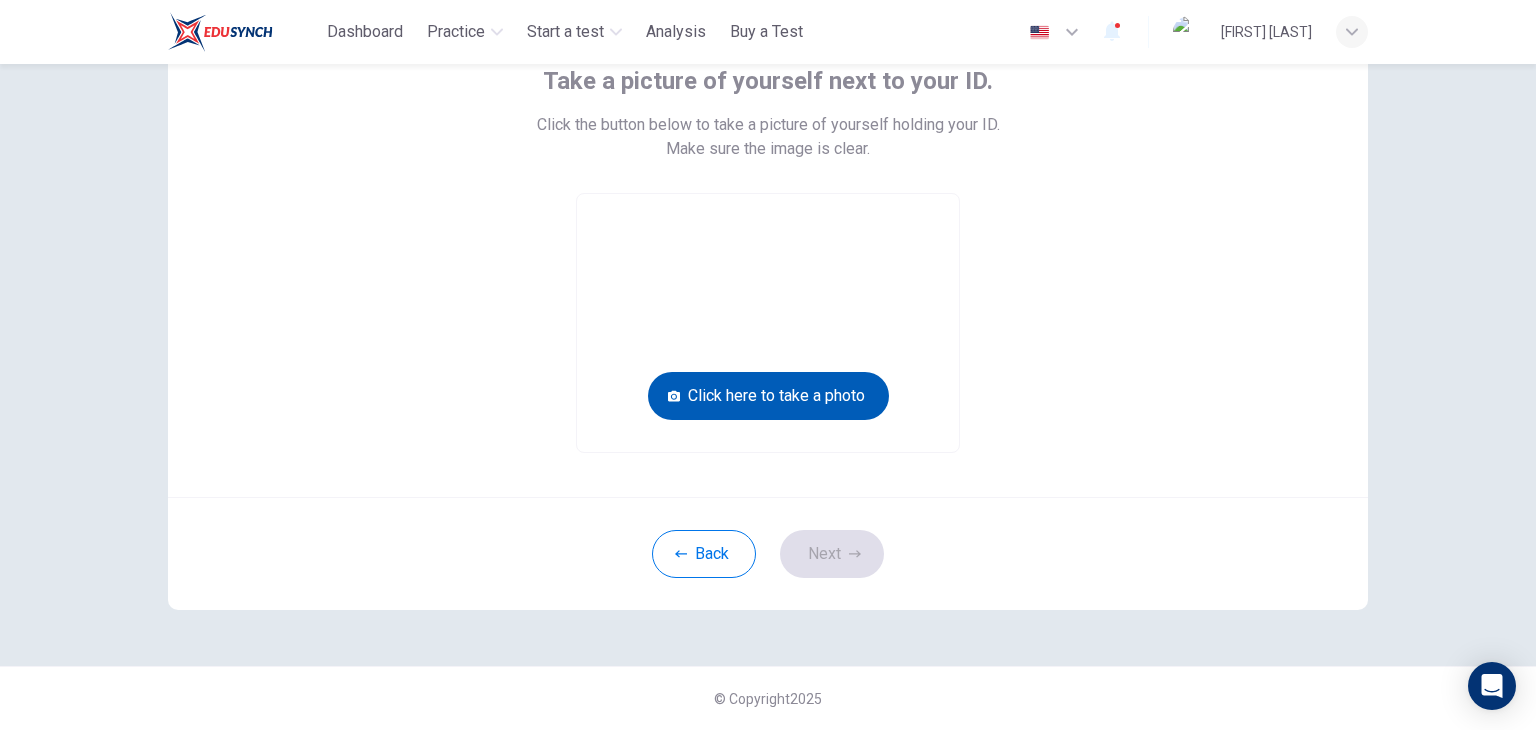 click on "Click here to take a photo" at bounding box center (768, 396) 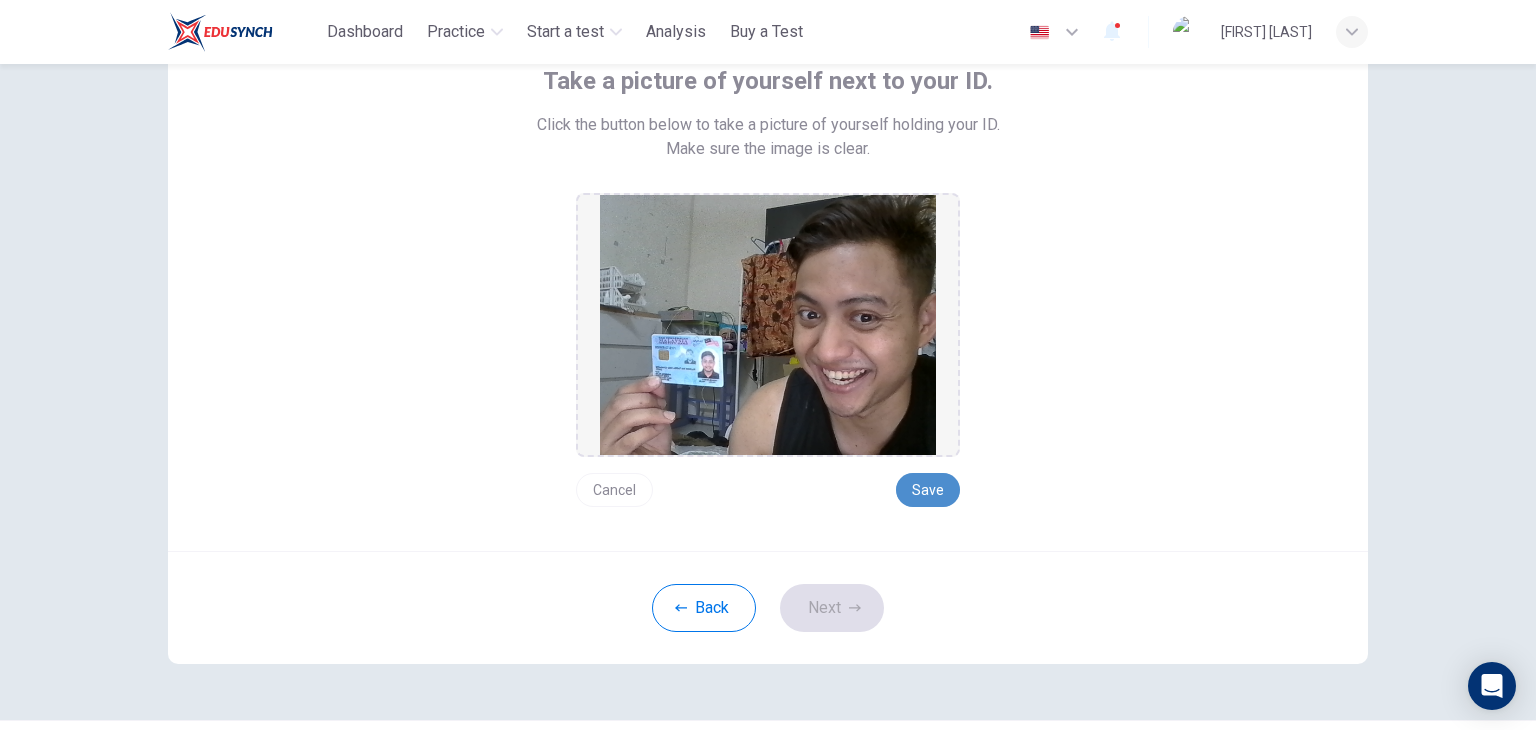 click on "Save" at bounding box center [928, 490] 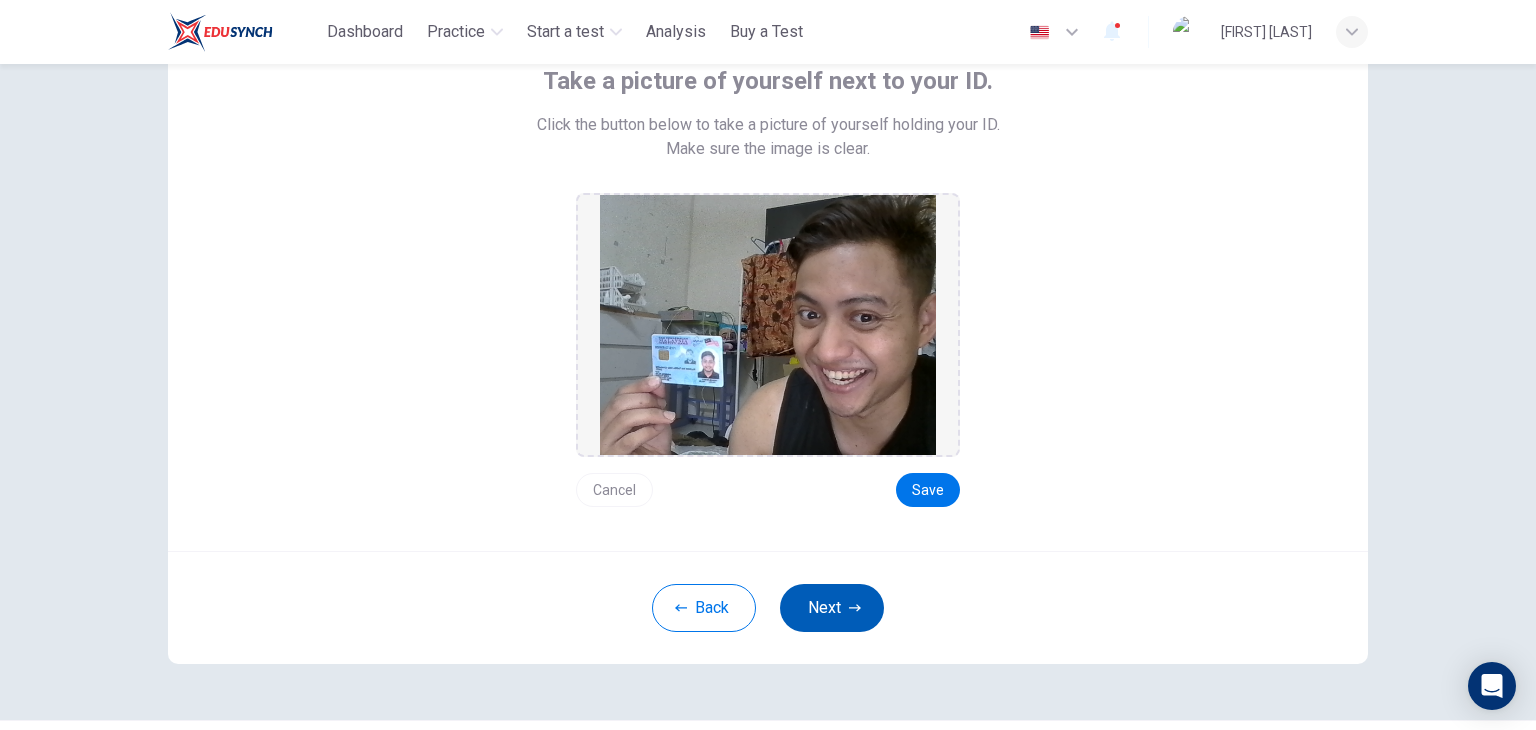 click on "Next" at bounding box center [832, 608] 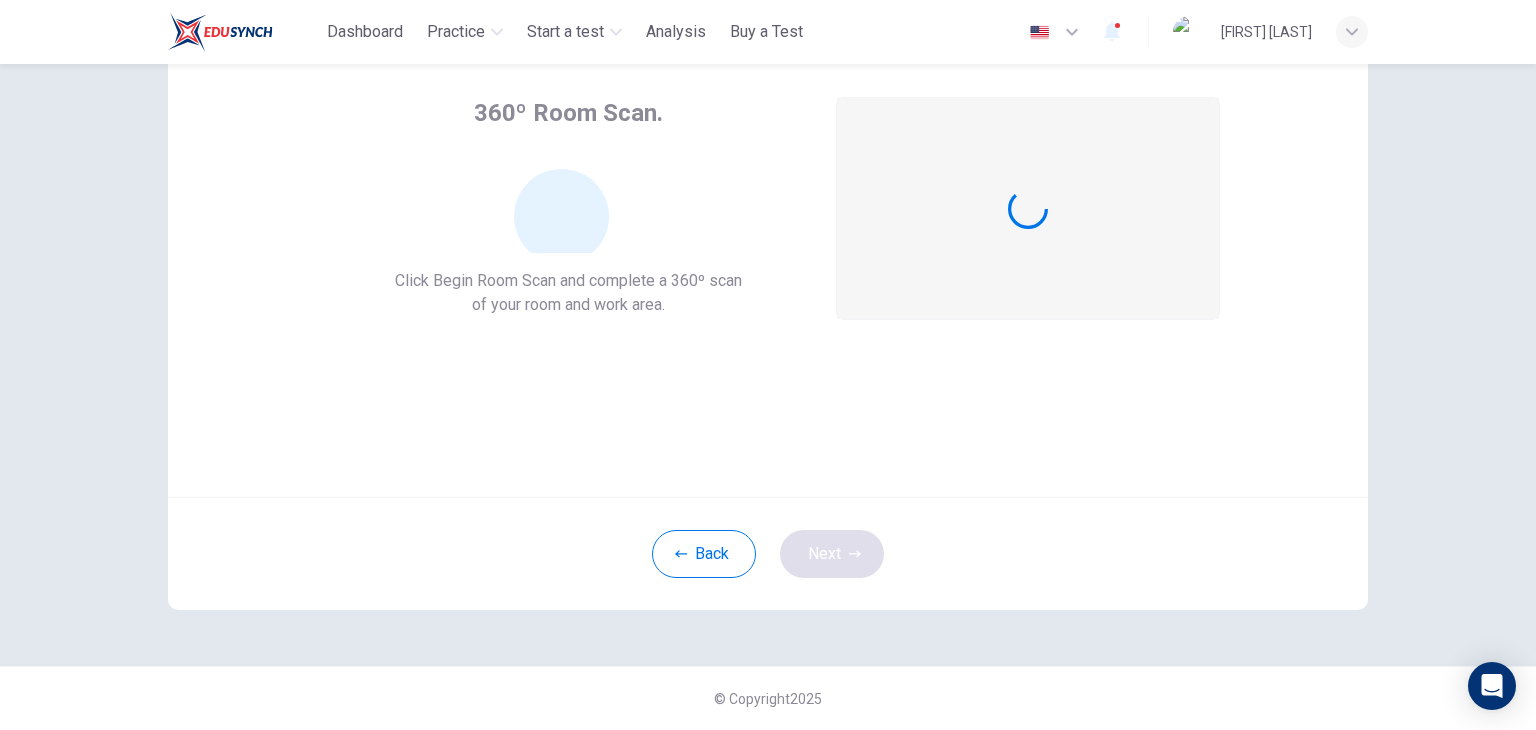 scroll, scrollTop: 103, scrollLeft: 0, axis: vertical 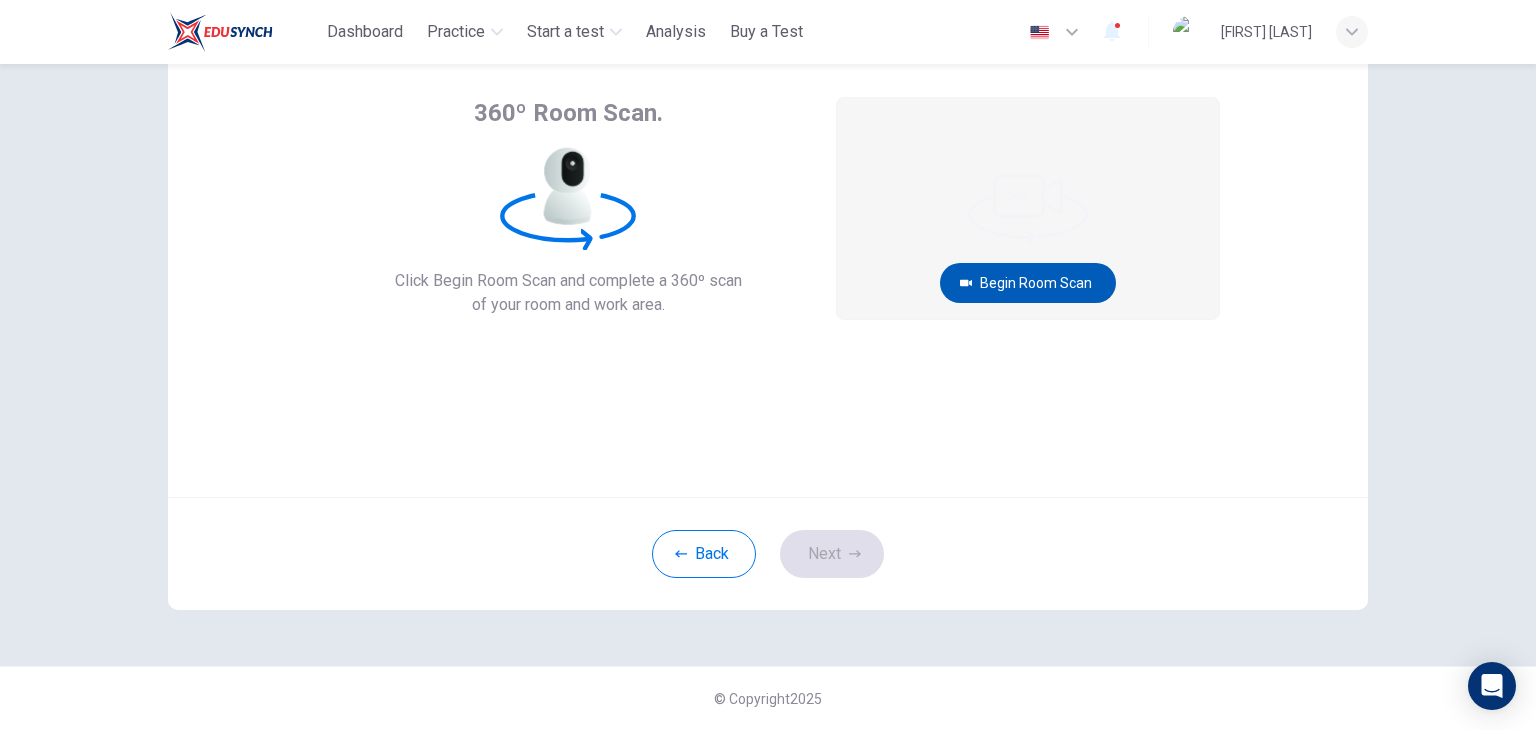 click on "Begin Room Scan" at bounding box center [1028, 283] 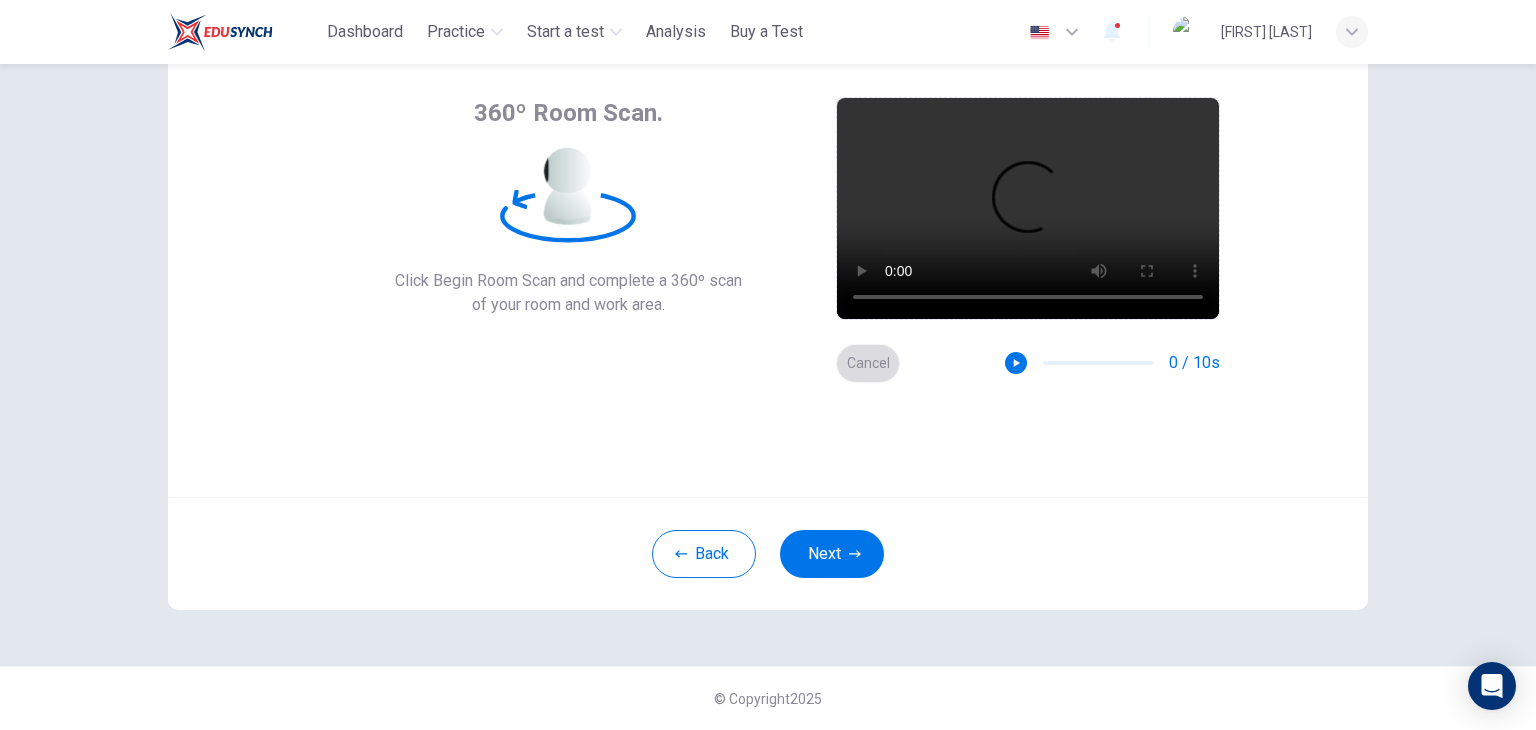 click on "Cancel" at bounding box center (868, 363) 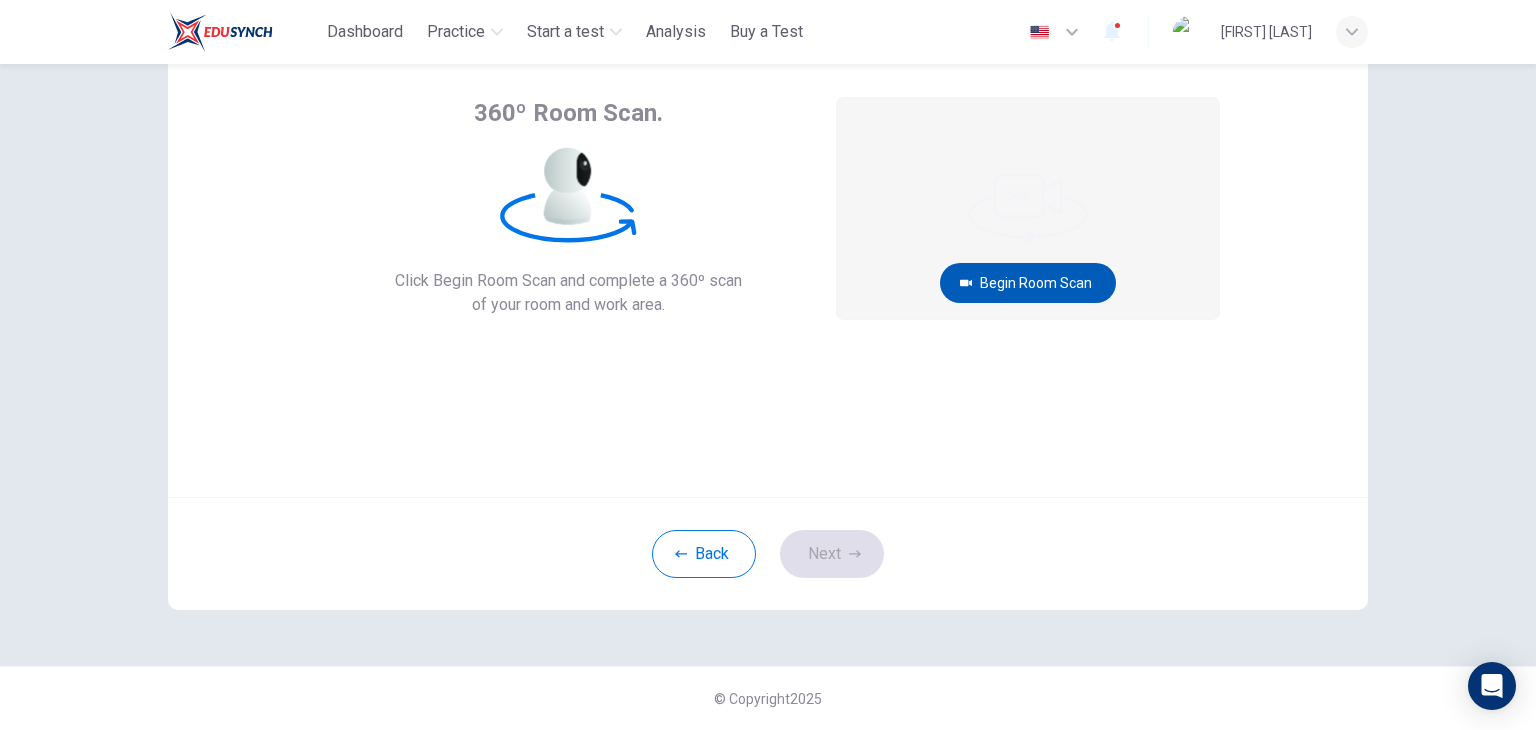 click on "Begin Room Scan" at bounding box center [1028, 283] 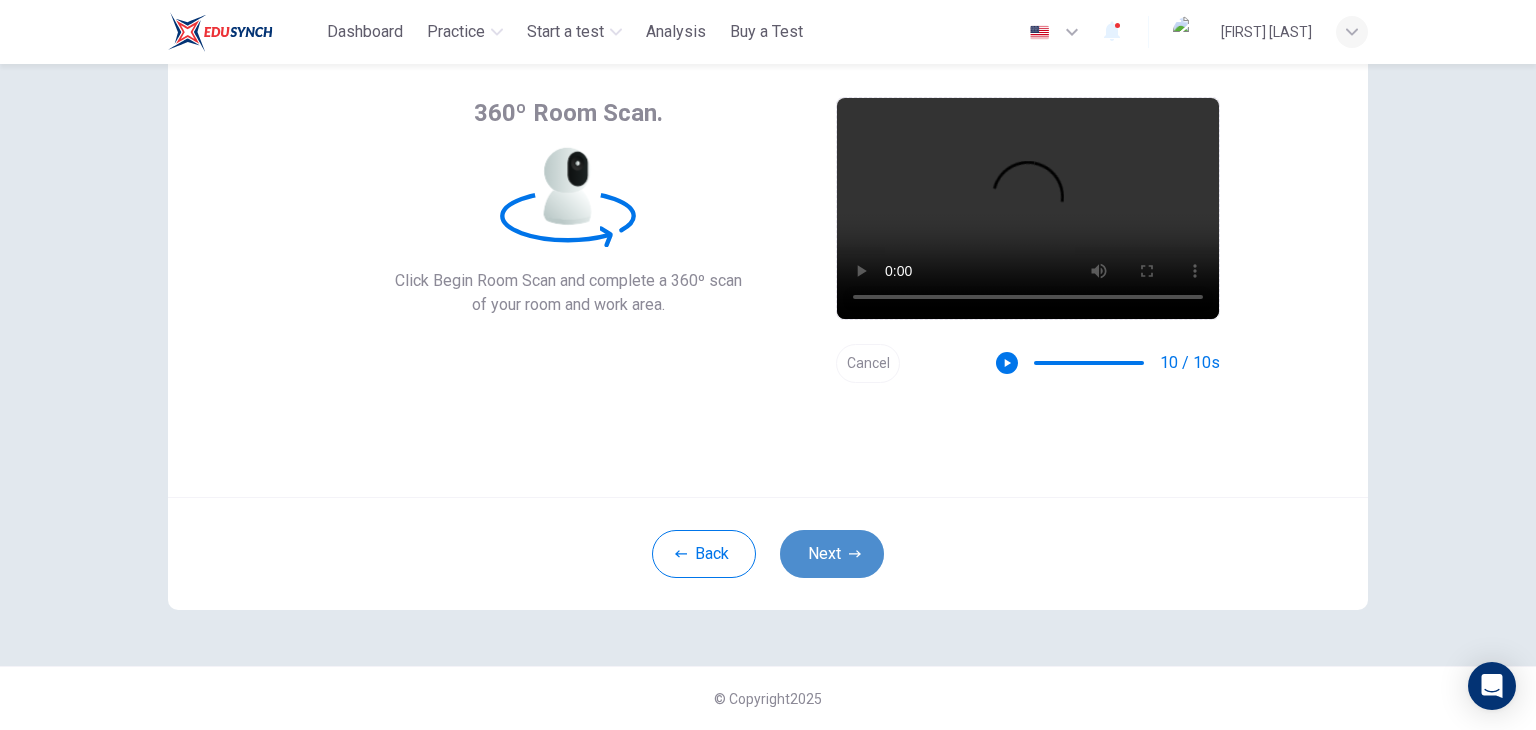 click on "Next" at bounding box center [832, 554] 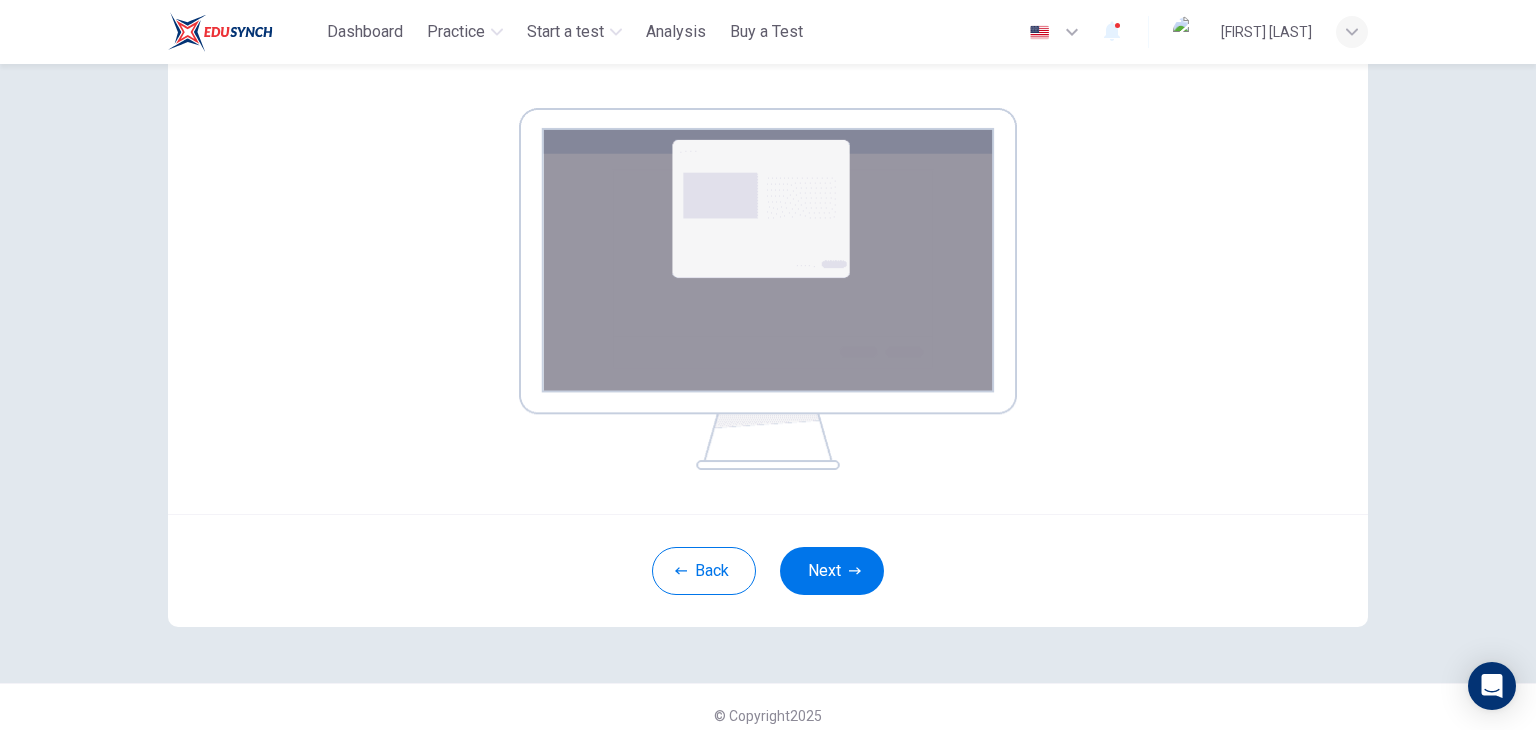 scroll, scrollTop: 308, scrollLeft: 0, axis: vertical 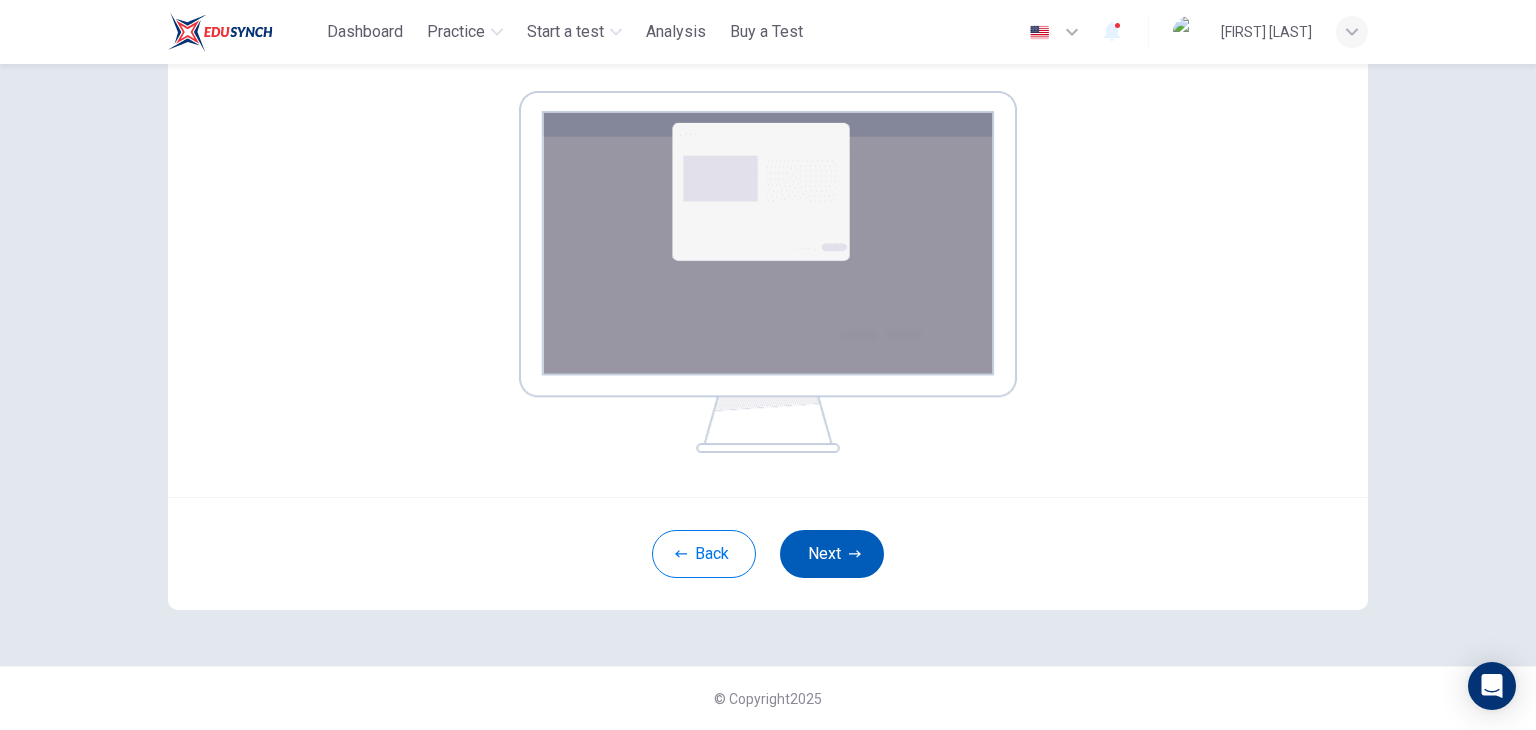 click on "Next" at bounding box center [832, 554] 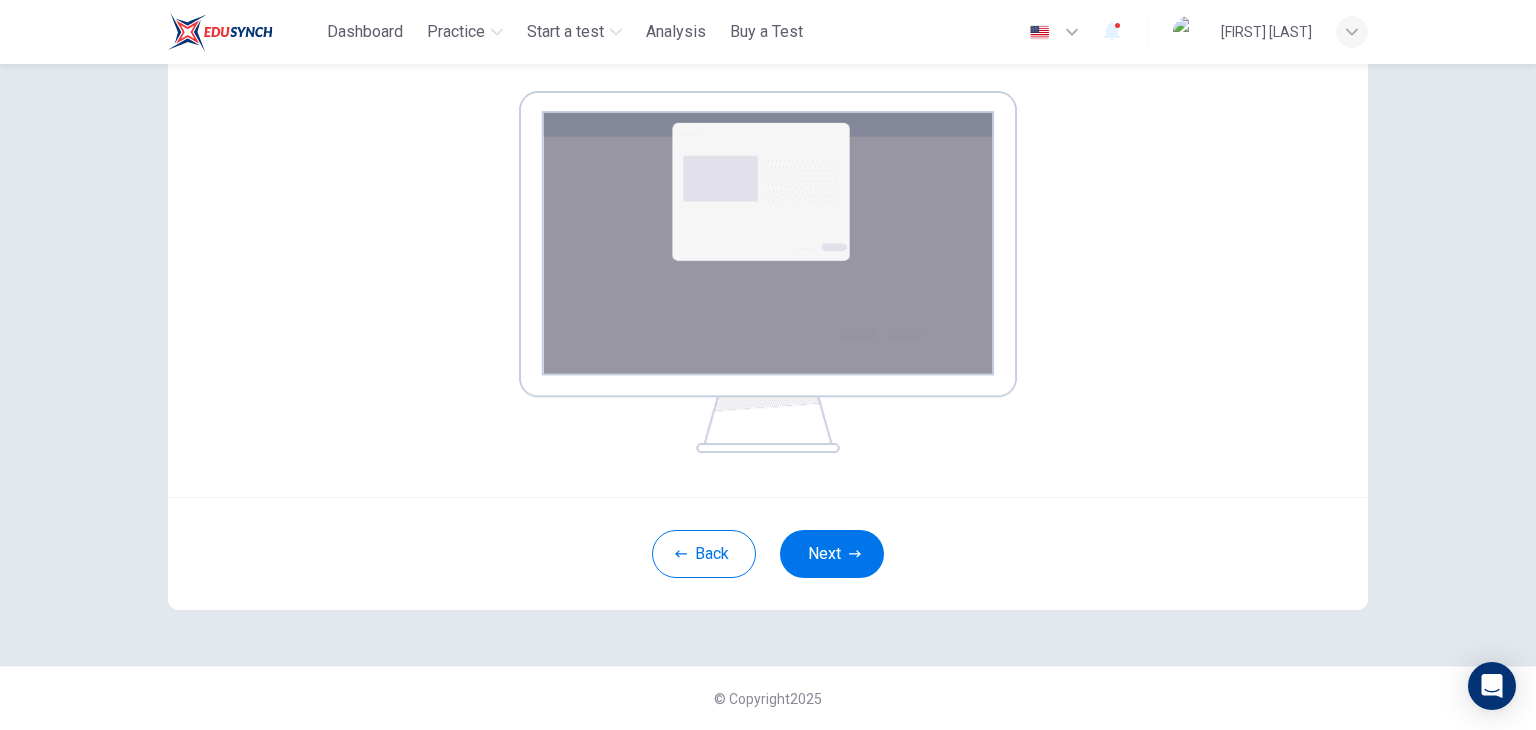 scroll, scrollTop: 103, scrollLeft: 0, axis: vertical 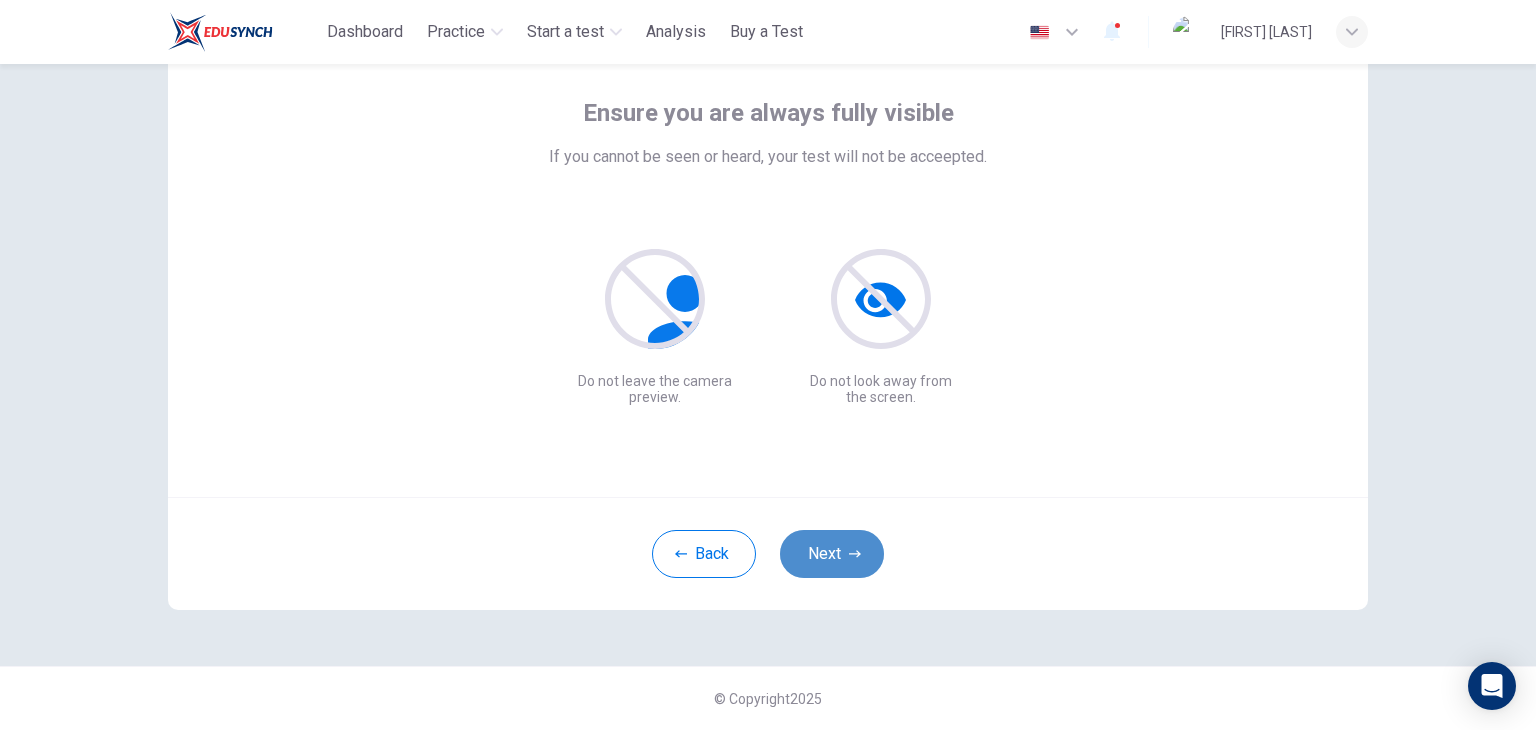 click on "Next" at bounding box center [832, 554] 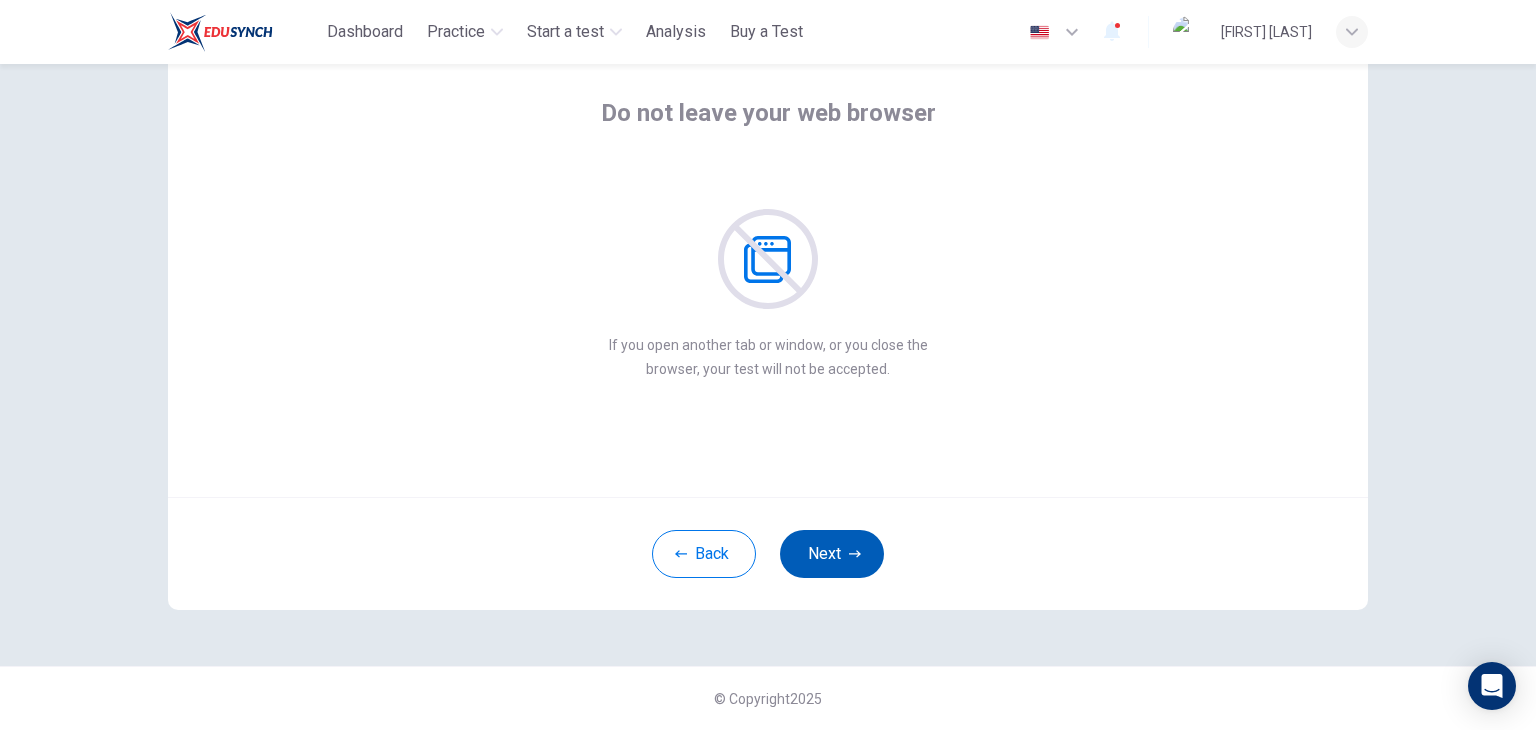 click on "Next" at bounding box center [832, 554] 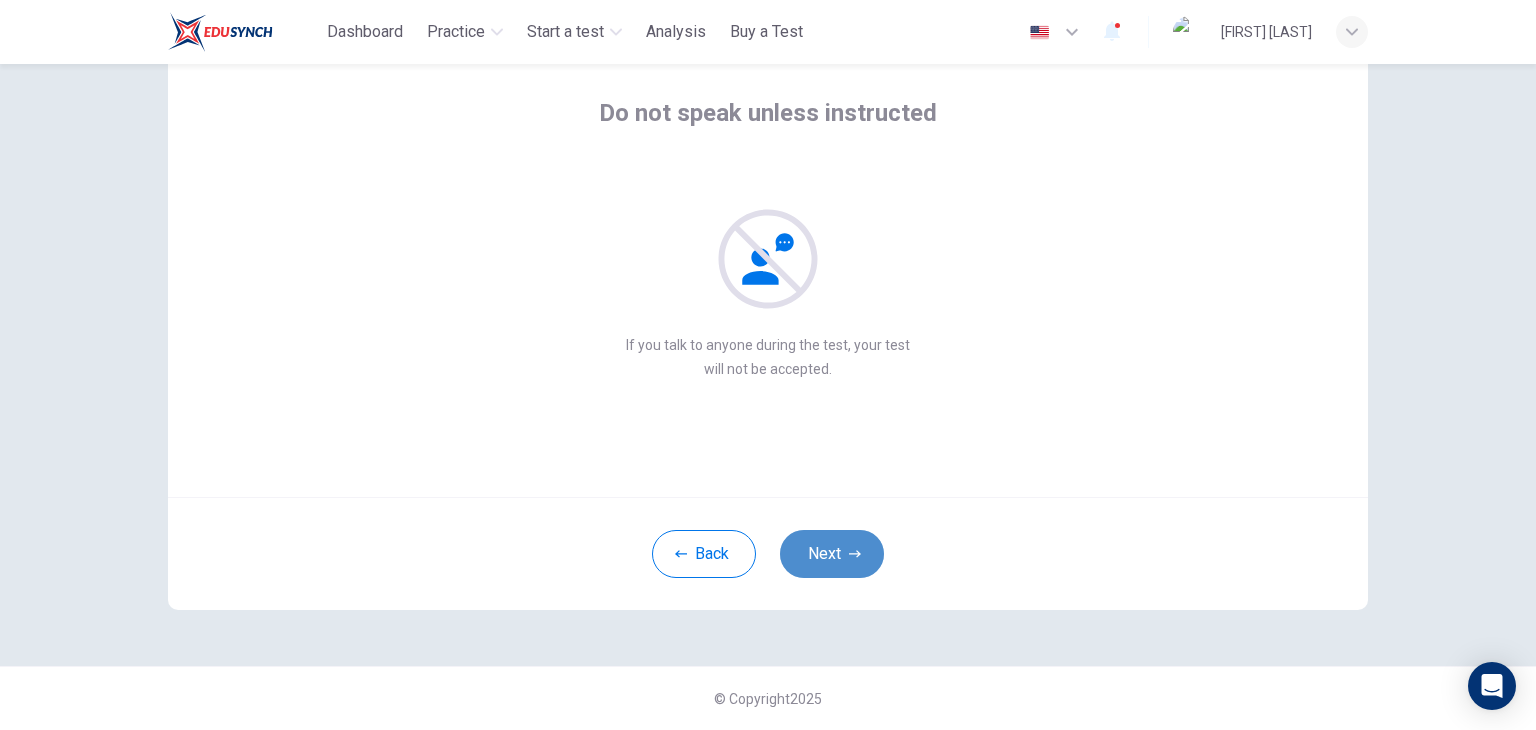 click on "Next" at bounding box center (832, 554) 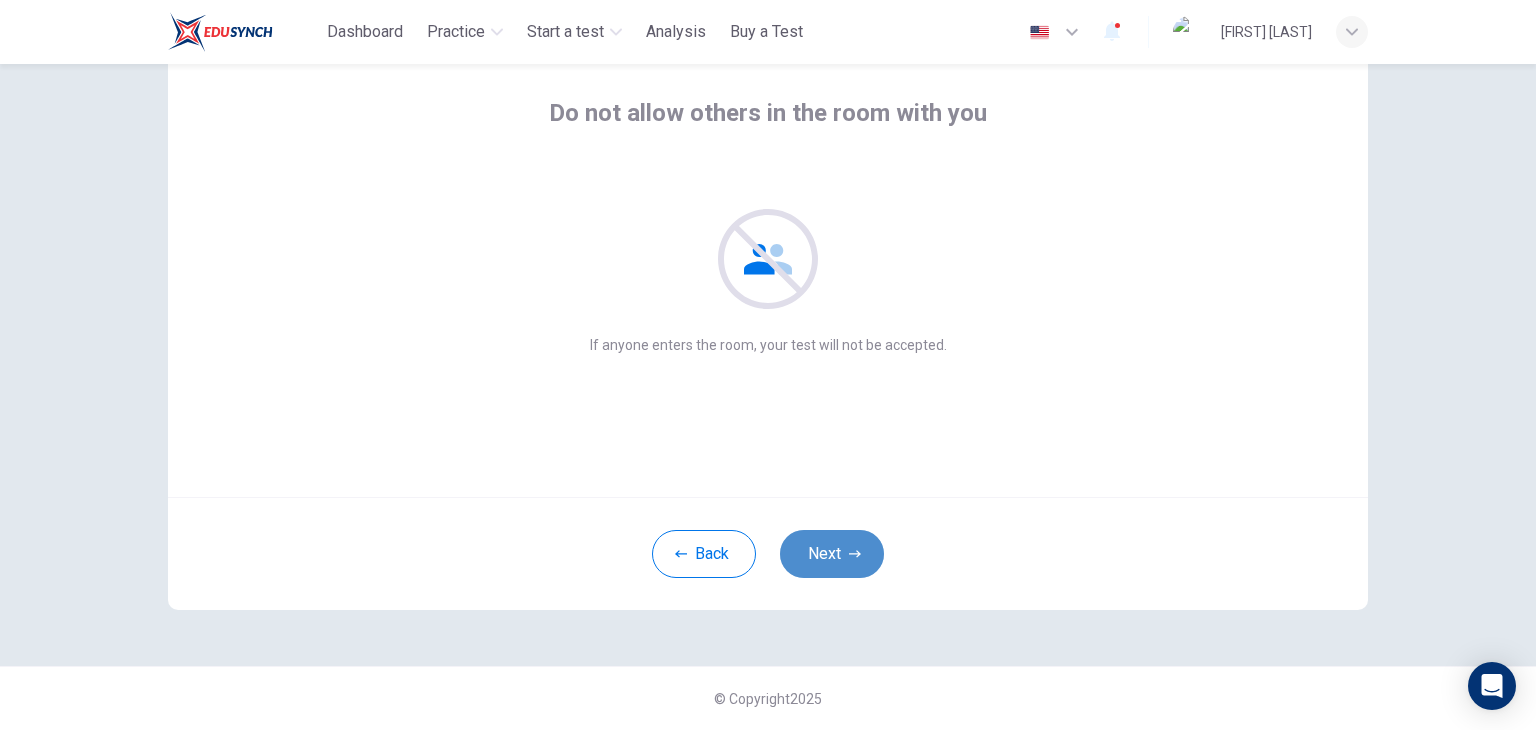 click on "Next" at bounding box center (832, 554) 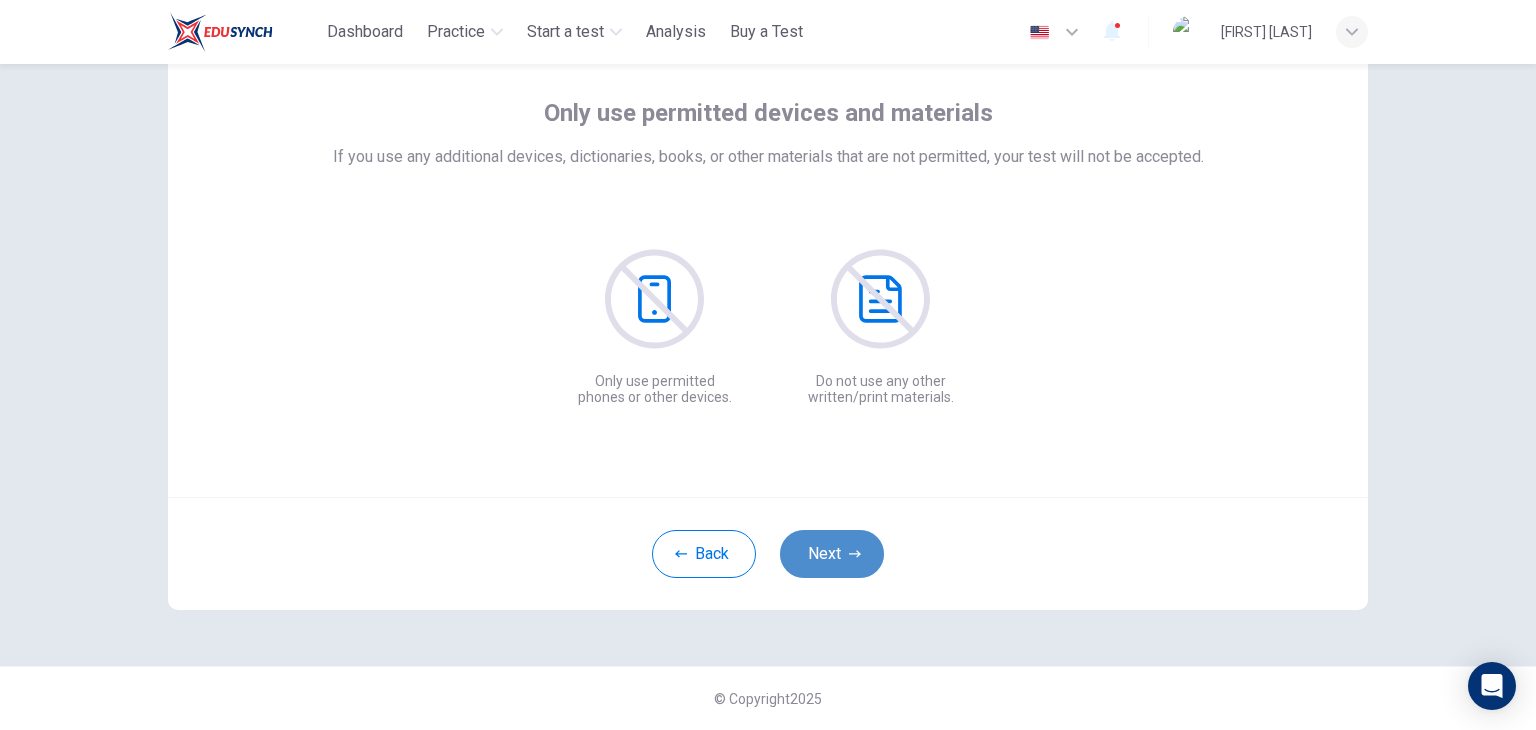 click on "Next" at bounding box center [832, 554] 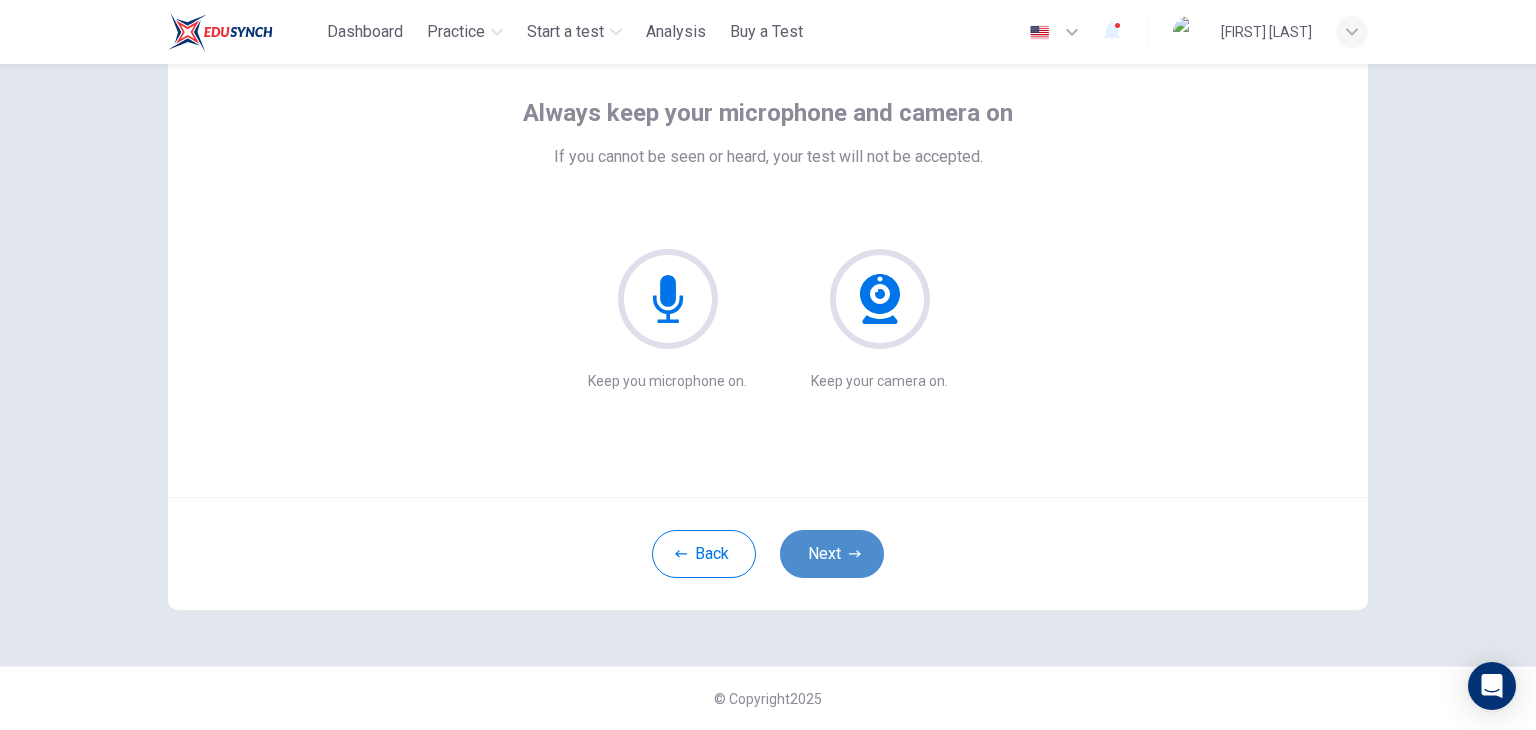 click on "Next" at bounding box center (832, 554) 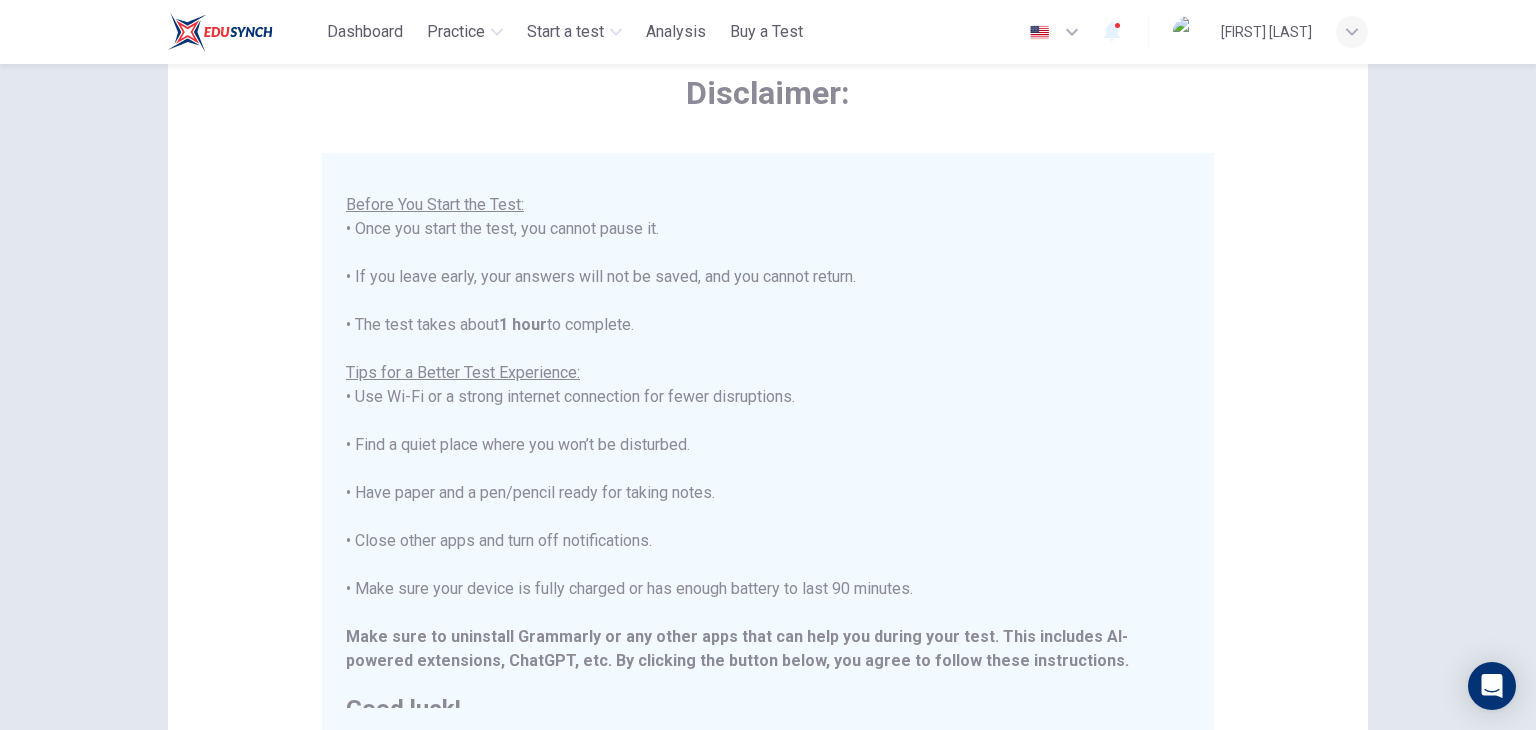 scroll, scrollTop: 191, scrollLeft: 0, axis: vertical 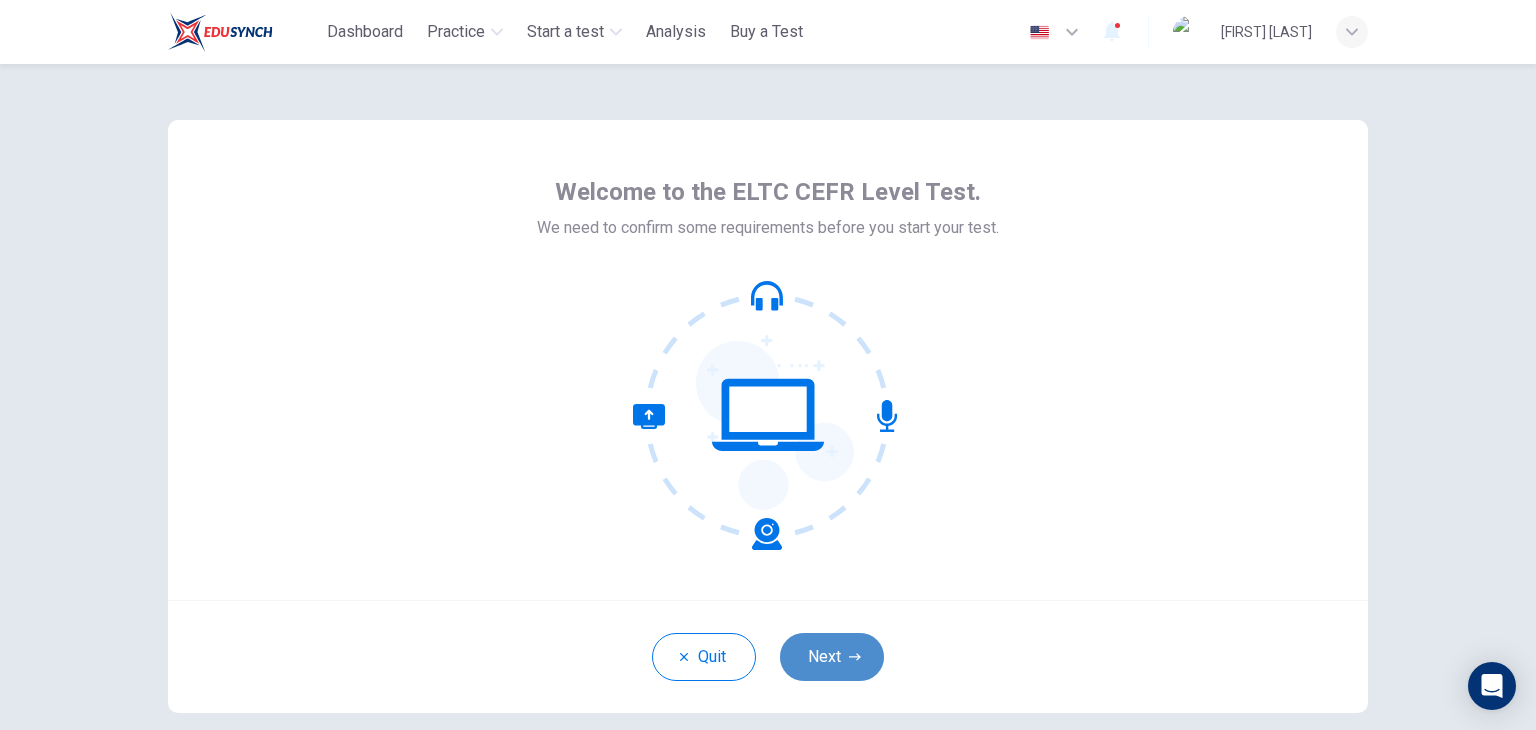 click on "Next" at bounding box center (832, 657) 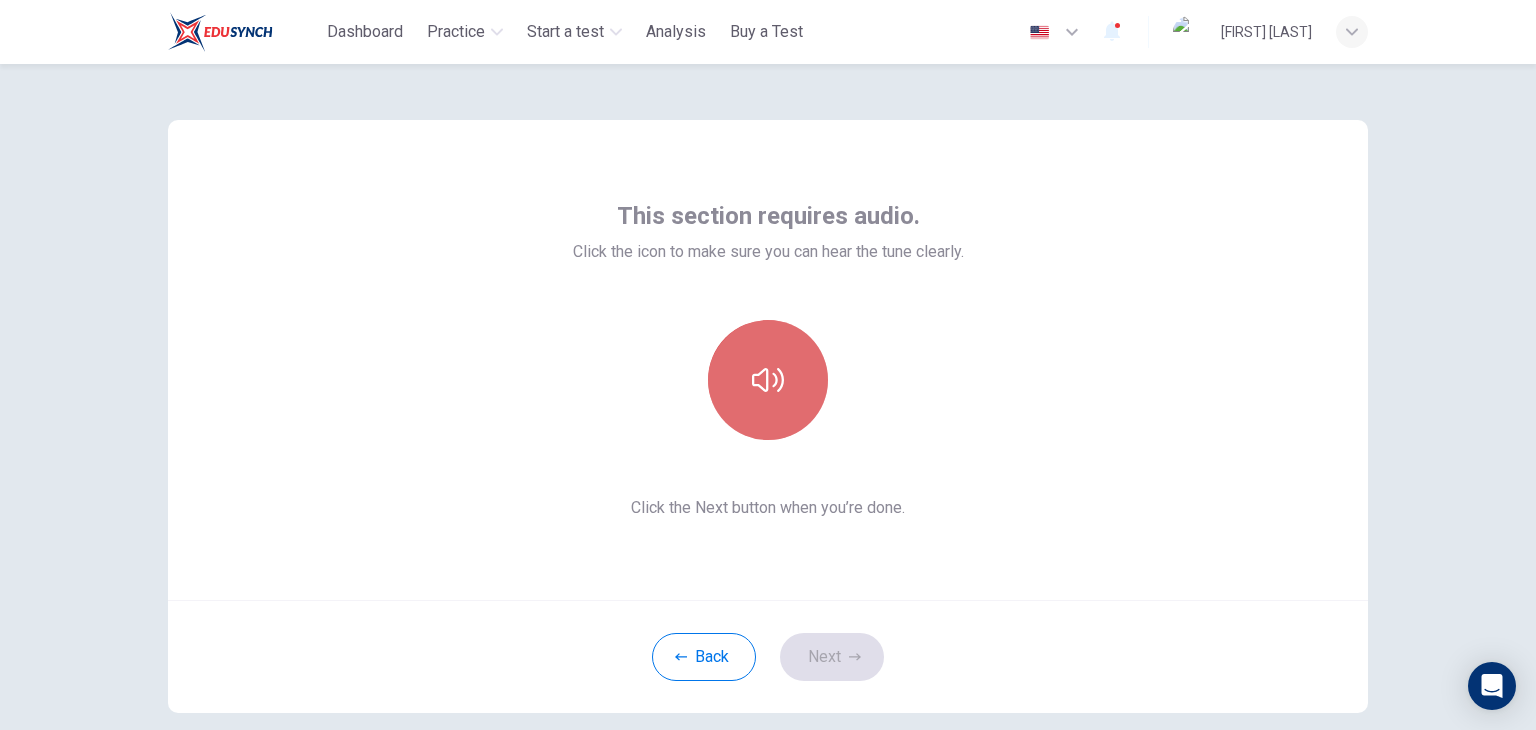 click at bounding box center [768, 380] 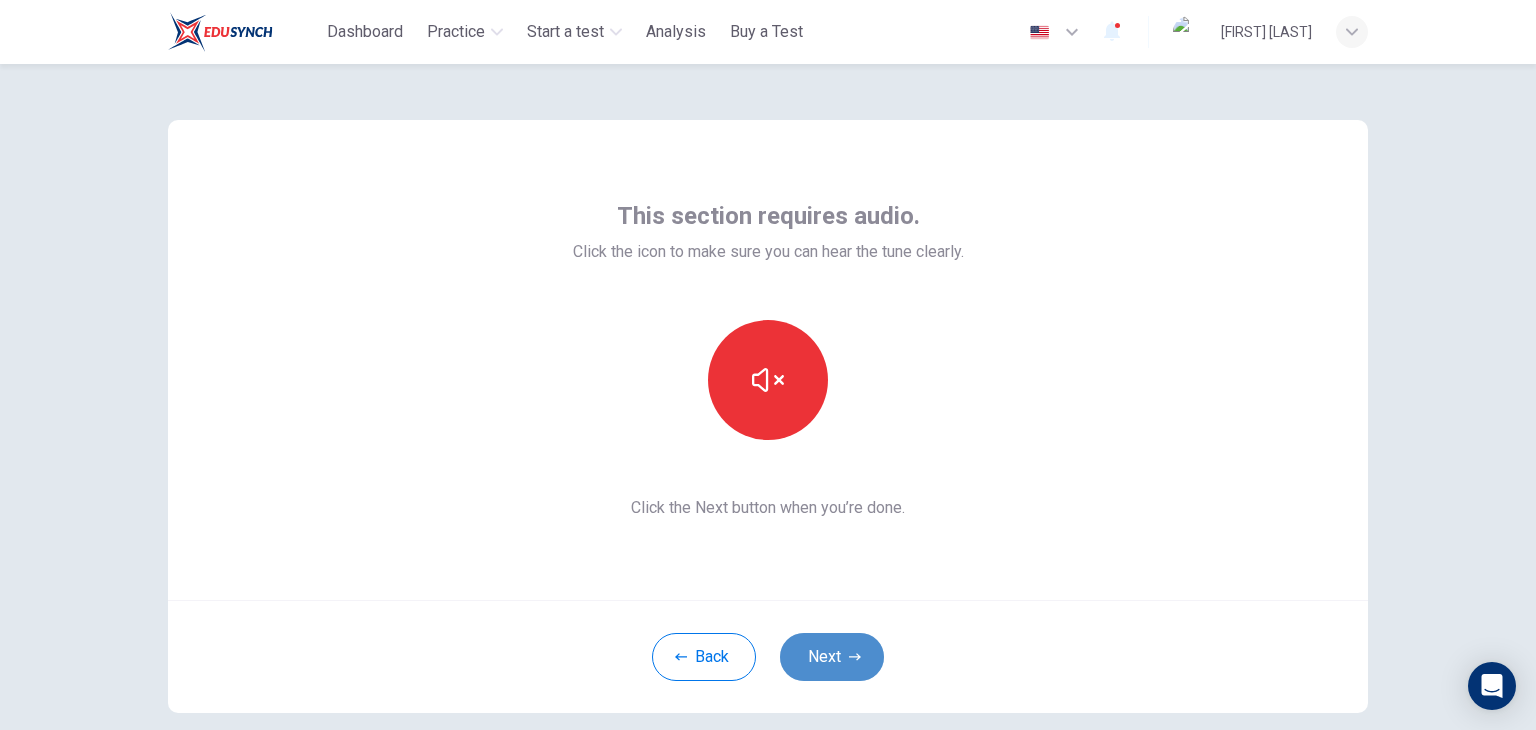 click on "Next" at bounding box center (832, 657) 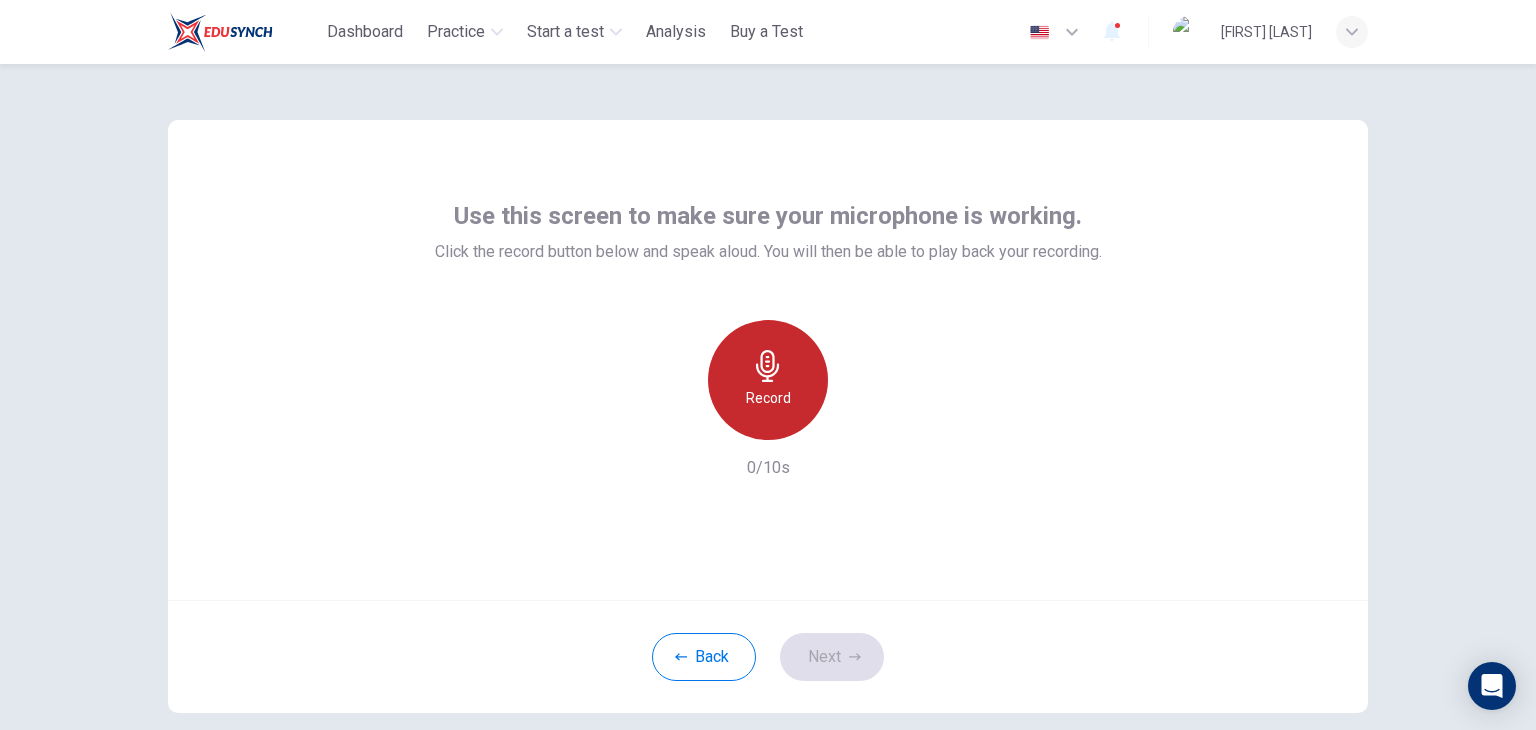 click at bounding box center (767, 366) 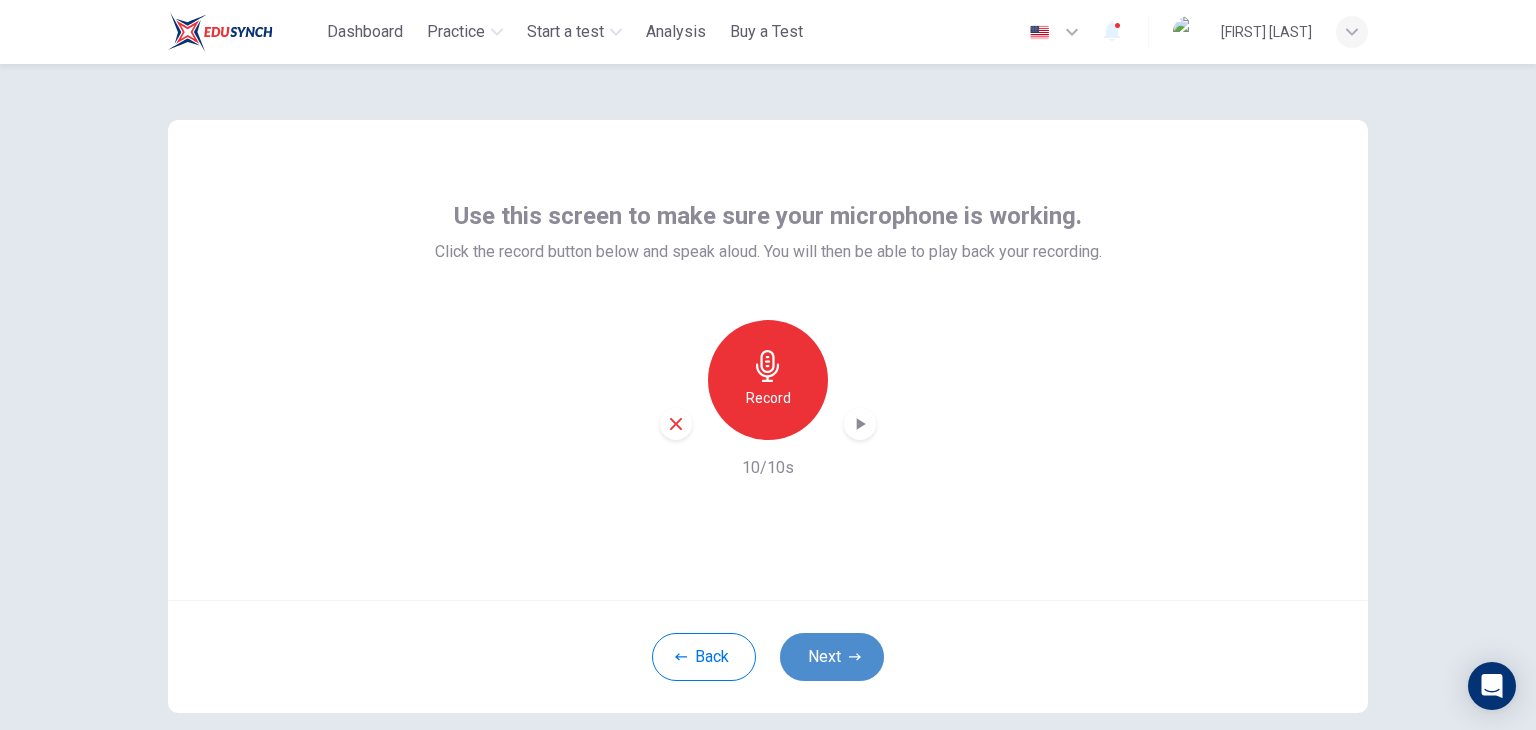 click on "Next" at bounding box center [832, 657] 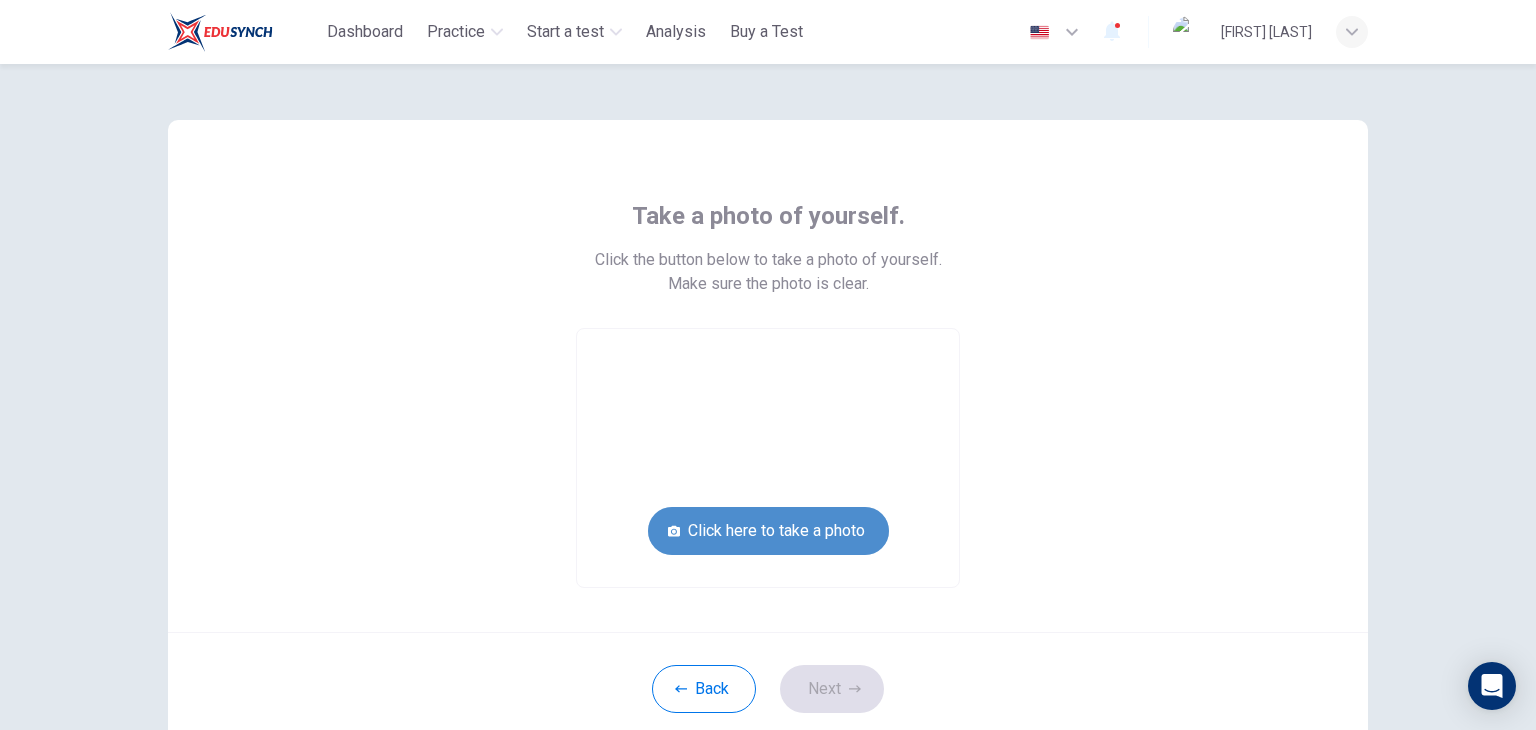 click on "Click here to take a photo" at bounding box center (768, 531) 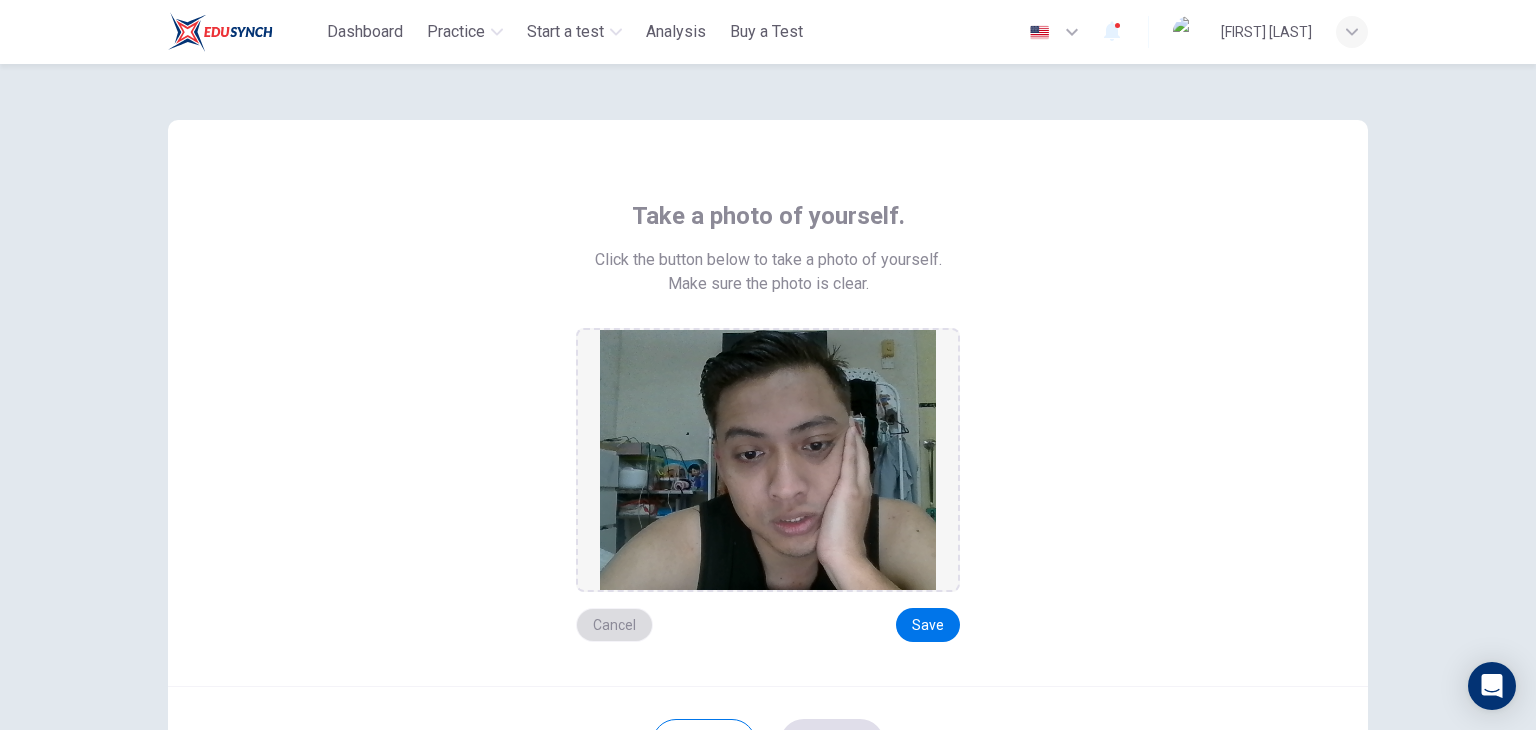 click on "Cancel" at bounding box center [614, 625] 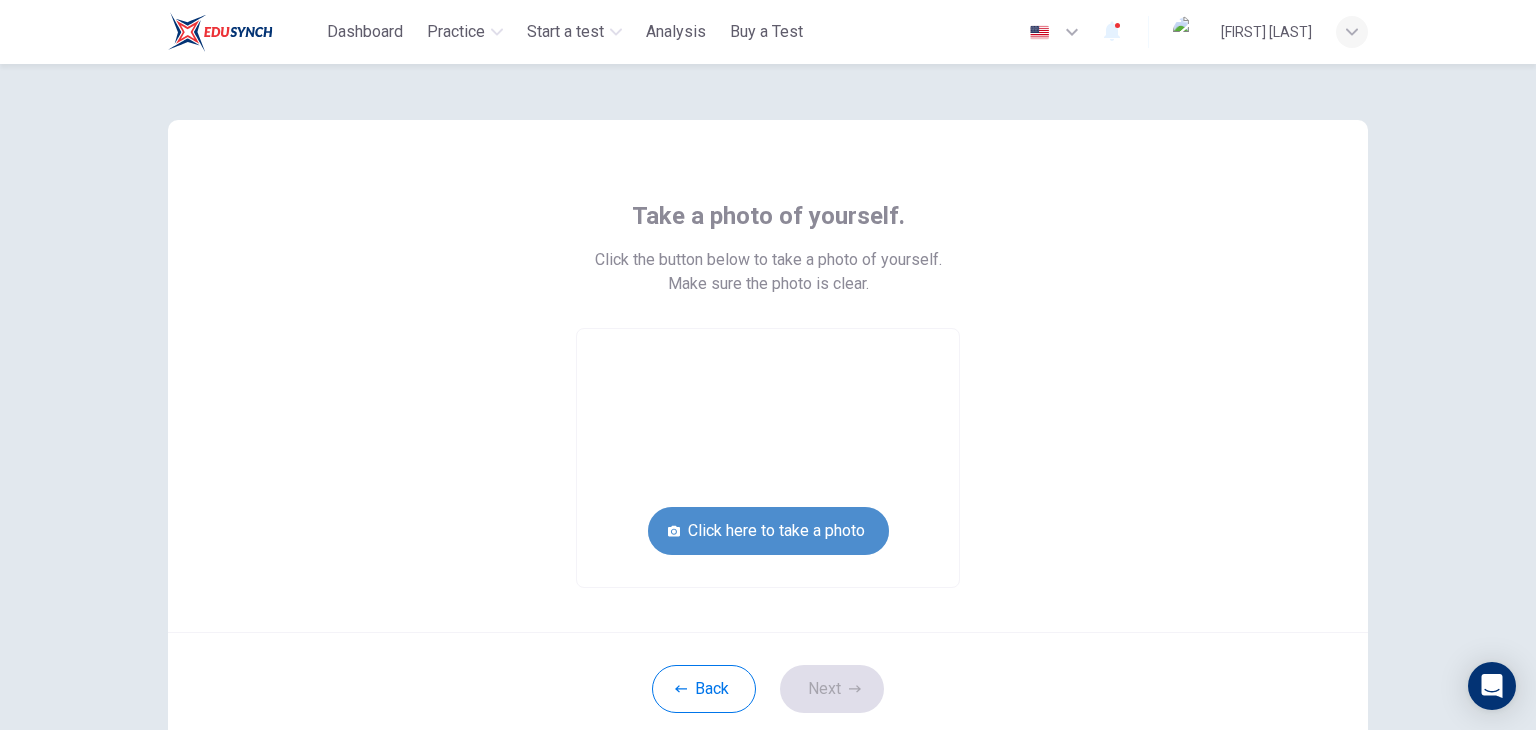 click on "Click here to take a photo" at bounding box center (768, 531) 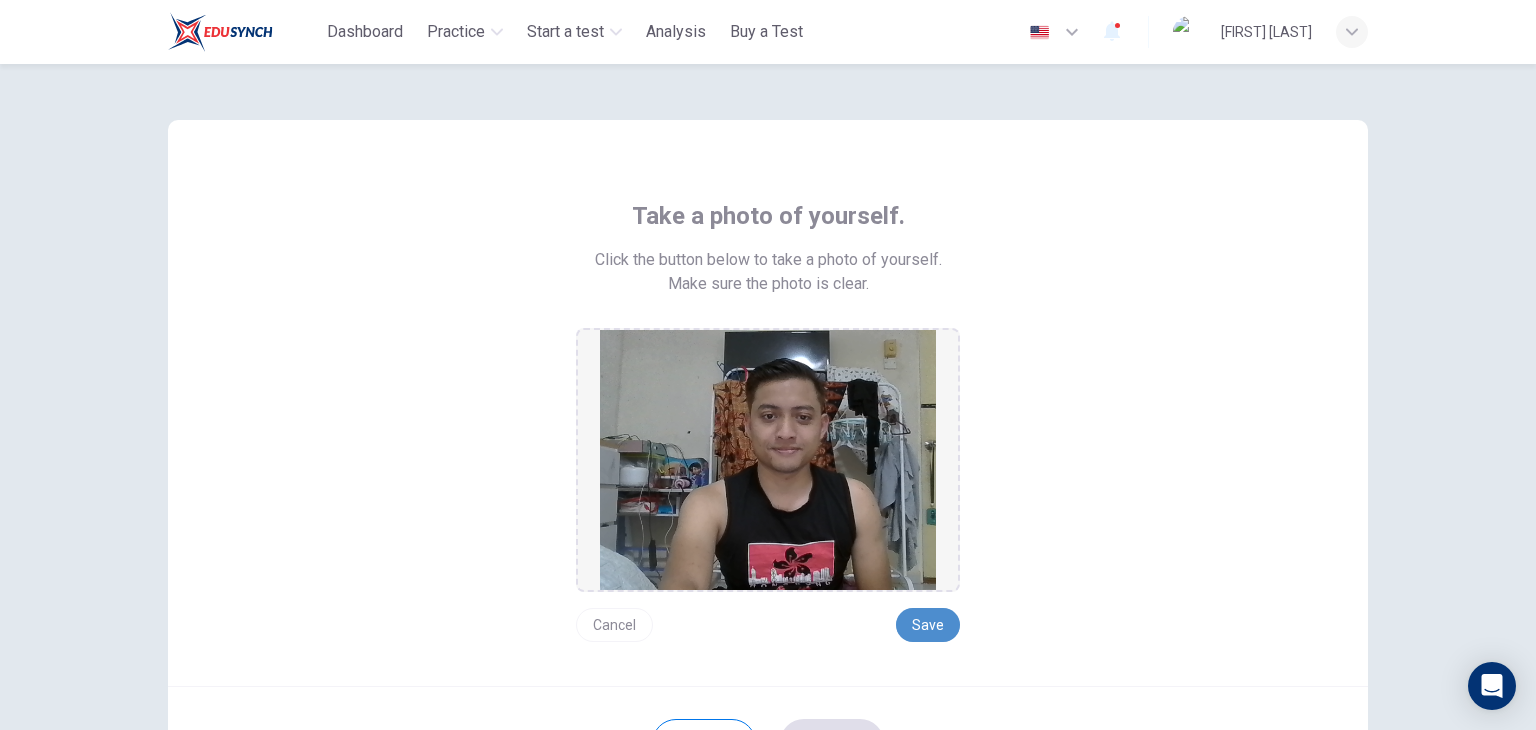 click on "Save" at bounding box center [928, 625] 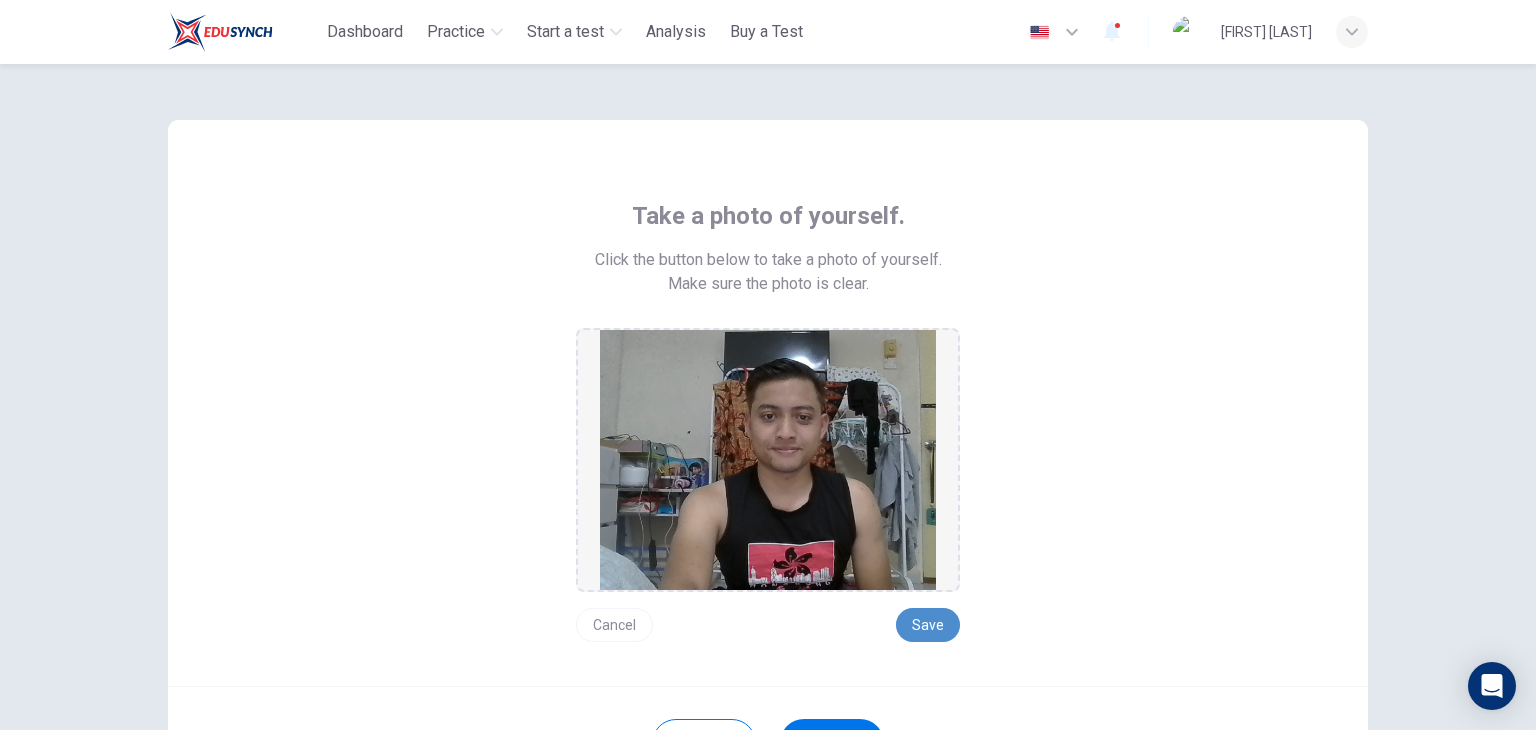 click on "Save" at bounding box center (928, 625) 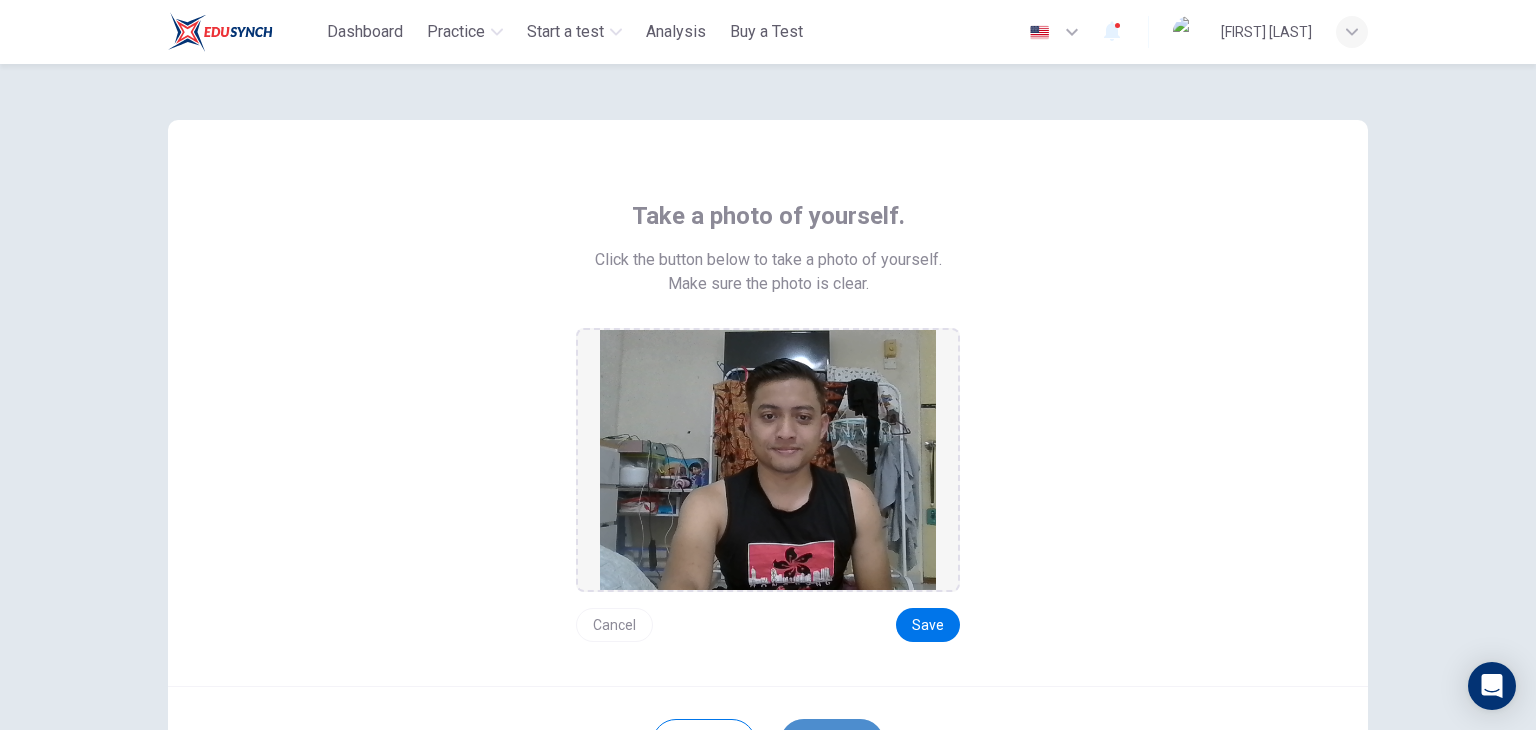 click on "Next" at bounding box center [832, 743] 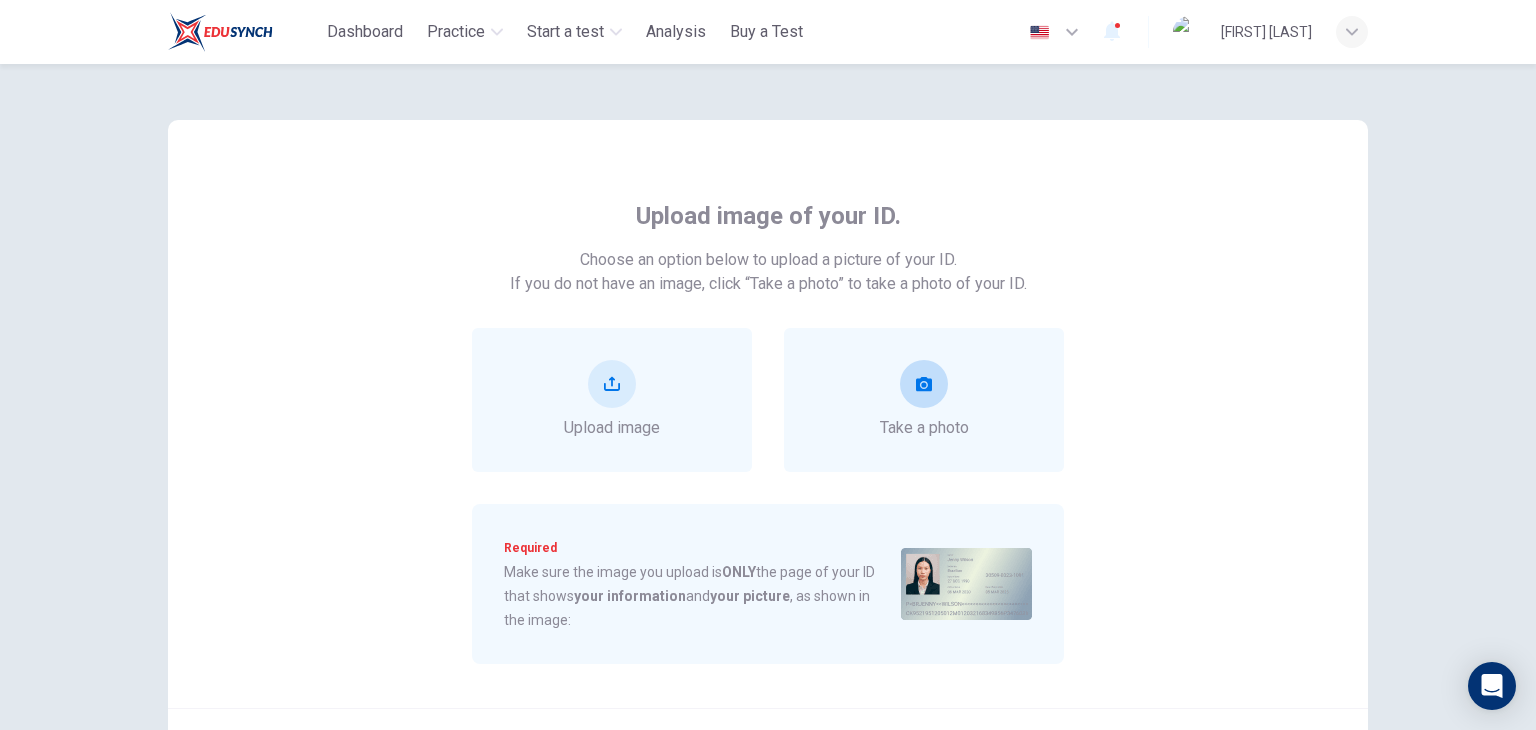 click on "Take a photo" at bounding box center [924, 400] 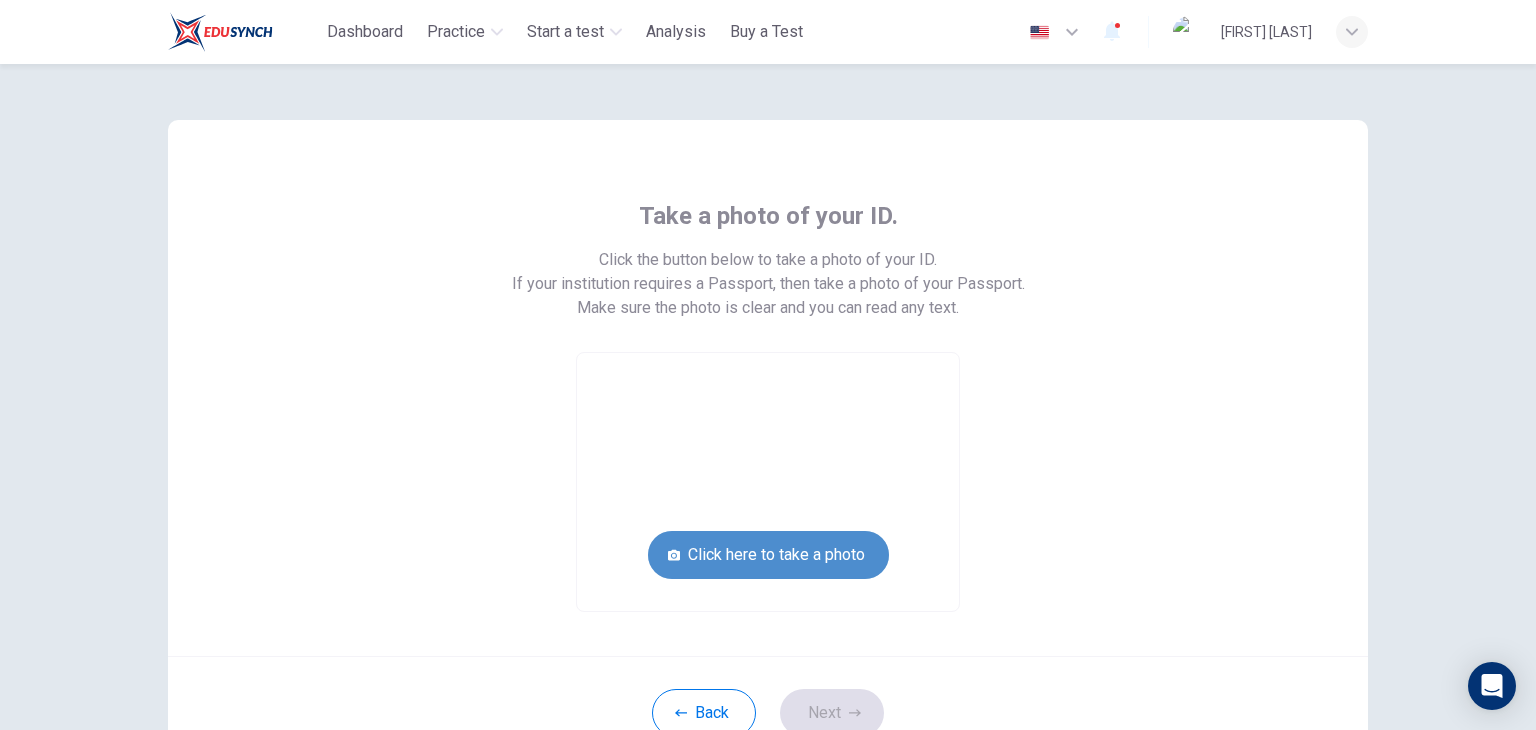 click on "Click here to take a photo" at bounding box center (768, 555) 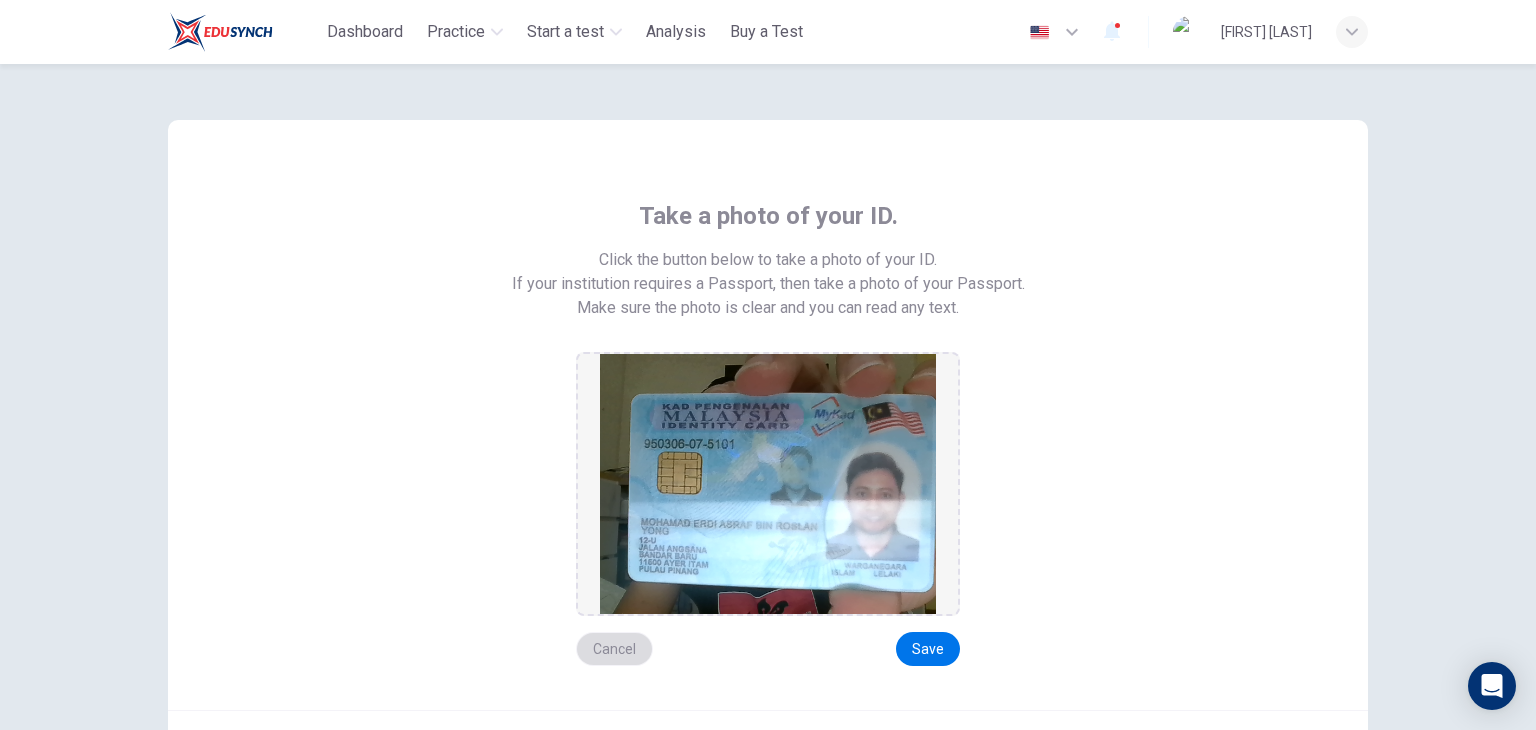 click on "Cancel" at bounding box center (614, 649) 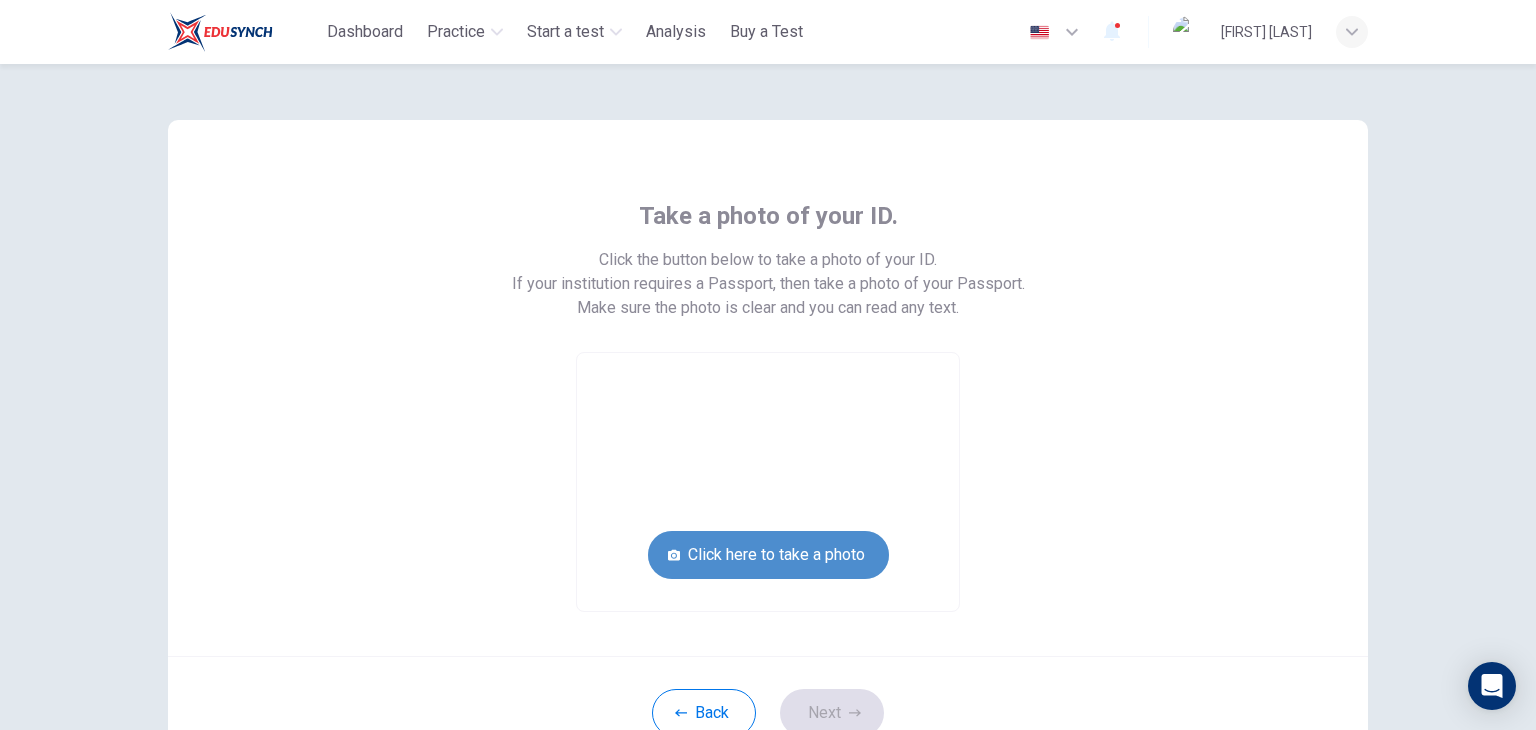 click on "Click here to take a photo" at bounding box center (768, 555) 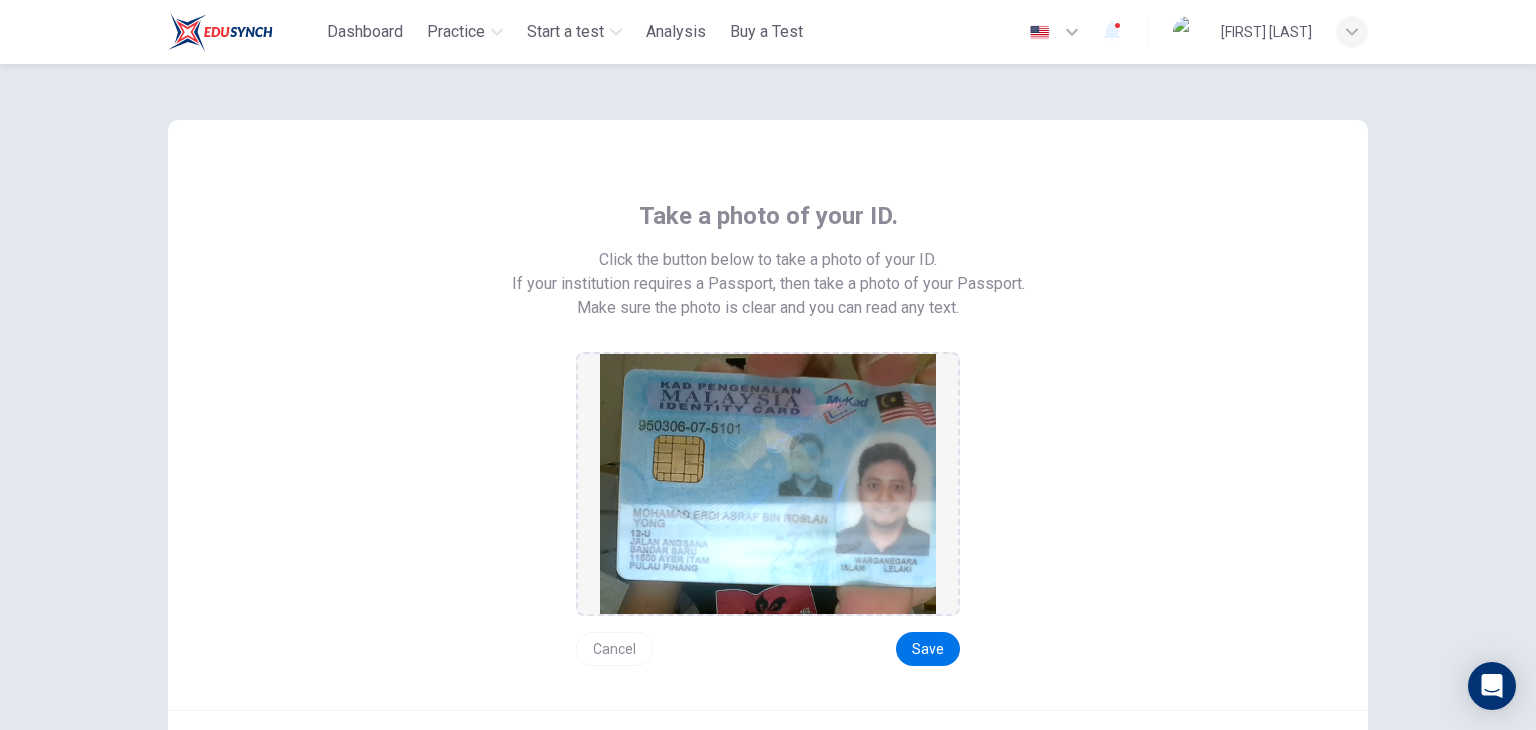 click on "Cancel" at bounding box center [614, 649] 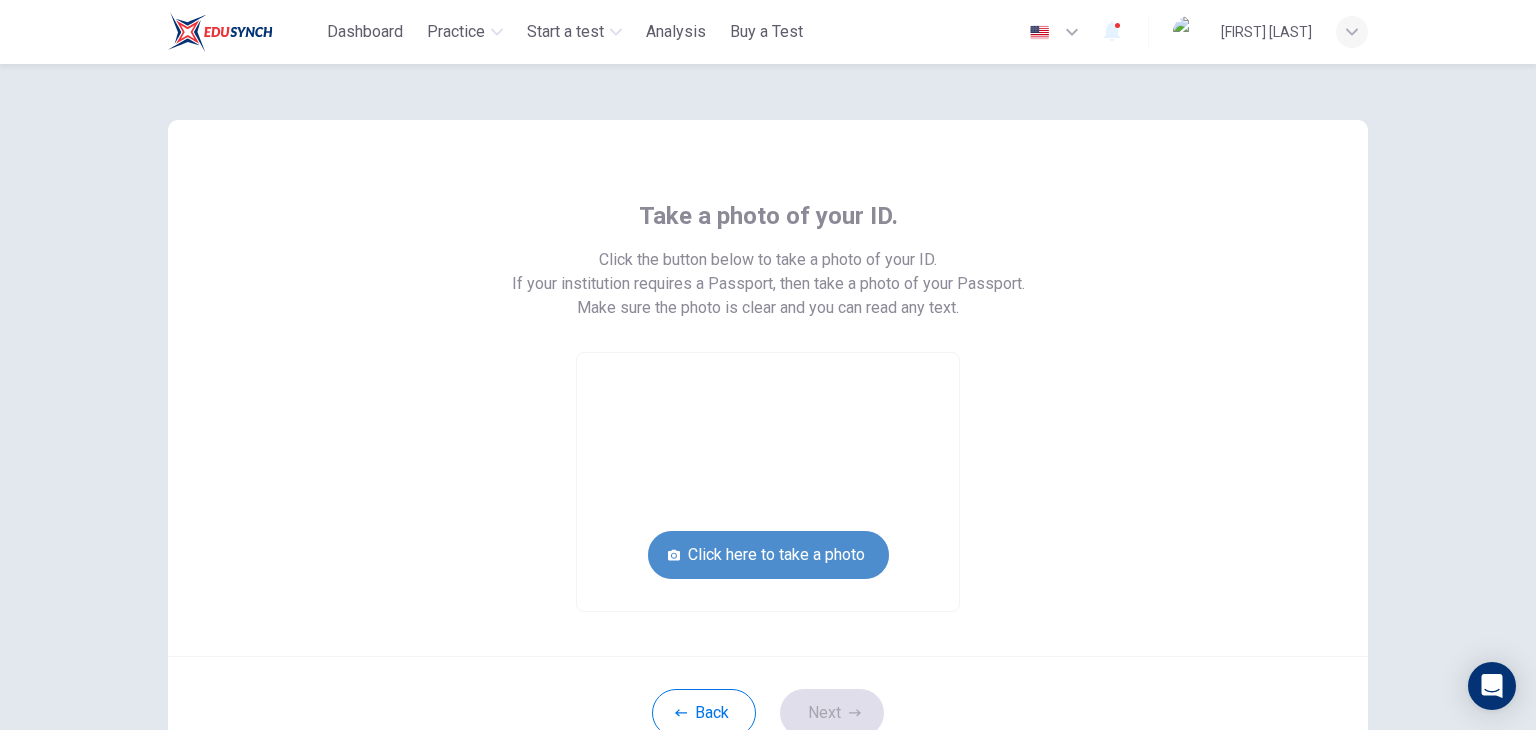 click on "Click here to take a photo" at bounding box center (768, 555) 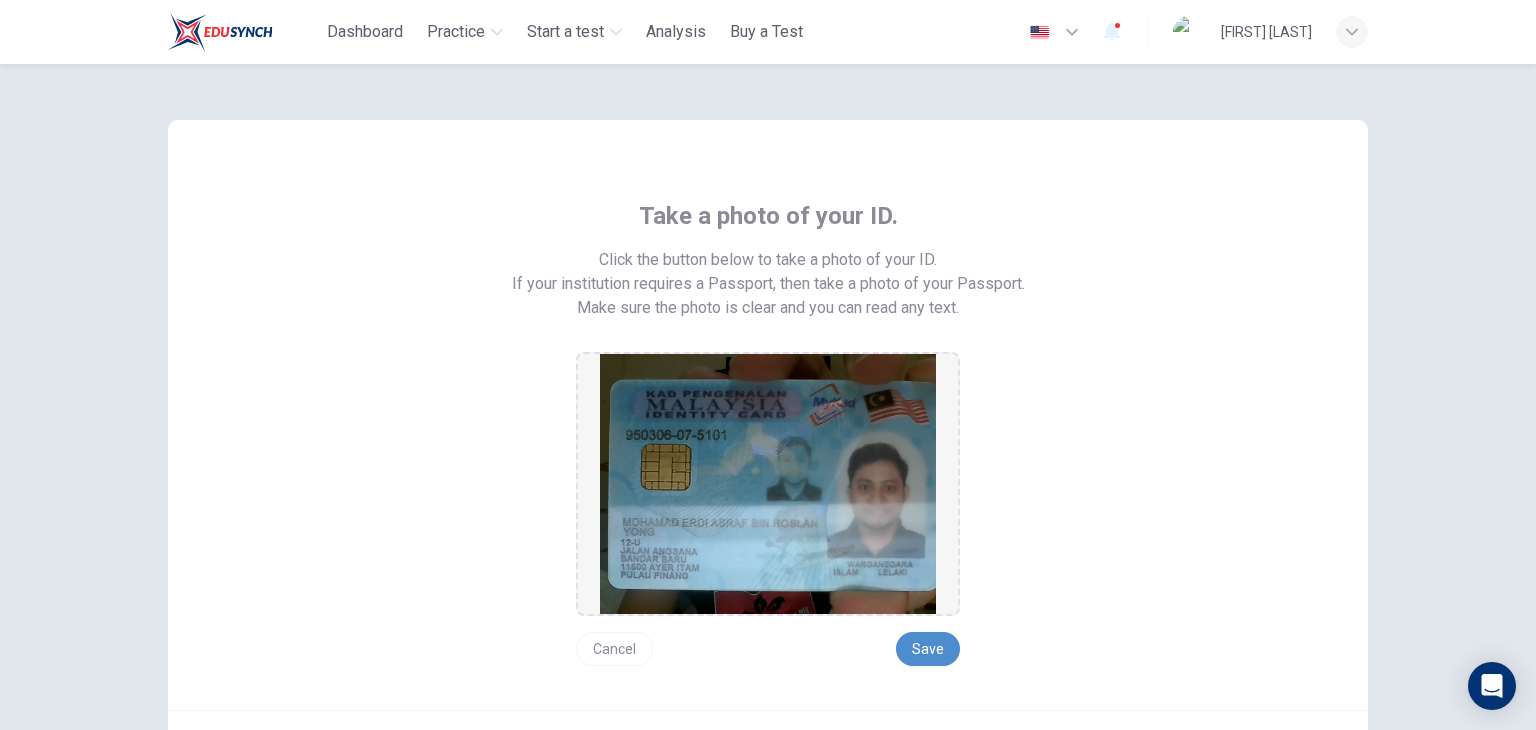 click on "Save" at bounding box center (928, 649) 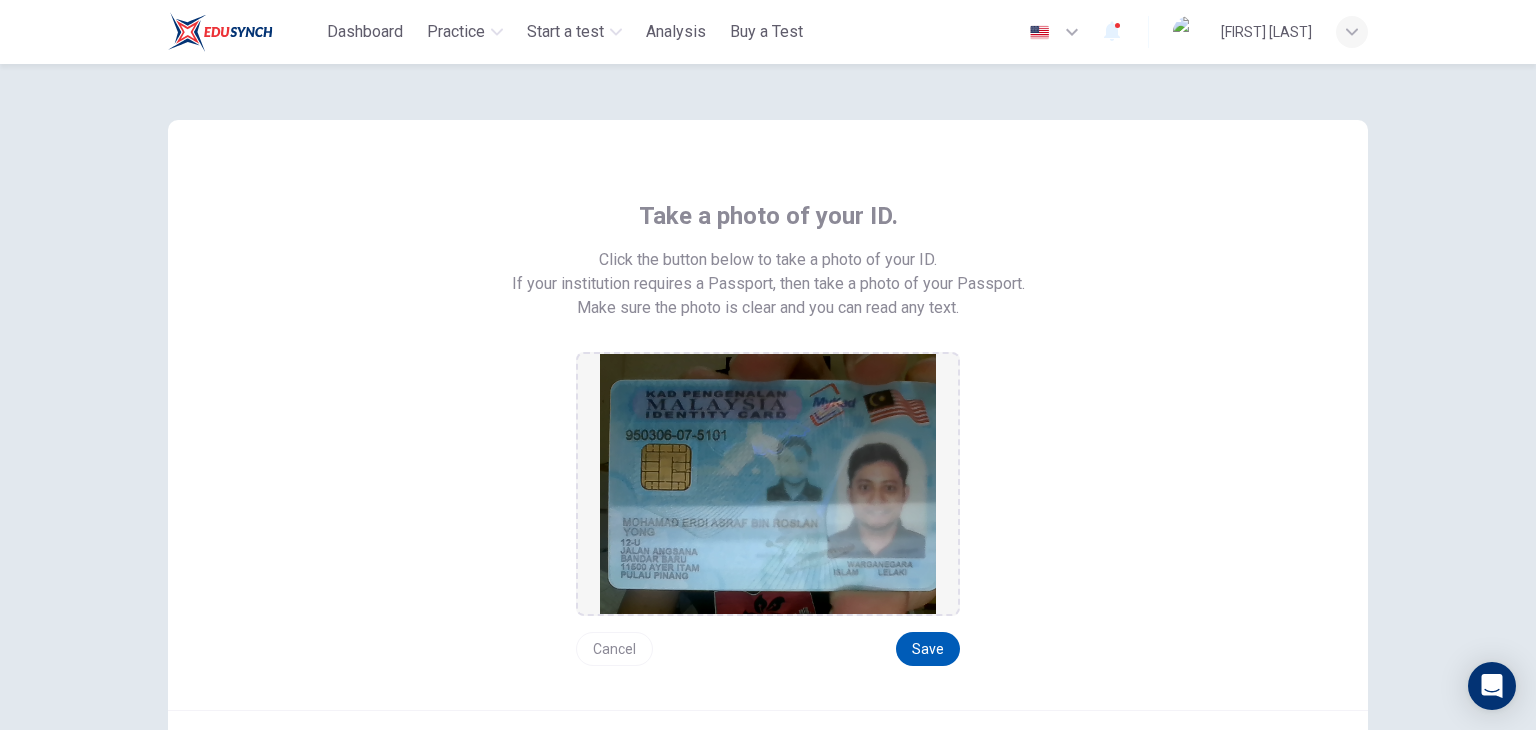 scroll, scrollTop: 186, scrollLeft: 0, axis: vertical 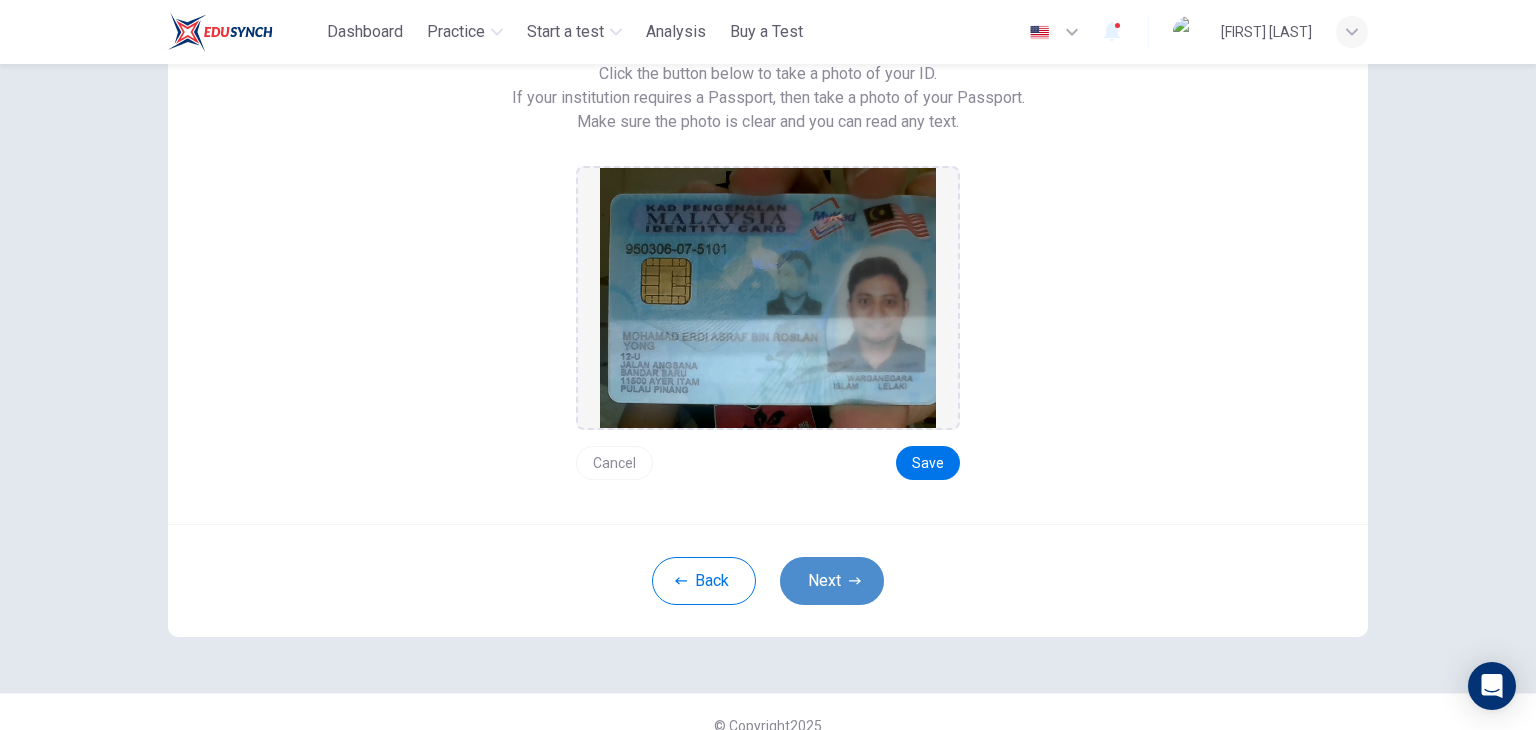 click on "Next" at bounding box center [832, 581] 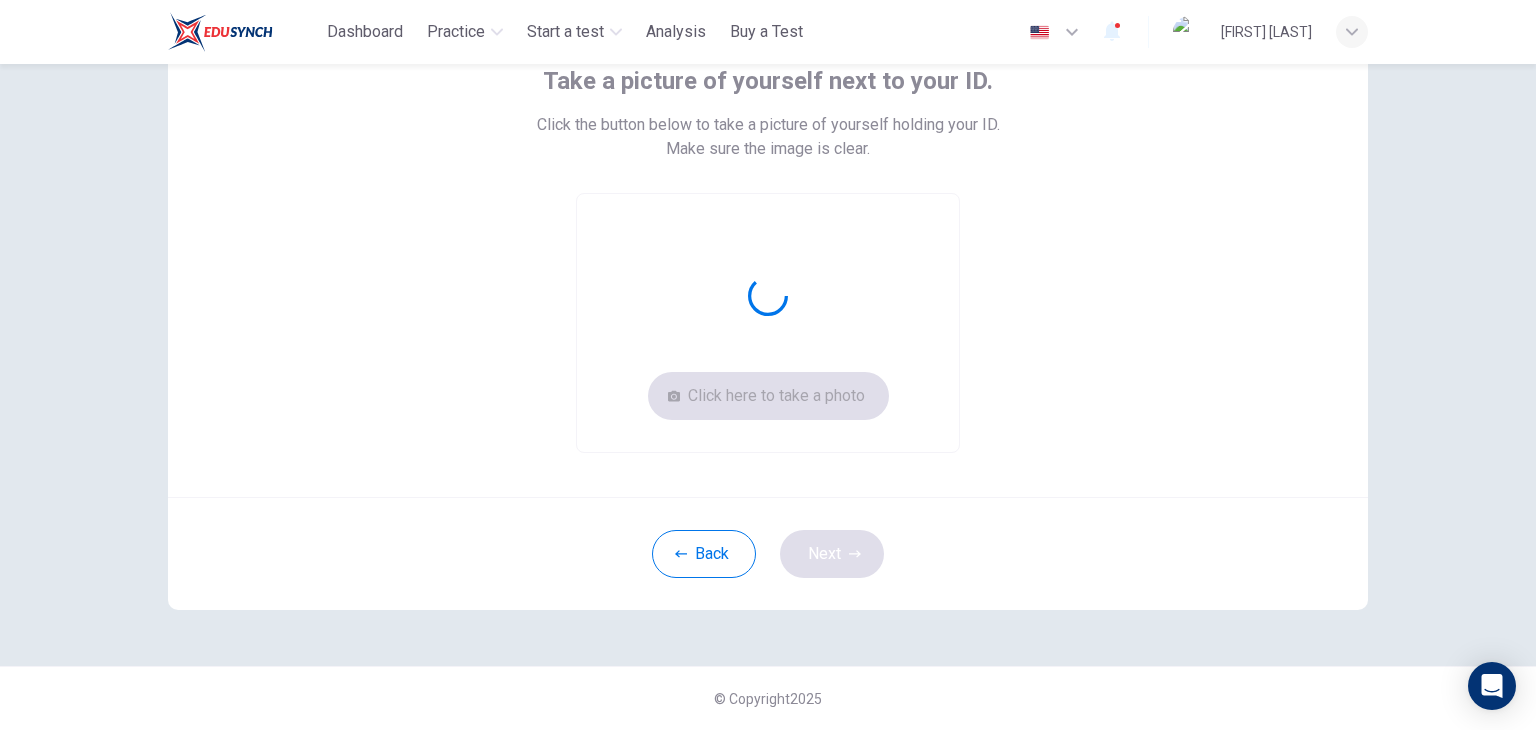 scroll, scrollTop: 135, scrollLeft: 0, axis: vertical 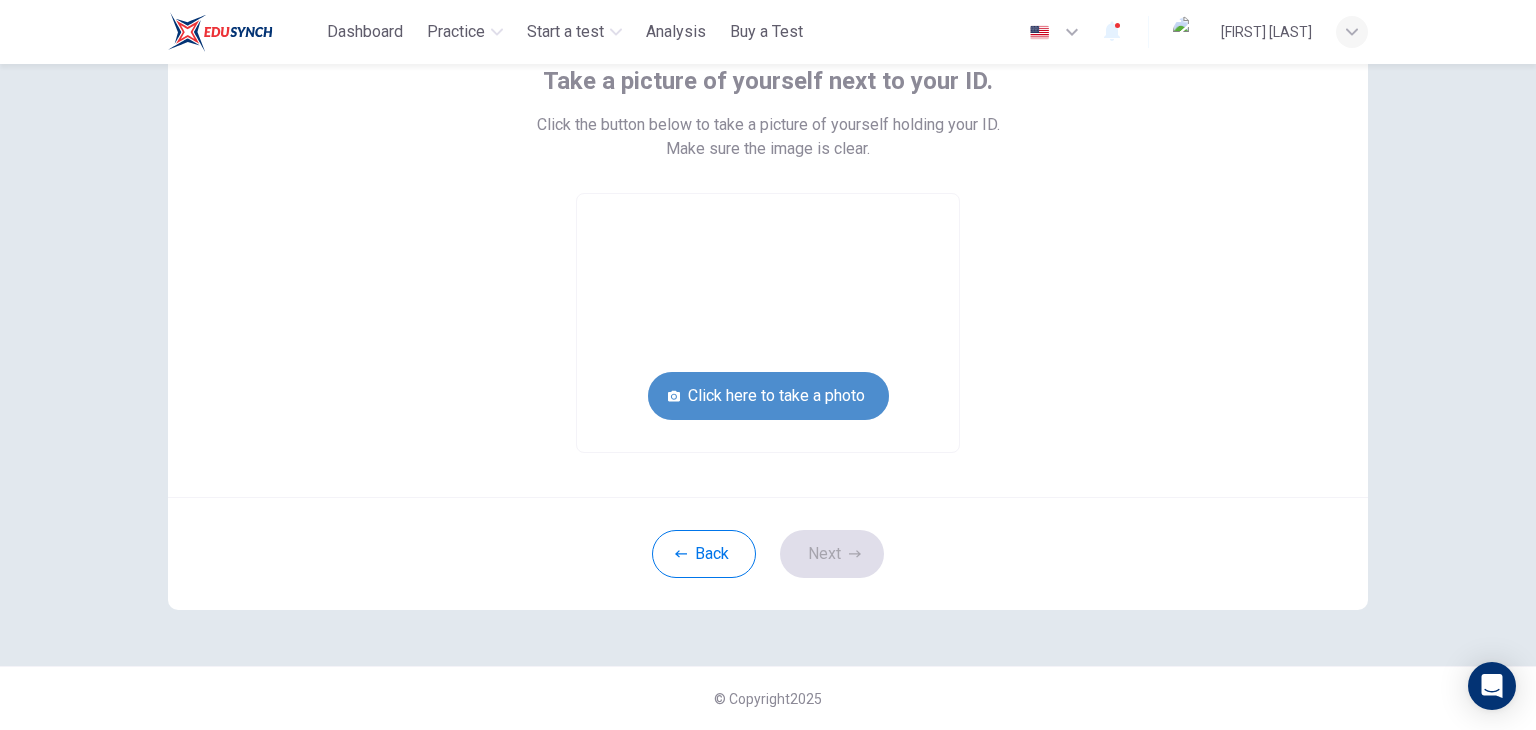 click on "Click here to take a photo" at bounding box center [768, 396] 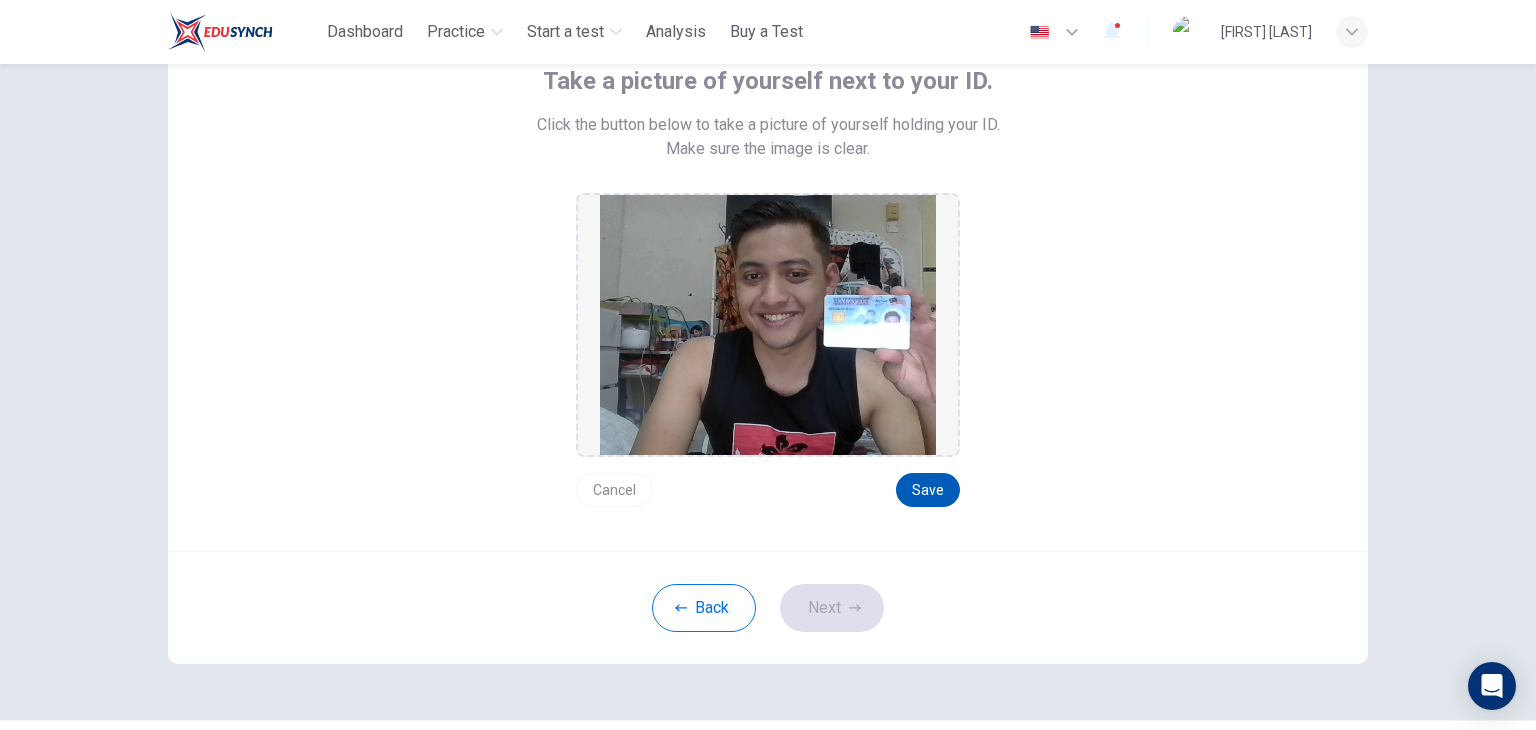 click on "Save" at bounding box center [928, 490] 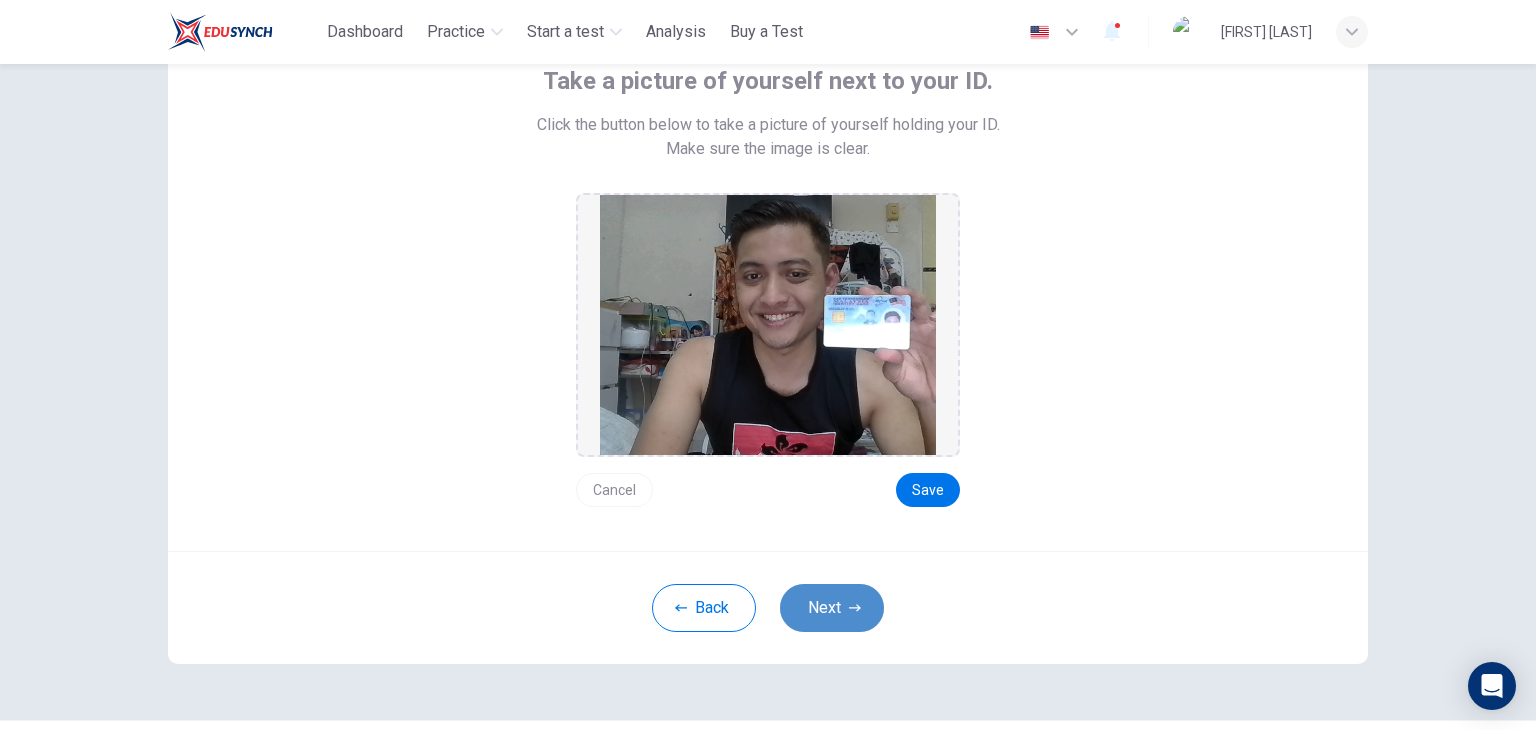 click on "Next" at bounding box center (832, 608) 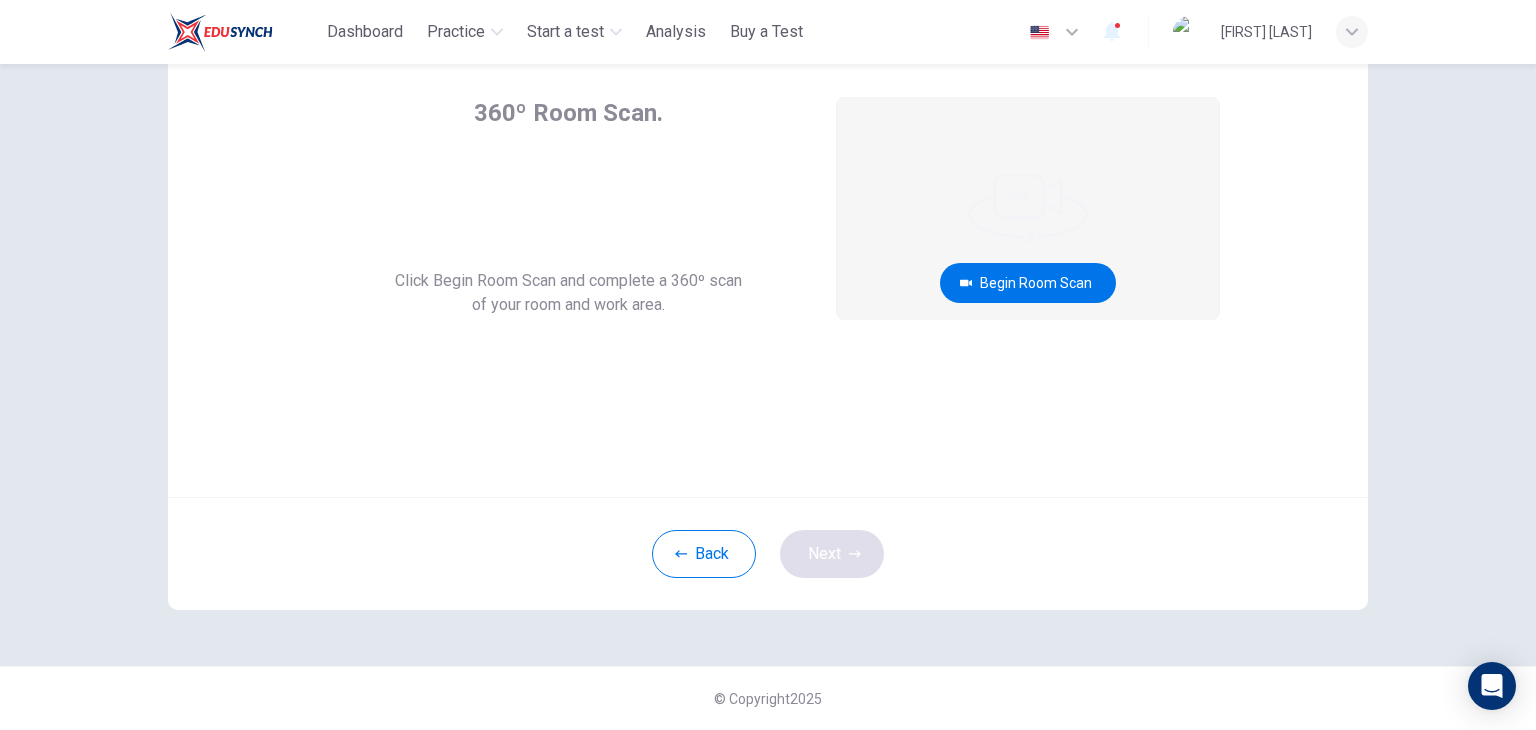 scroll, scrollTop: 103, scrollLeft: 0, axis: vertical 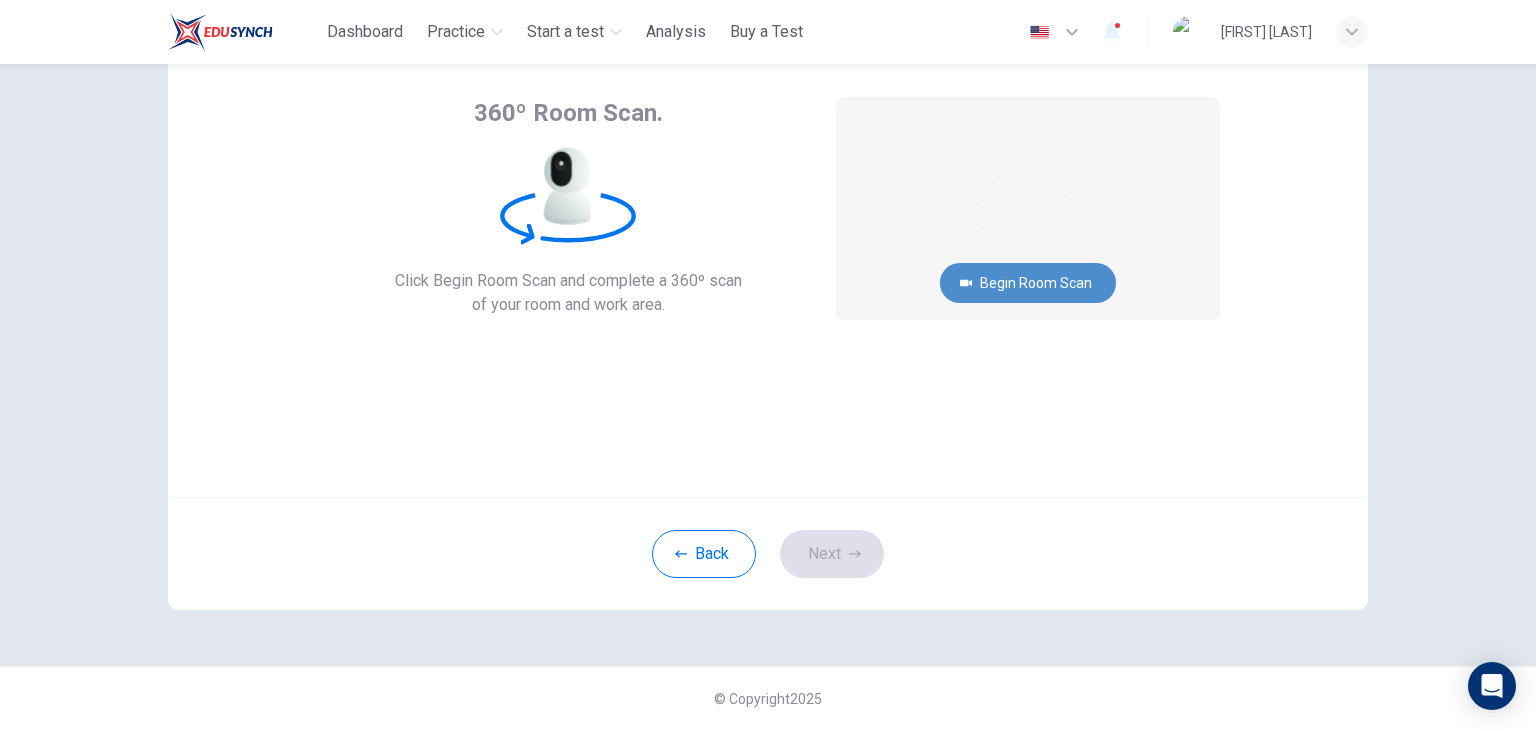 click on "Begin Room Scan" at bounding box center [1028, 283] 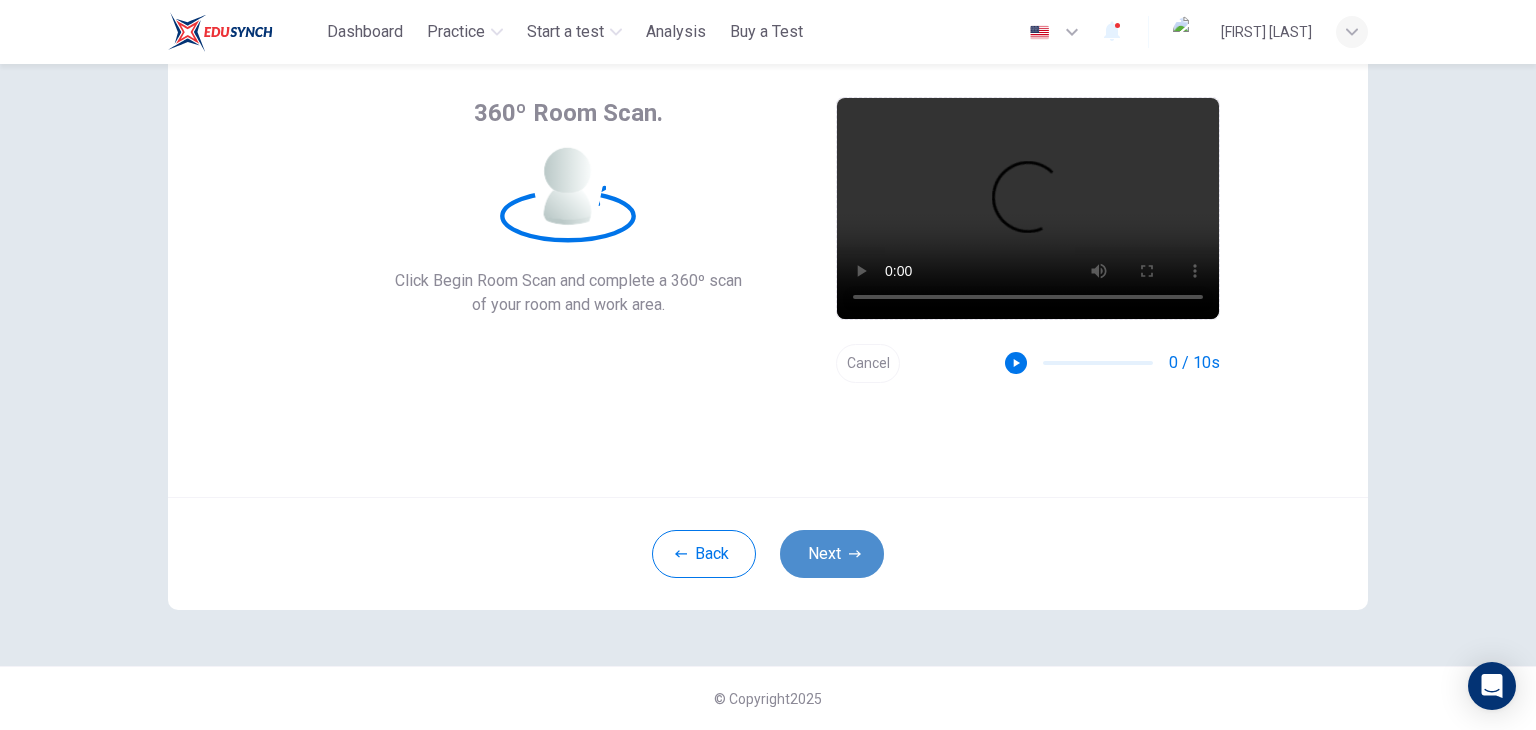 click at bounding box center (855, 554) 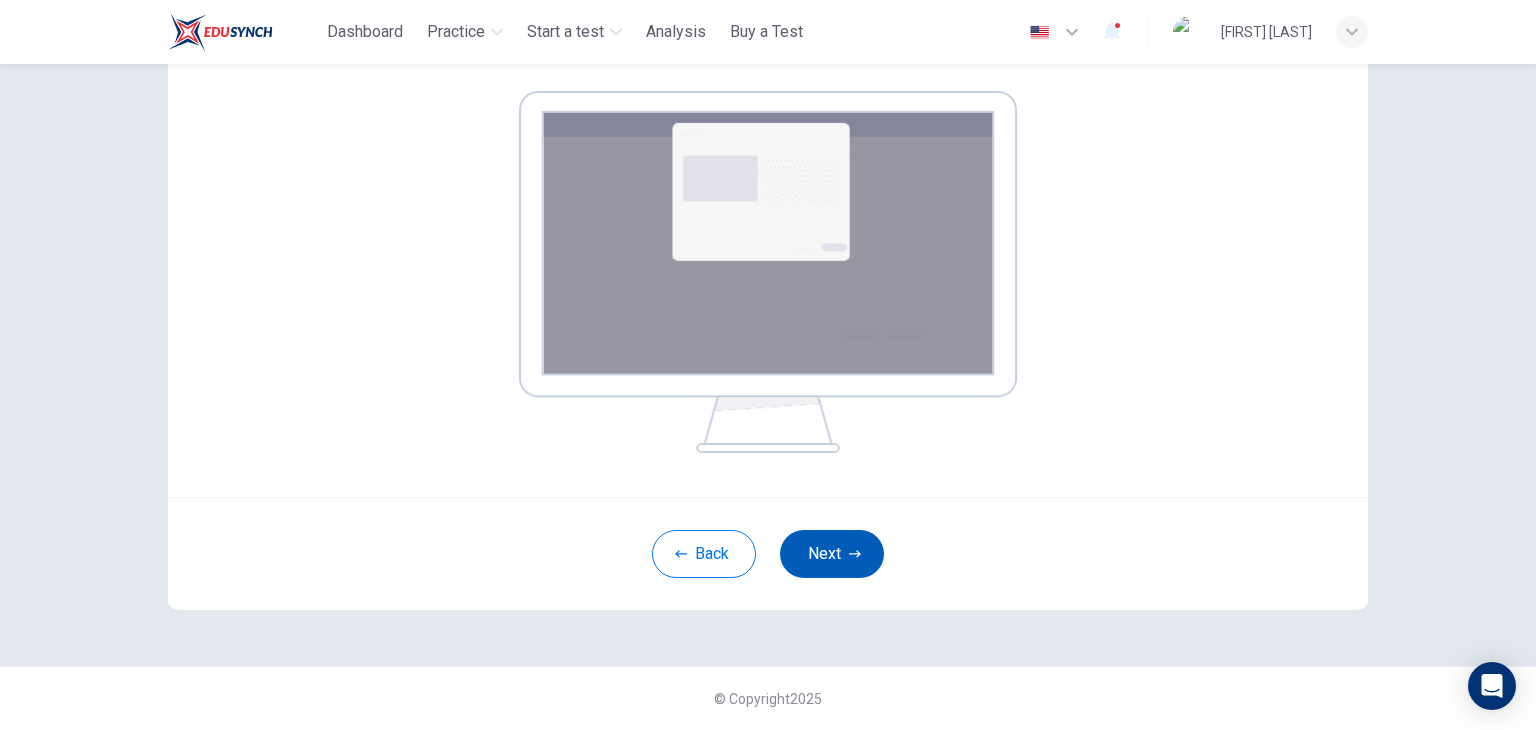 scroll, scrollTop: 308, scrollLeft: 0, axis: vertical 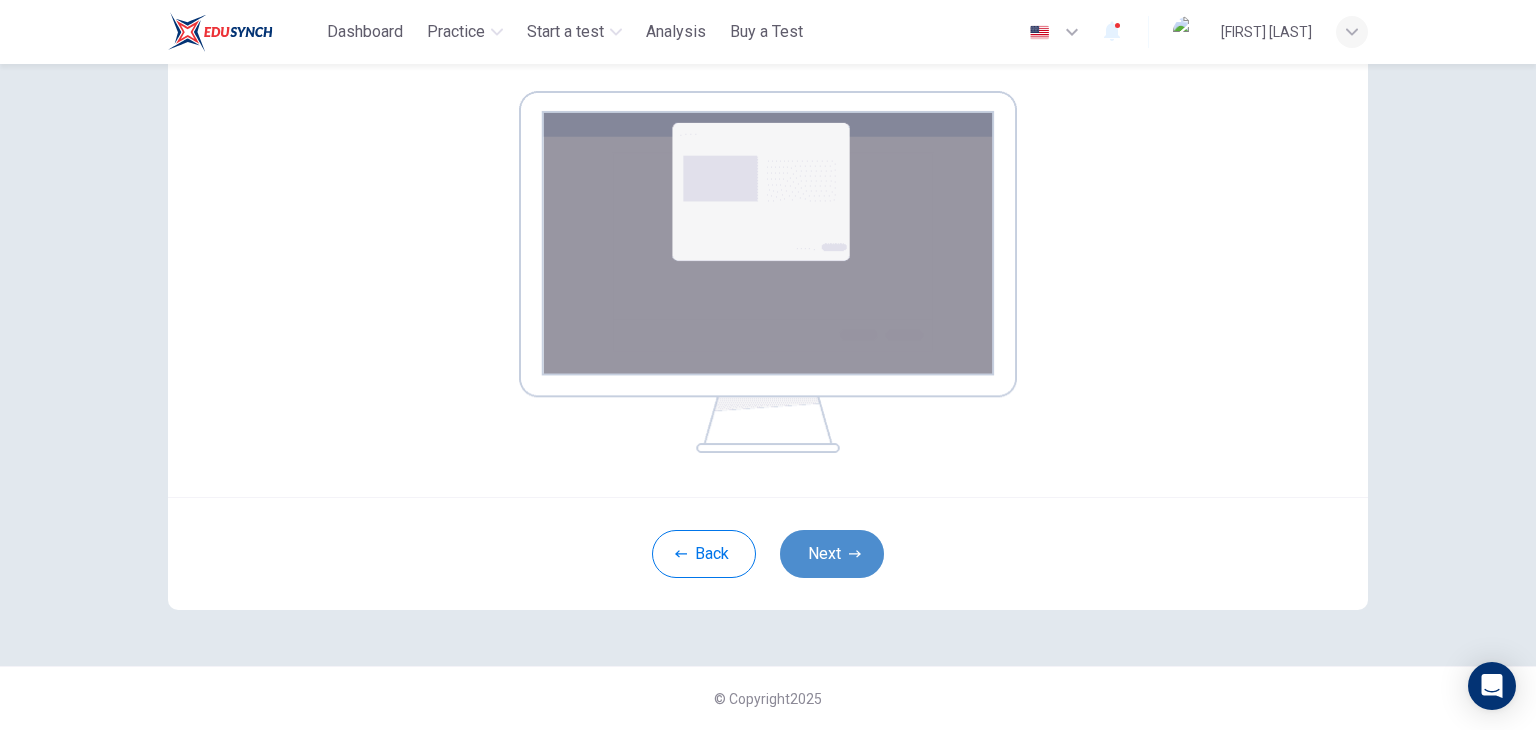 click at bounding box center (855, 554) 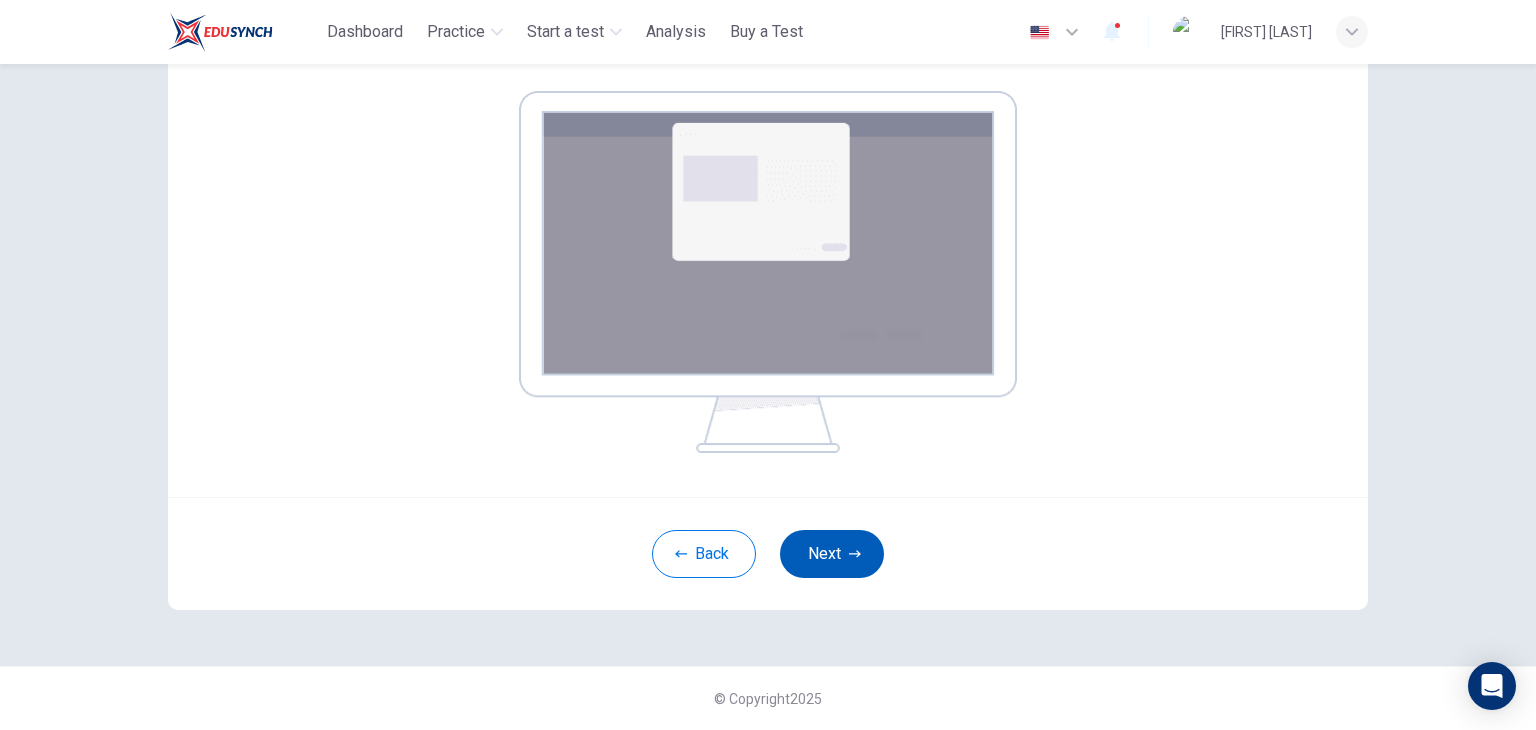 scroll, scrollTop: 103, scrollLeft: 0, axis: vertical 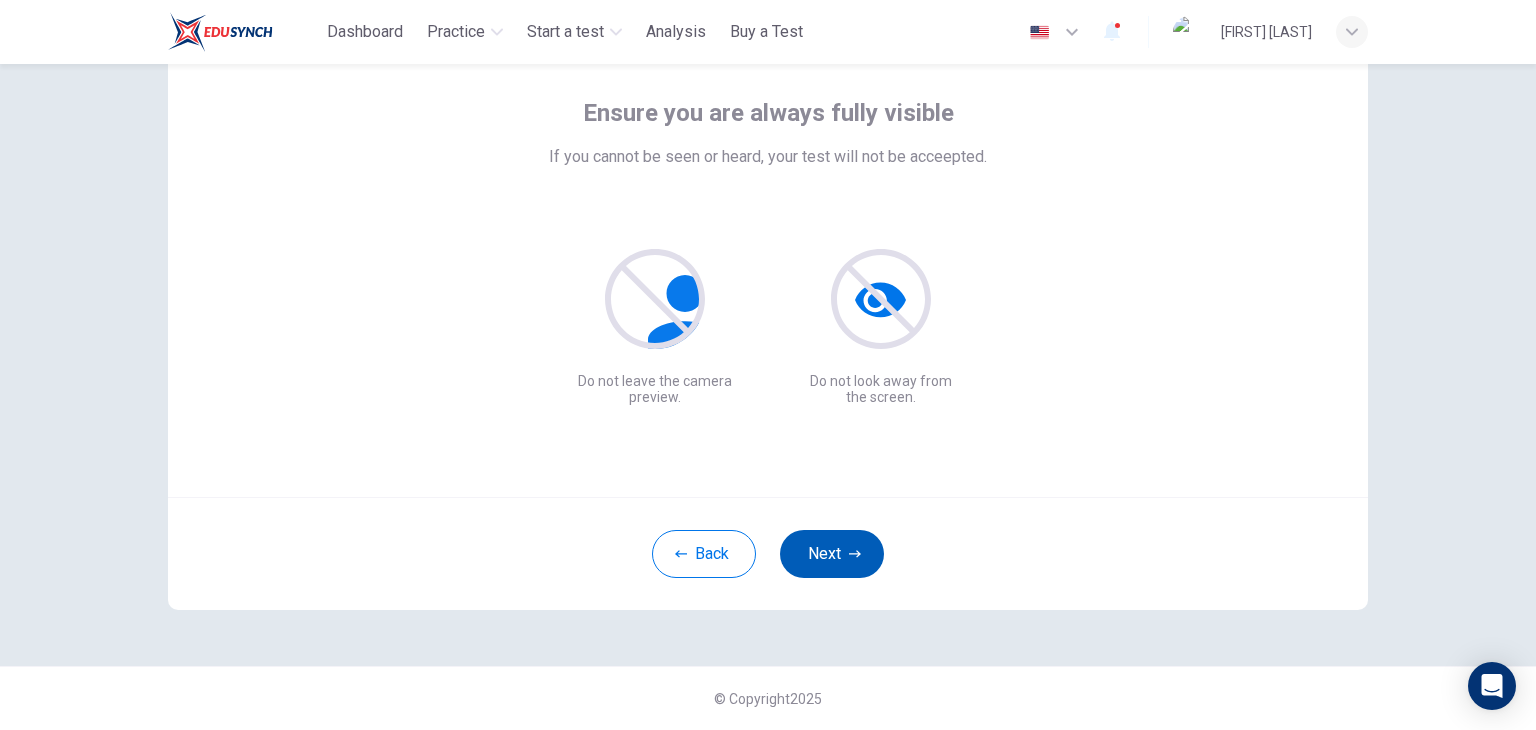 click on "Next" at bounding box center [832, 554] 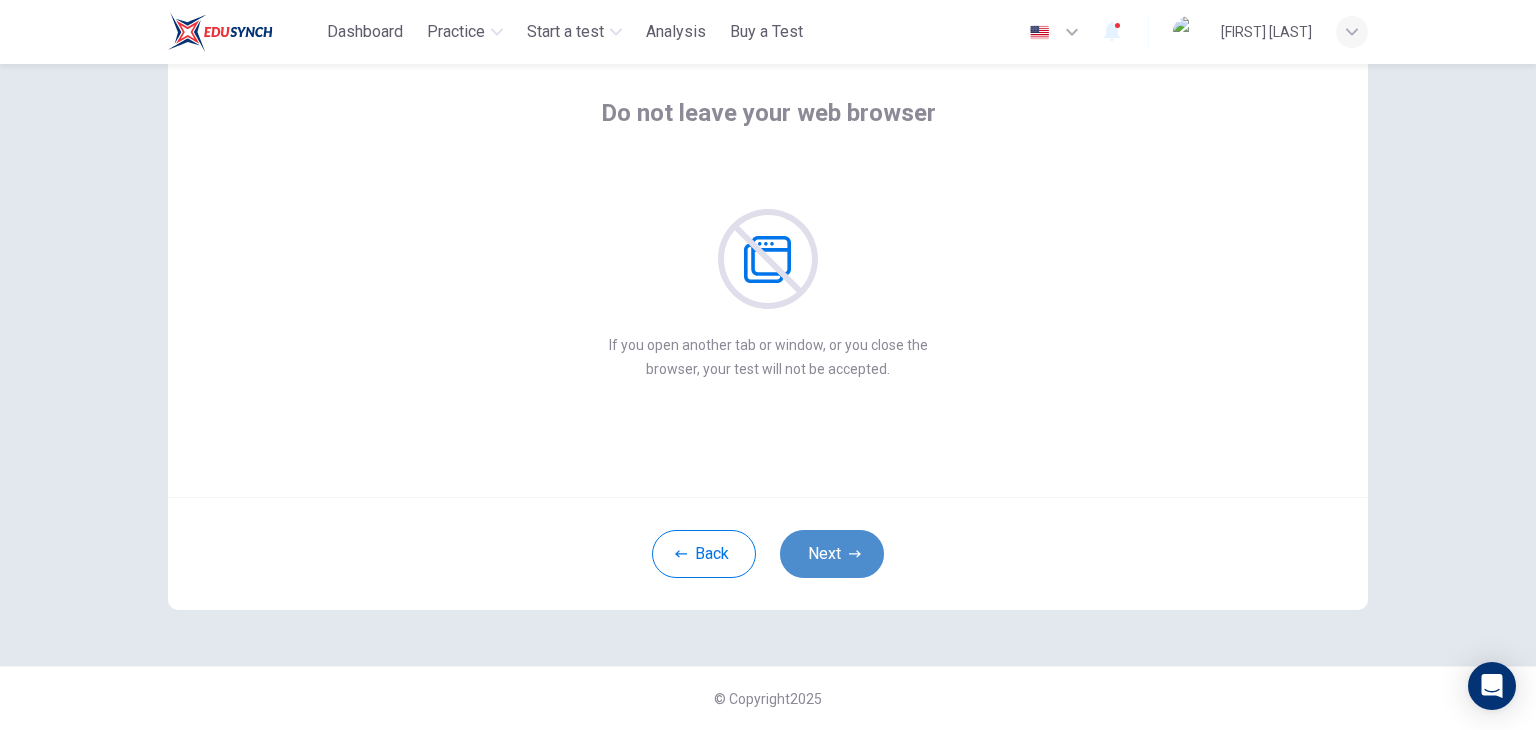 click on "Next" at bounding box center (832, 554) 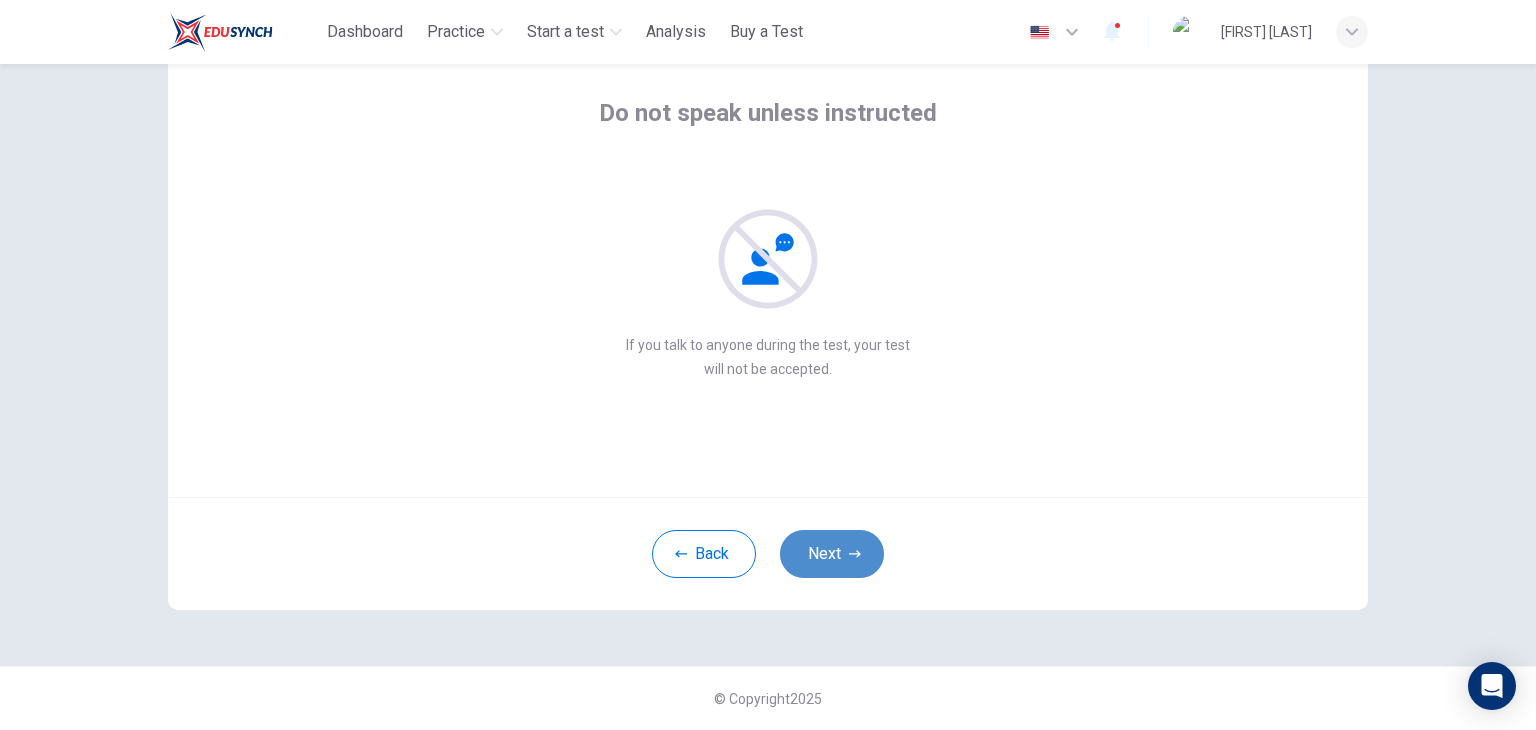 click on "Next" at bounding box center (832, 554) 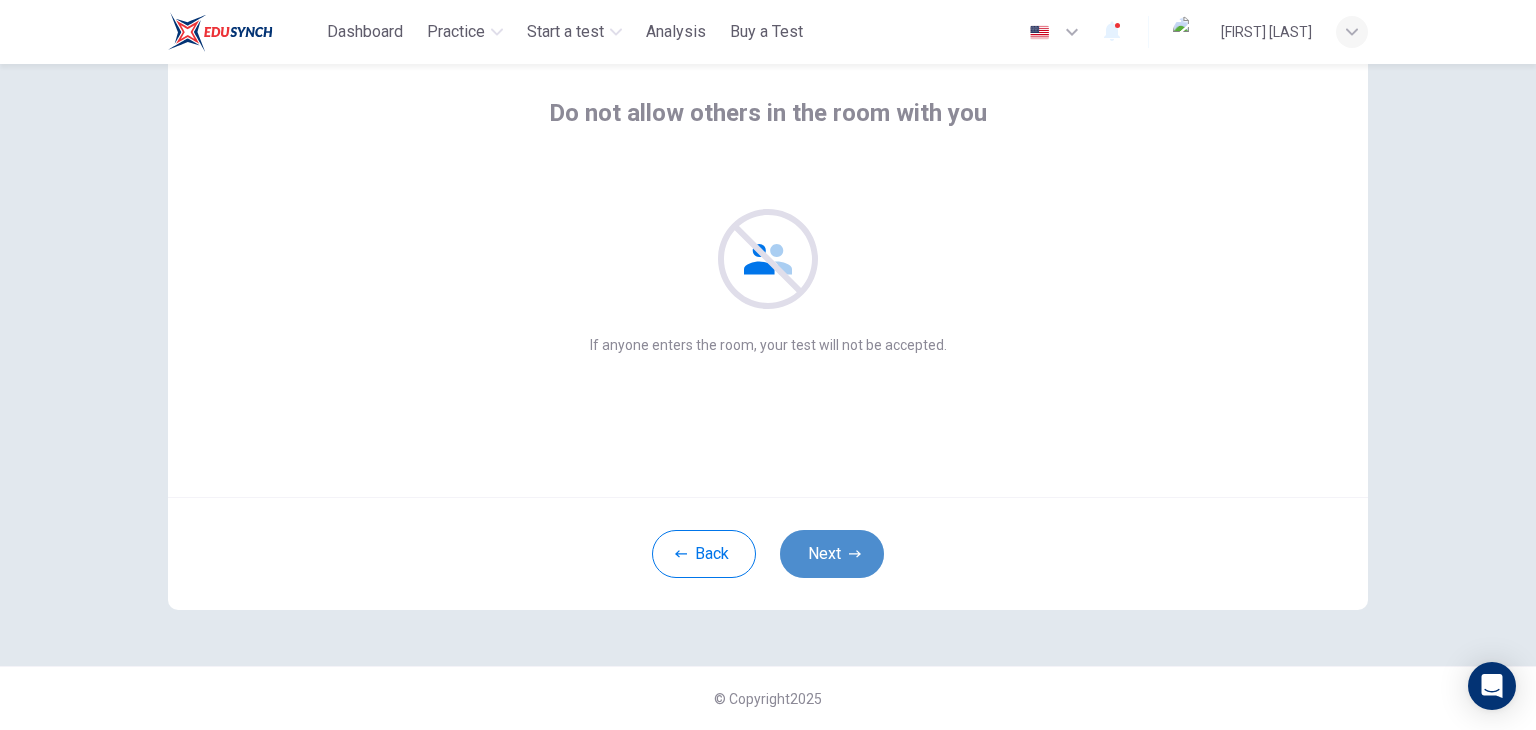 click on "Next" at bounding box center (832, 554) 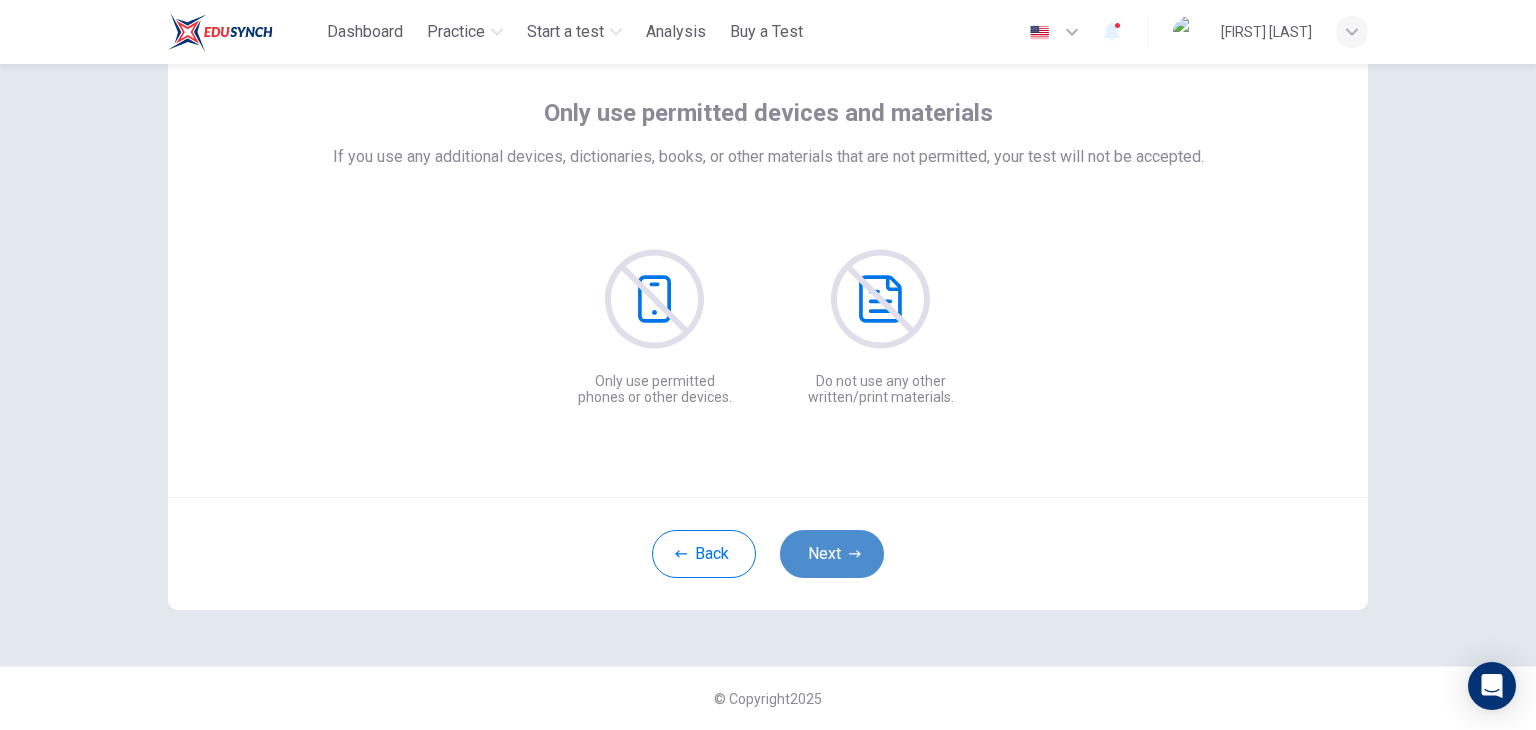 click on "Next" at bounding box center [832, 554] 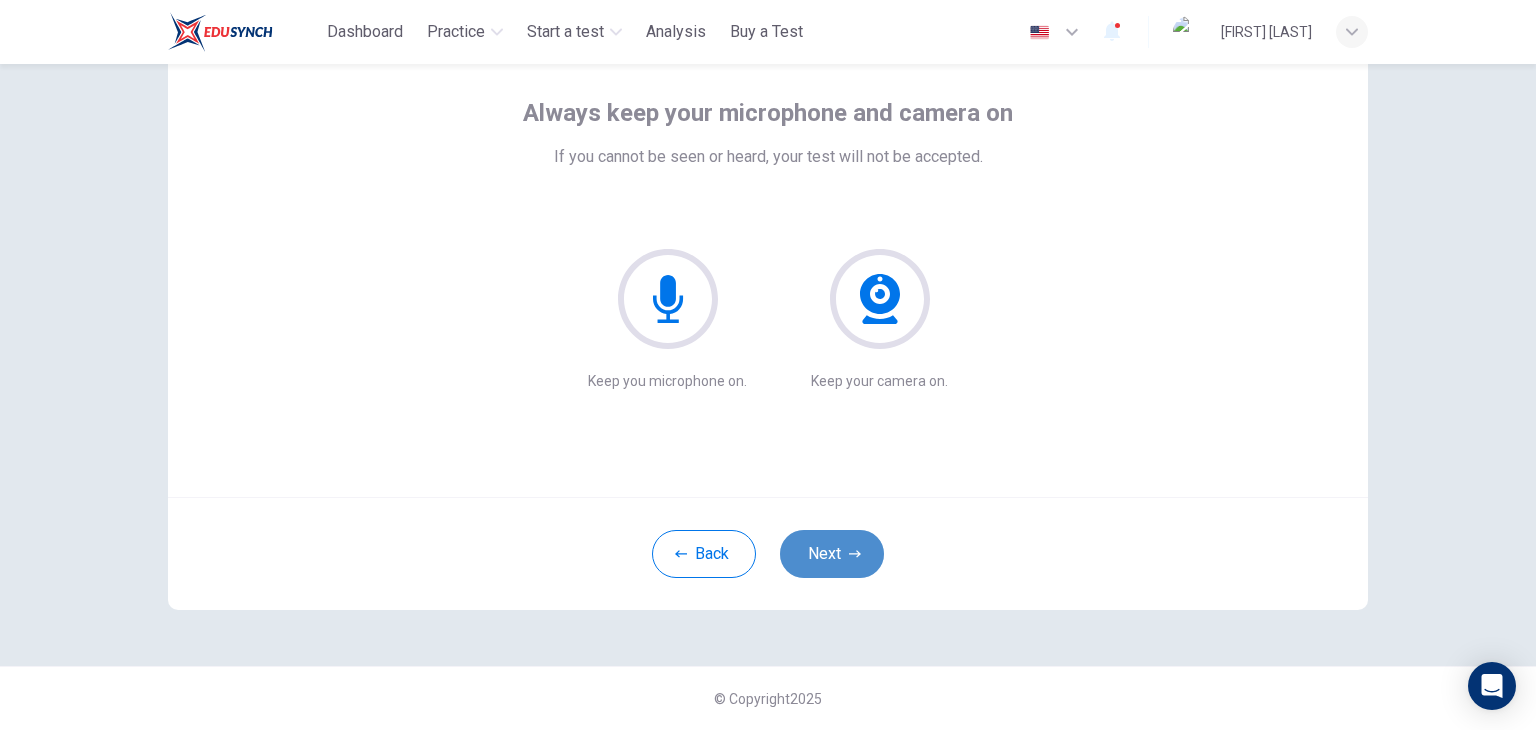 click on "Next" at bounding box center [832, 554] 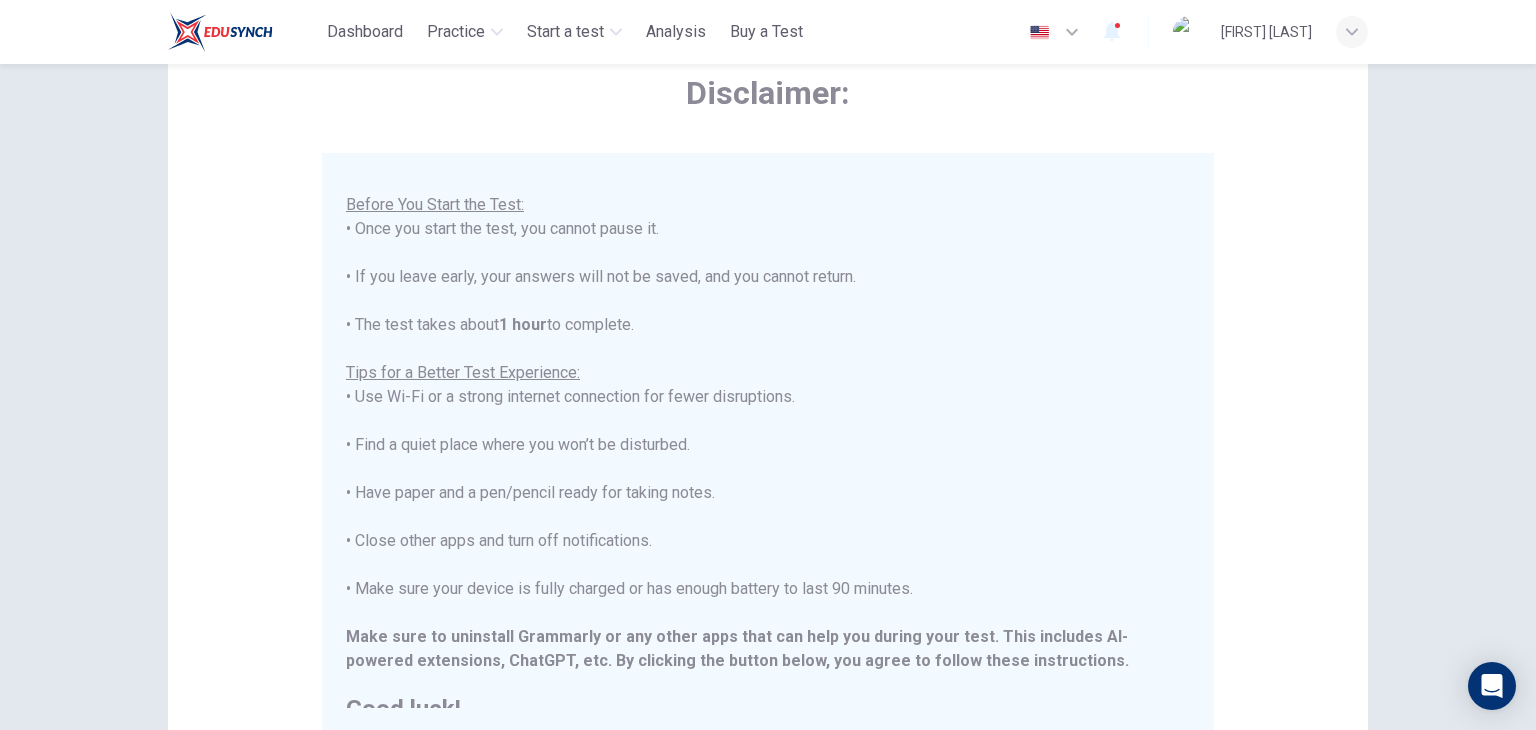 scroll, scrollTop: 191, scrollLeft: 0, axis: vertical 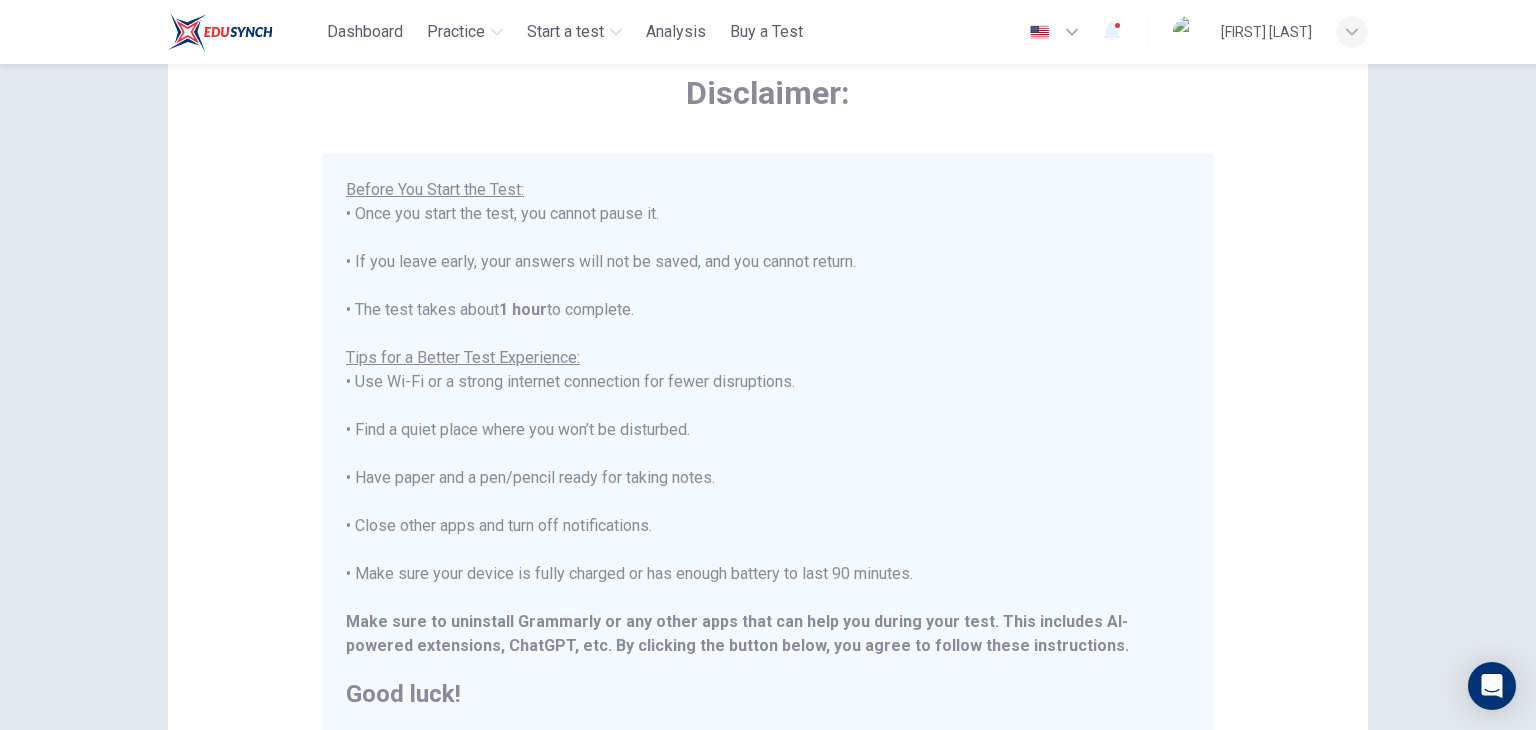 click on "****IMPORTANT: You cannot change the language during the test.****
Please choose your language now using the flags at the top of the screen. You must change it before you start the test. Once the test begins, the language will stay the same.
You are about to start a  CEFR Level Test .
Before You Start the Test:
• Once you start the test, you cannot pause it.
• If you leave early, your answers will not be saved, and you cannot return.
• The test takes about  1 hour  to complete.
Tips for a Better Test Experience:
• Use Wi-Fi or a strong internet connection for fewer disruptions.
• Find a quiet place where you won’t be disturbed.
• Have paper and a pen/pencil ready for taking notes.
• Close other apps and turn off notifications.
• Make sure your device is fully charged or has enough battery to last 90 minutes.
Make sure to uninstall Grammarly or any other apps that can help you during your test. This includes AI-powered extensions, ChatGPT, etc.
Good luck!" at bounding box center [768, 346] 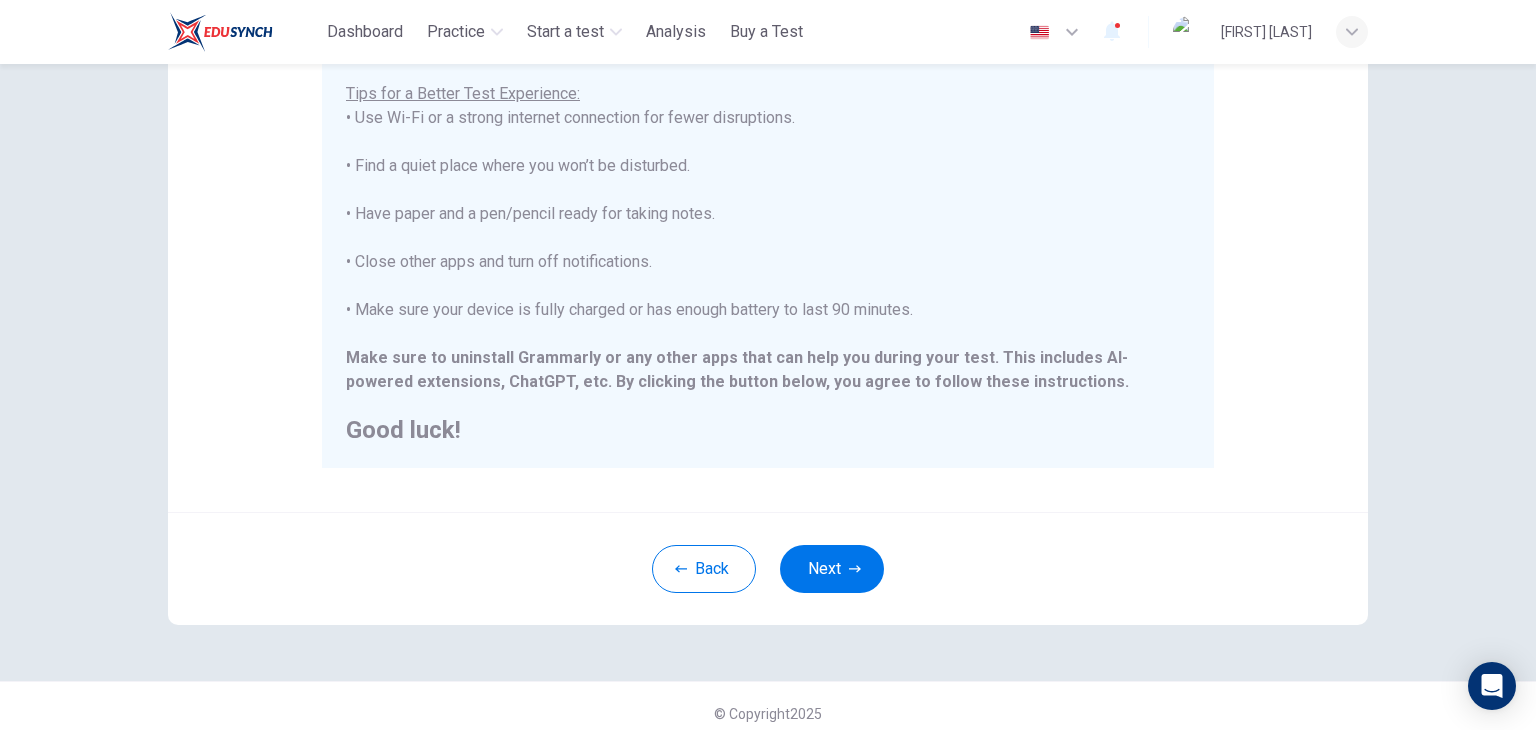 scroll, scrollTop: 382, scrollLeft: 0, axis: vertical 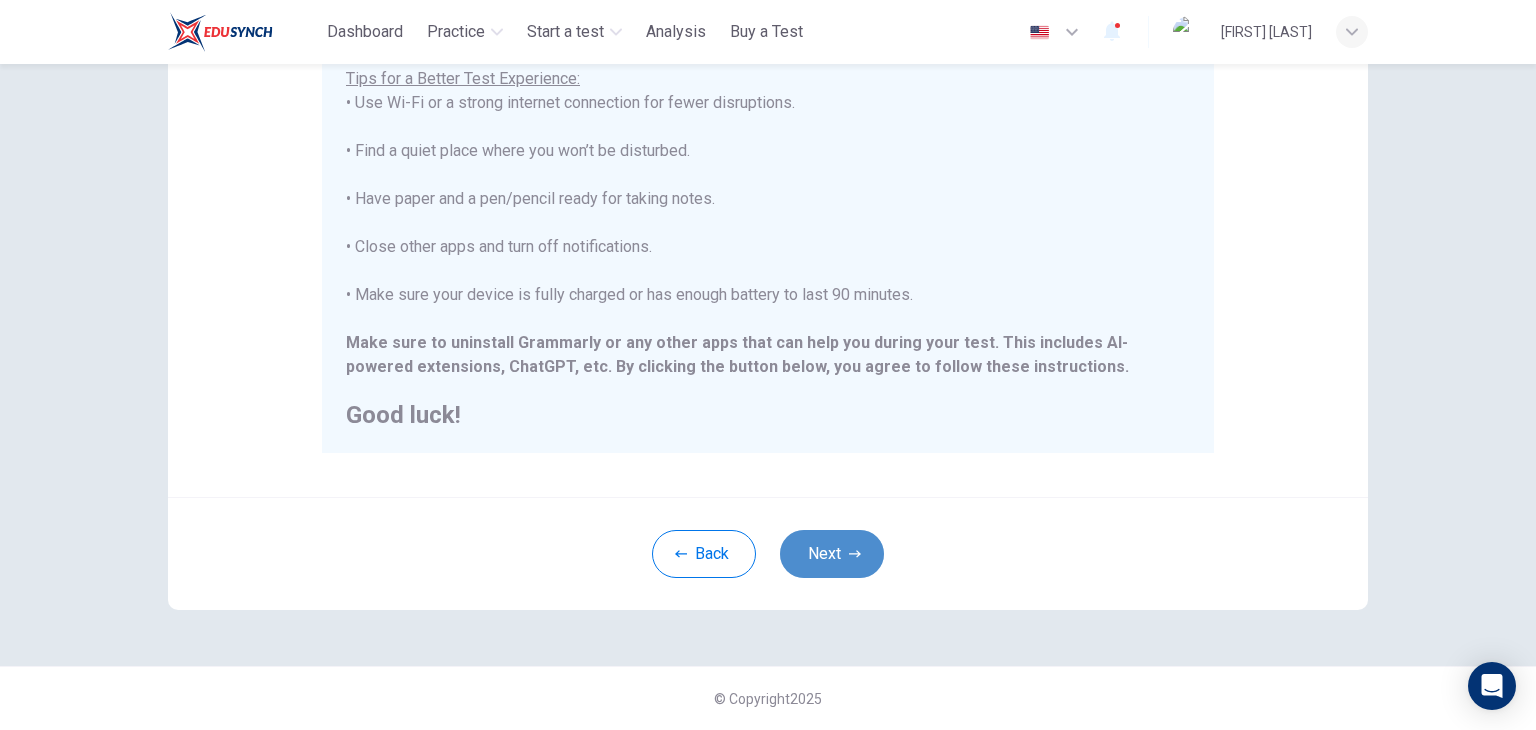 click on "Next" at bounding box center [832, 554] 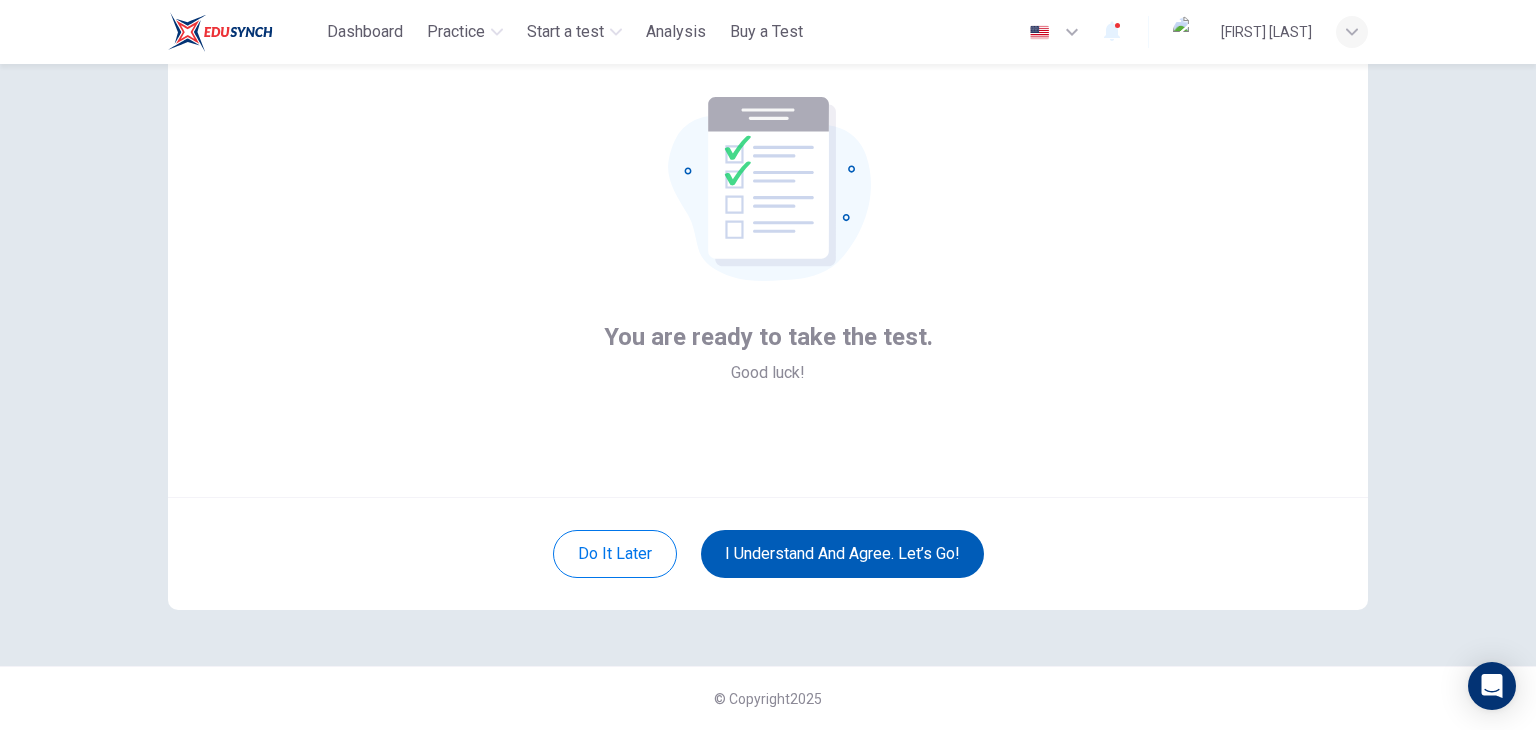 scroll, scrollTop: 103, scrollLeft: 0, axis: vertical 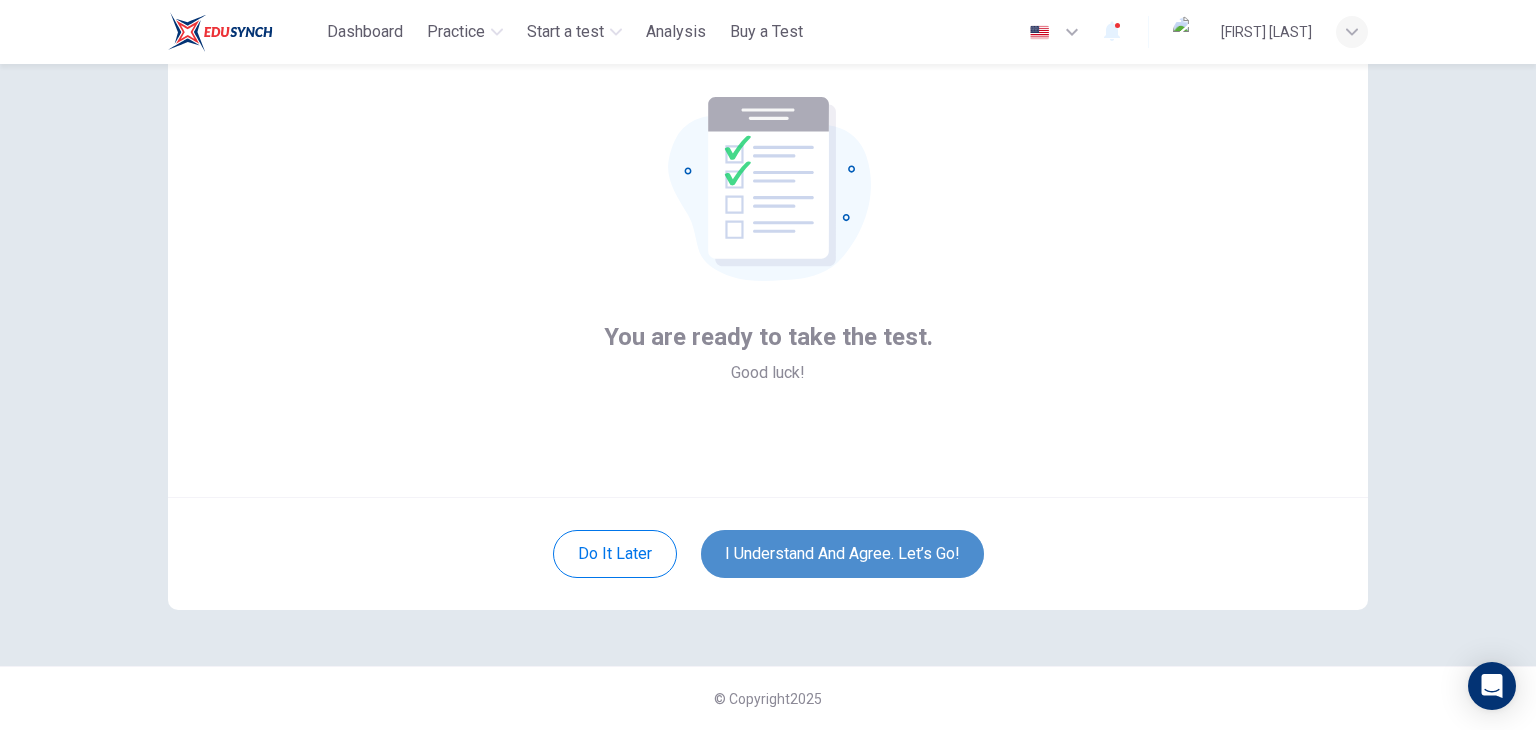 click on "I understand and agree. Let’s go!" at bounding box center [842, 554] 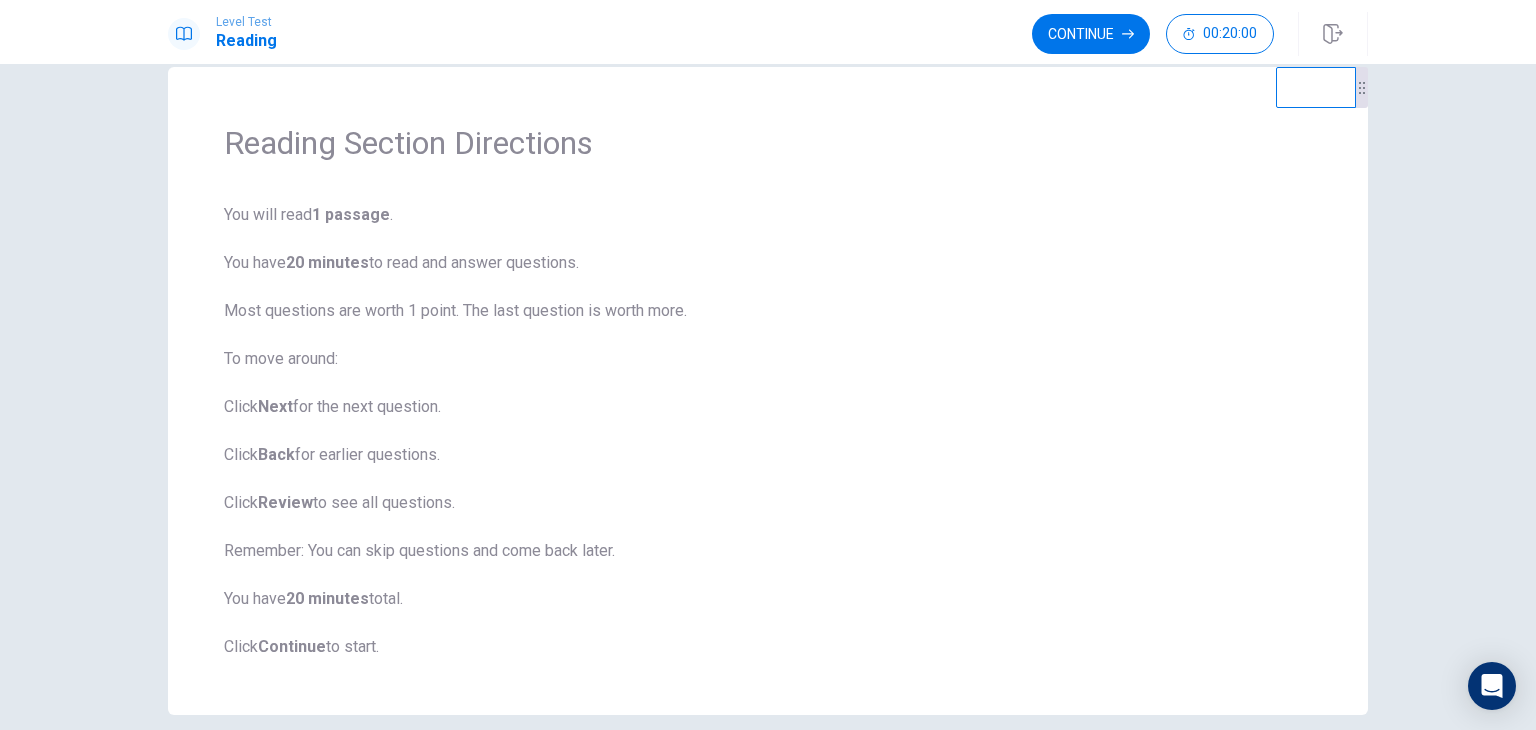 scroll, scrollTop: 6, scrollLeft: 0, axis: vertical 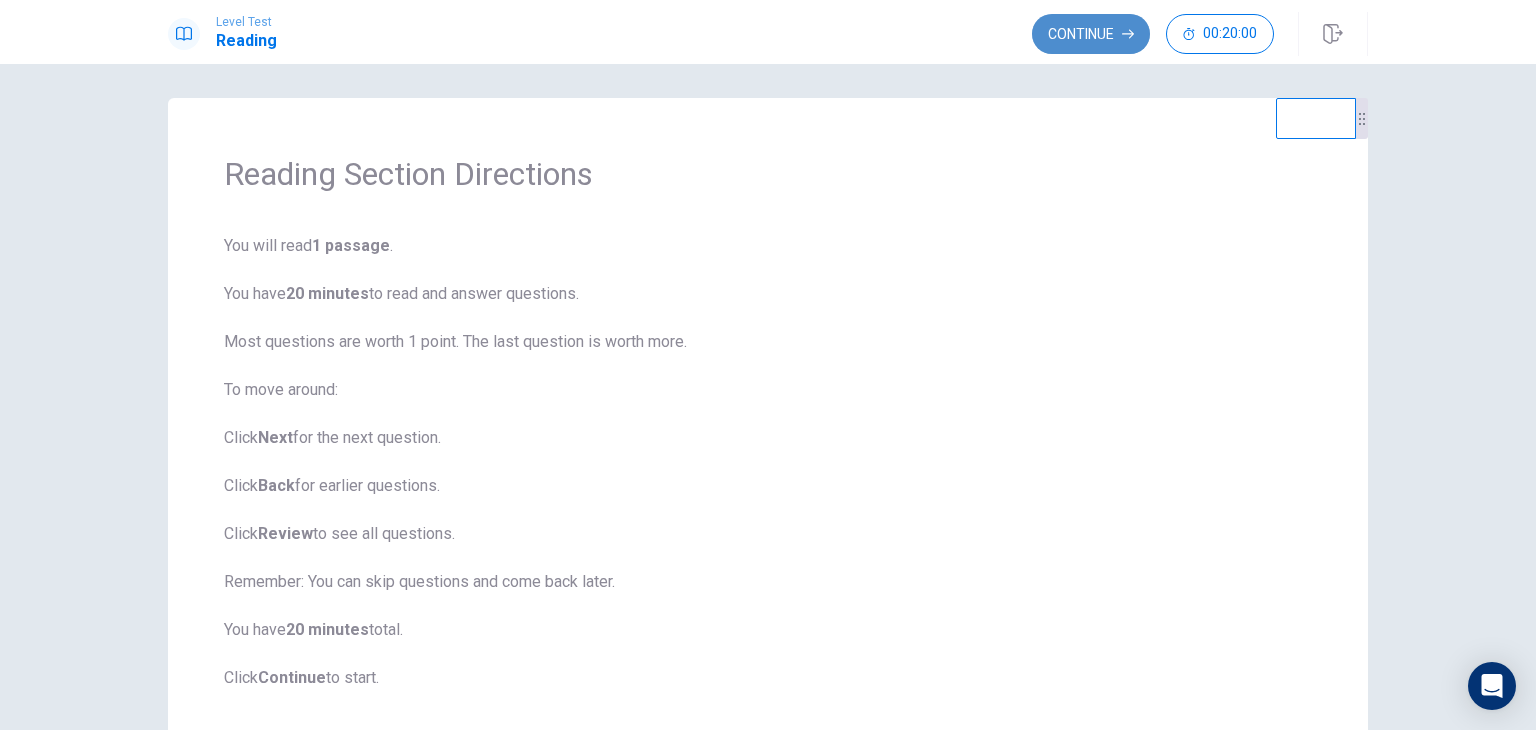 click on "Continue" at bounding box center (1091, 34) 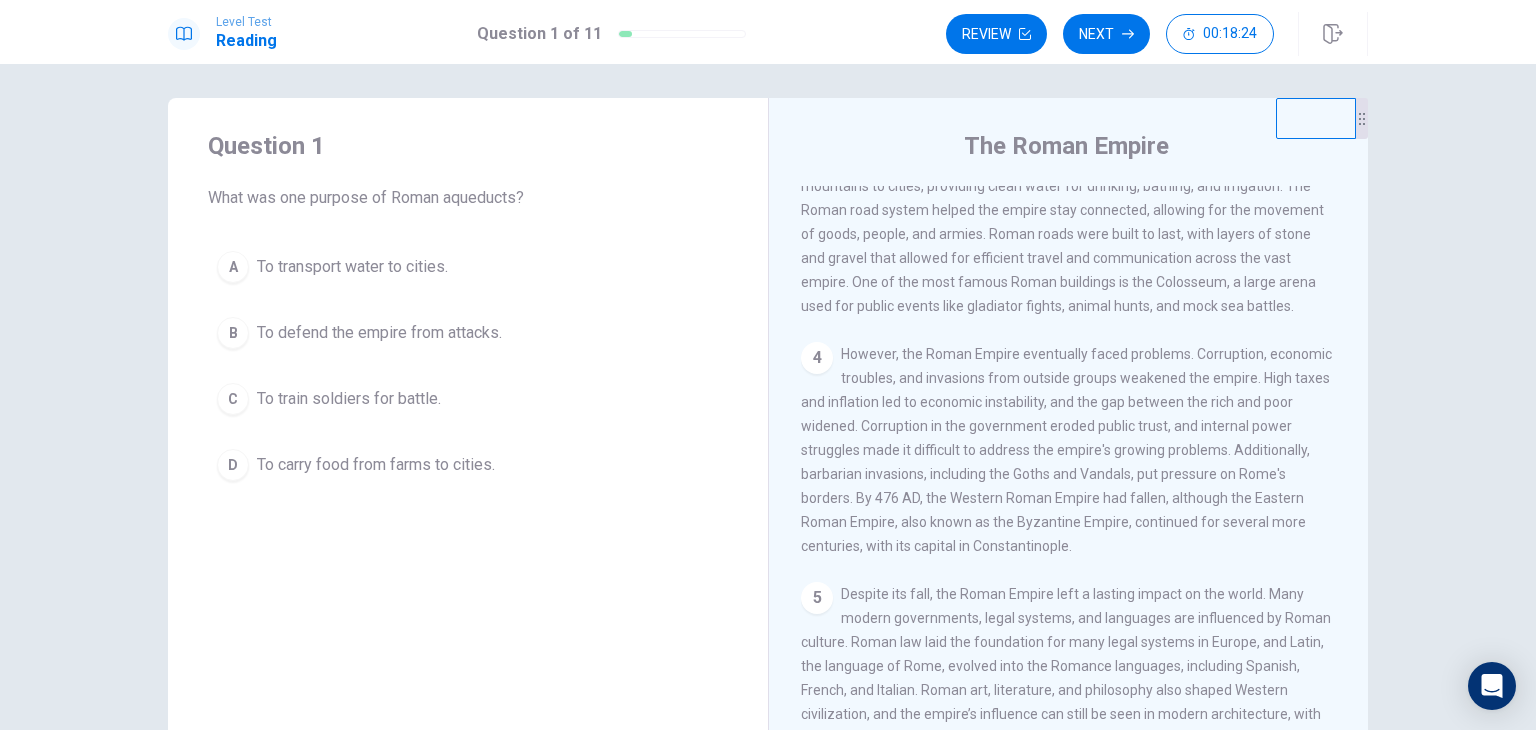 scroll, scrollTop: 536, scrollLeft: 0, axis: vertical 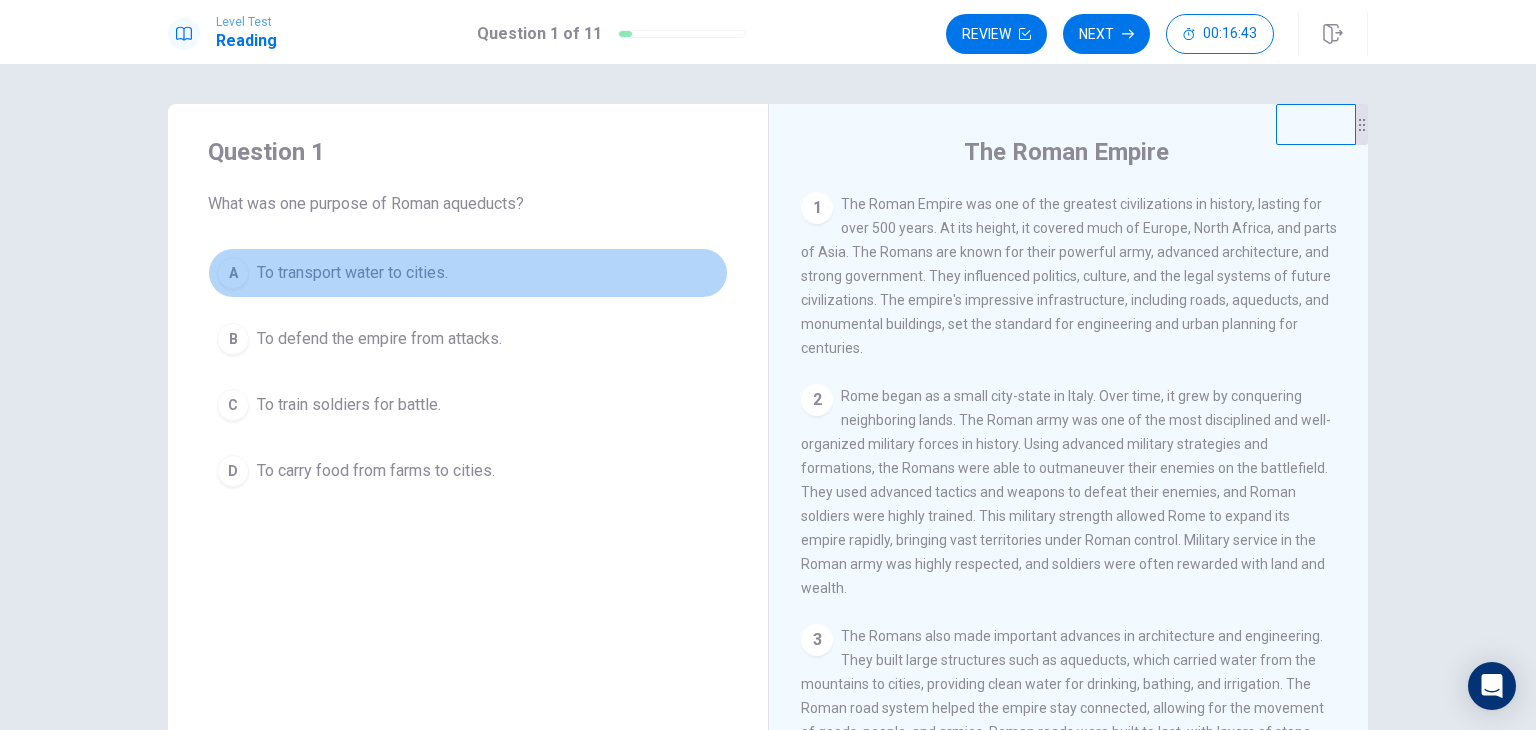 click on "To transport water to cities." at bounding box center (352, 273) 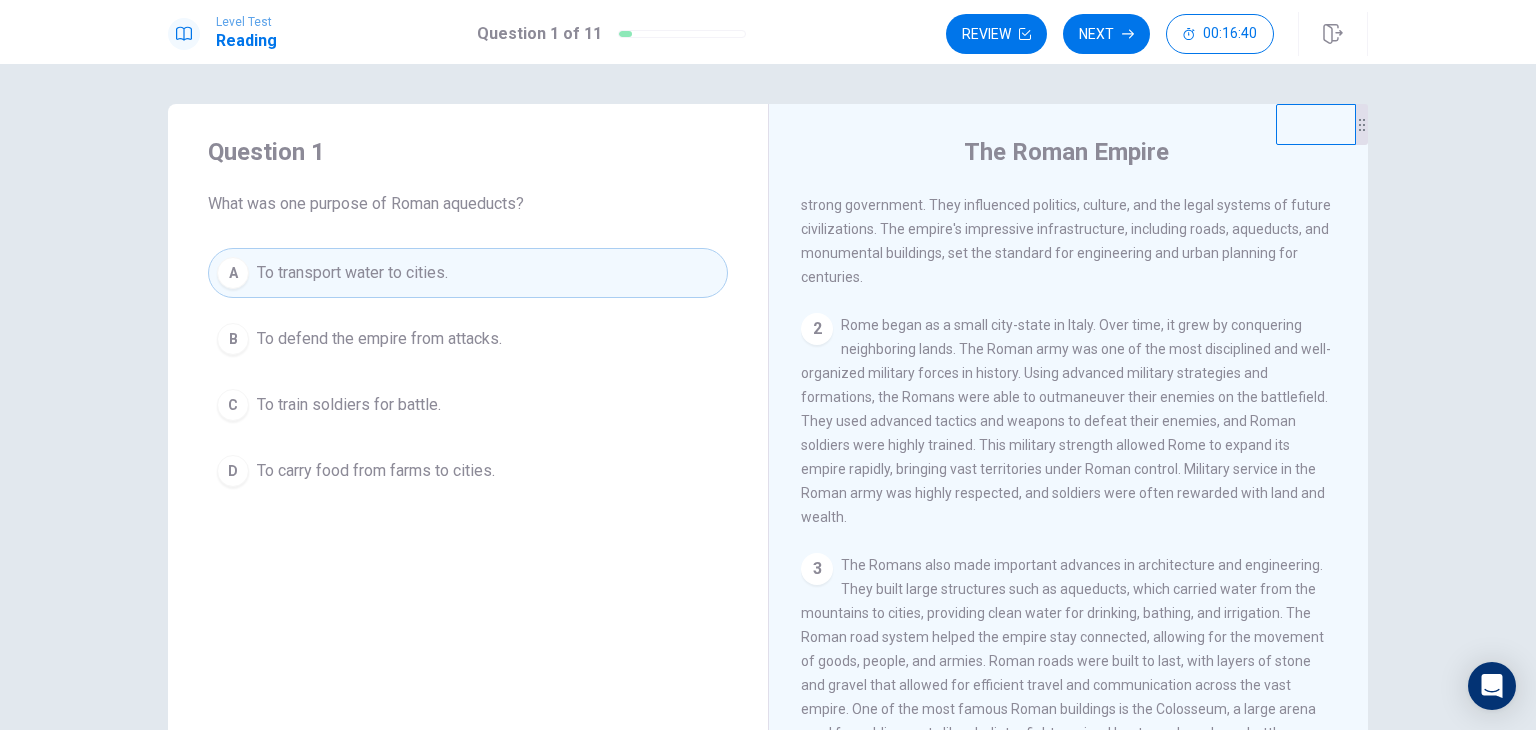 scroll, scrollTop: 70, scrollLeft: 0, axis: vertical 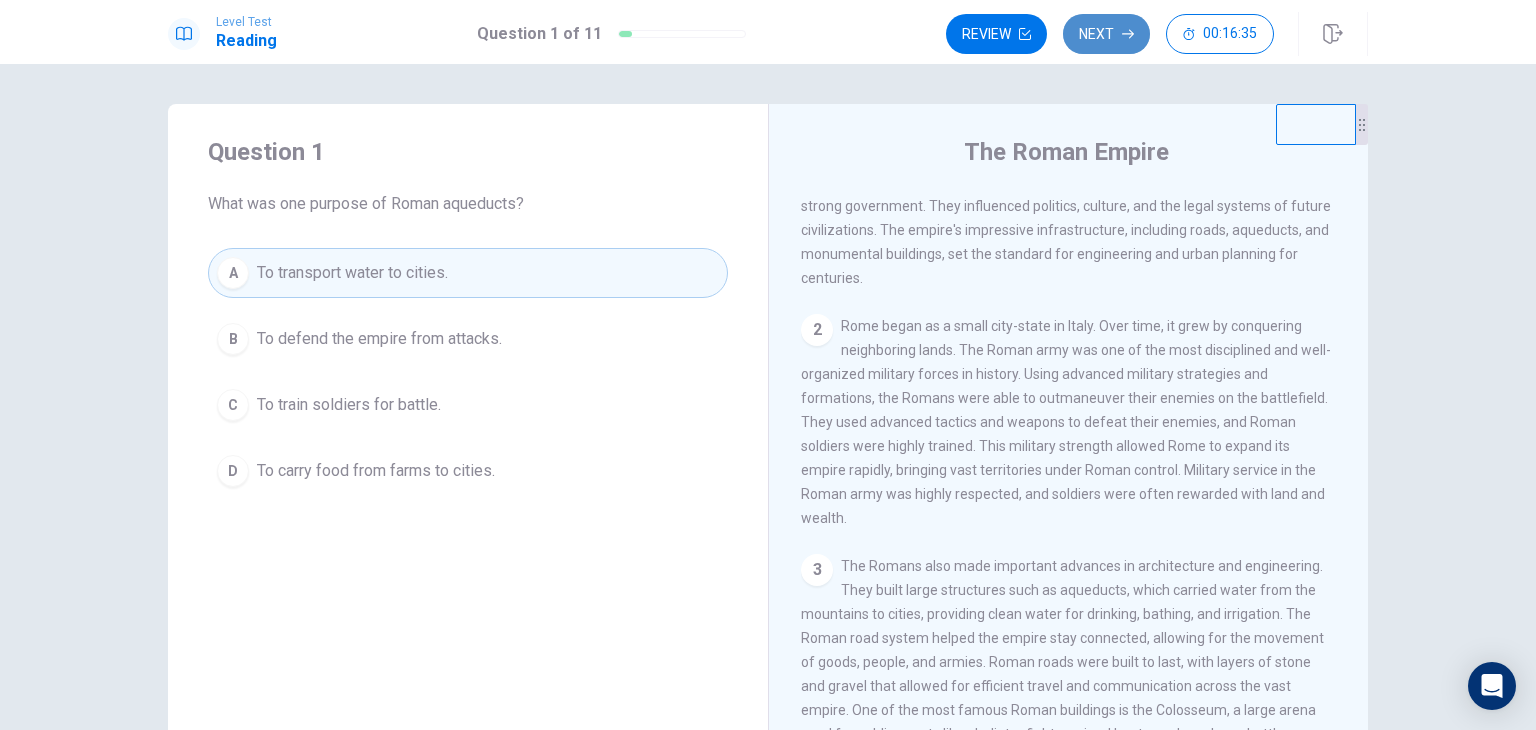 click on "Next" at bounding box center (1106, 34) 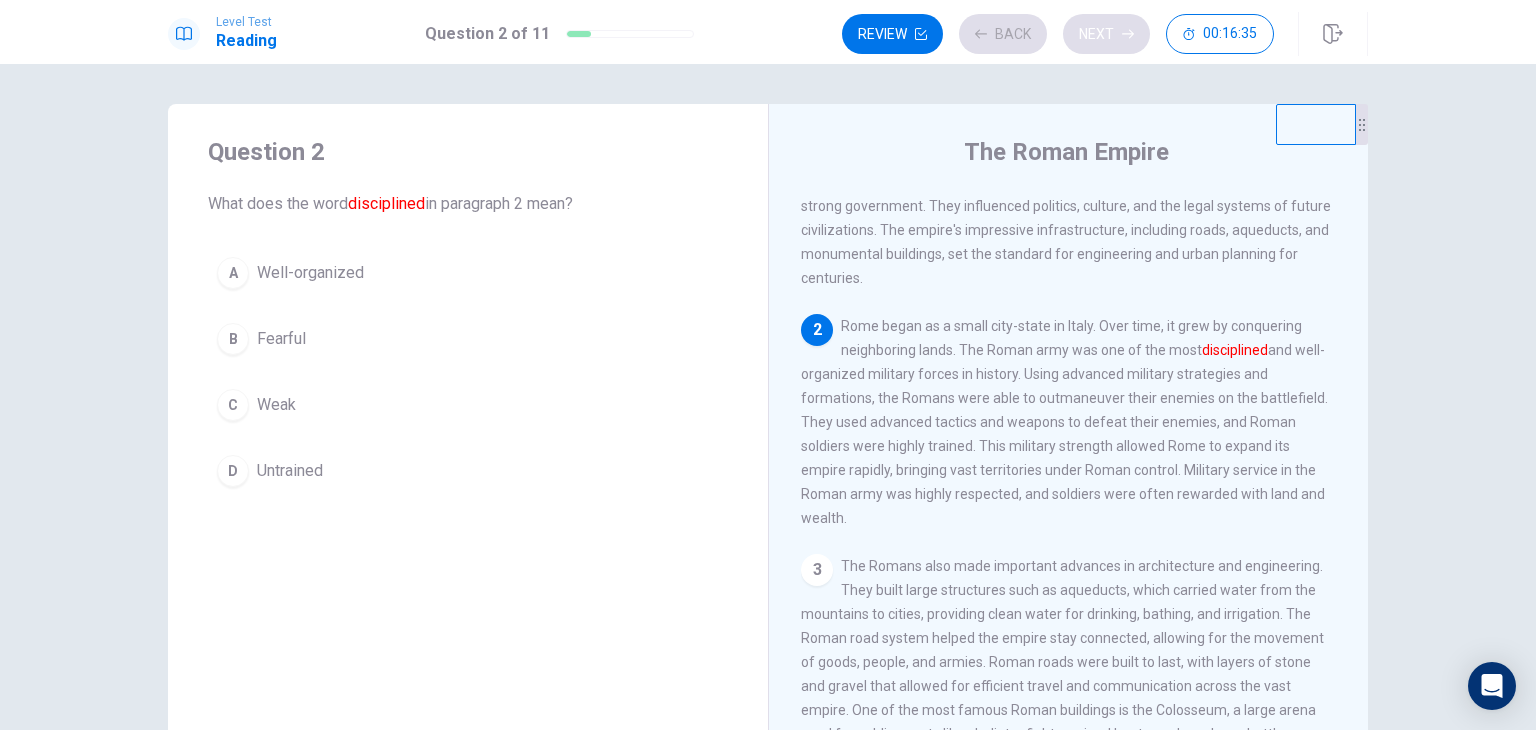 scroll, scrollTop: 197, scrollLeft: 0, axis: vertical 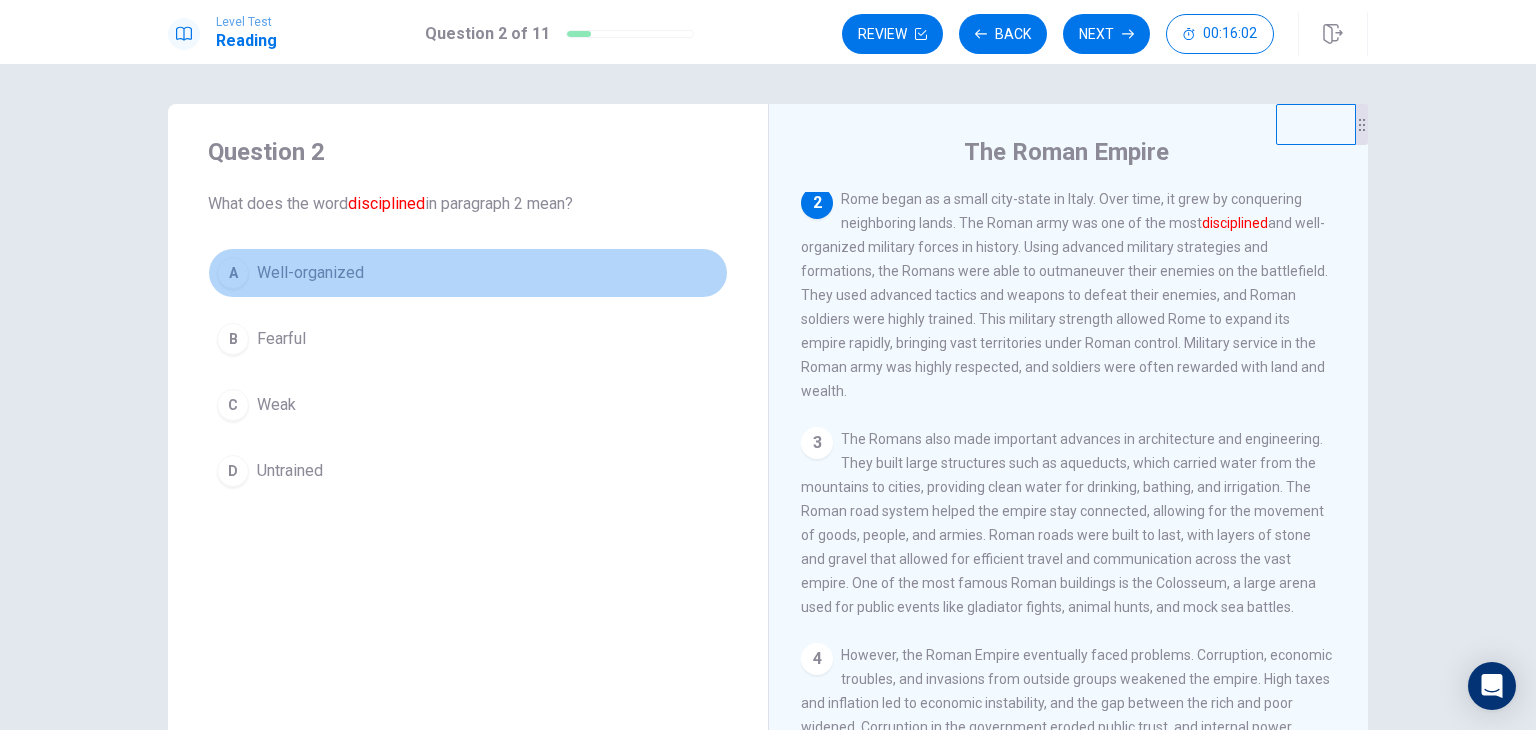 click on "A" at bounding box center [233, 273] 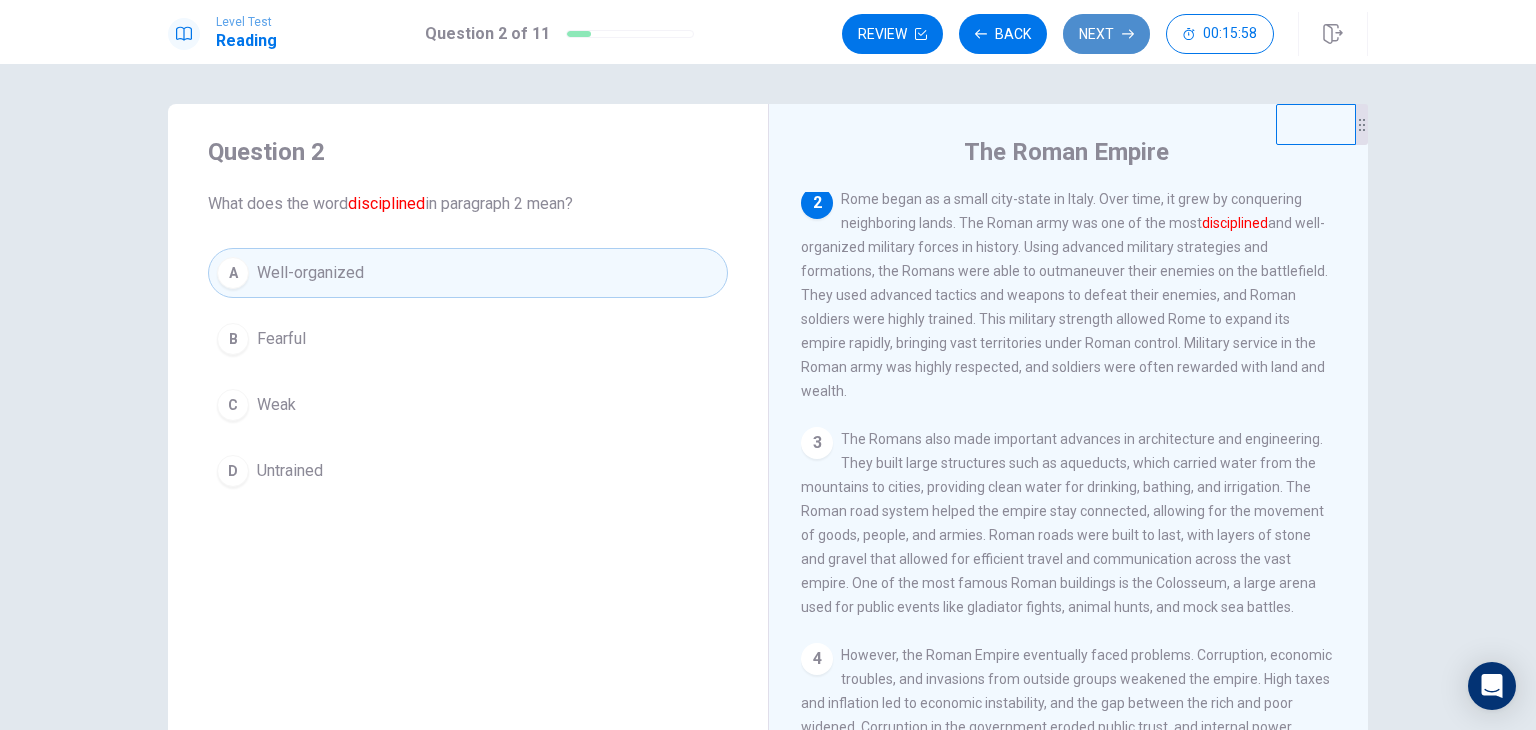 click on "Next" at bounding box center [1106, 34] 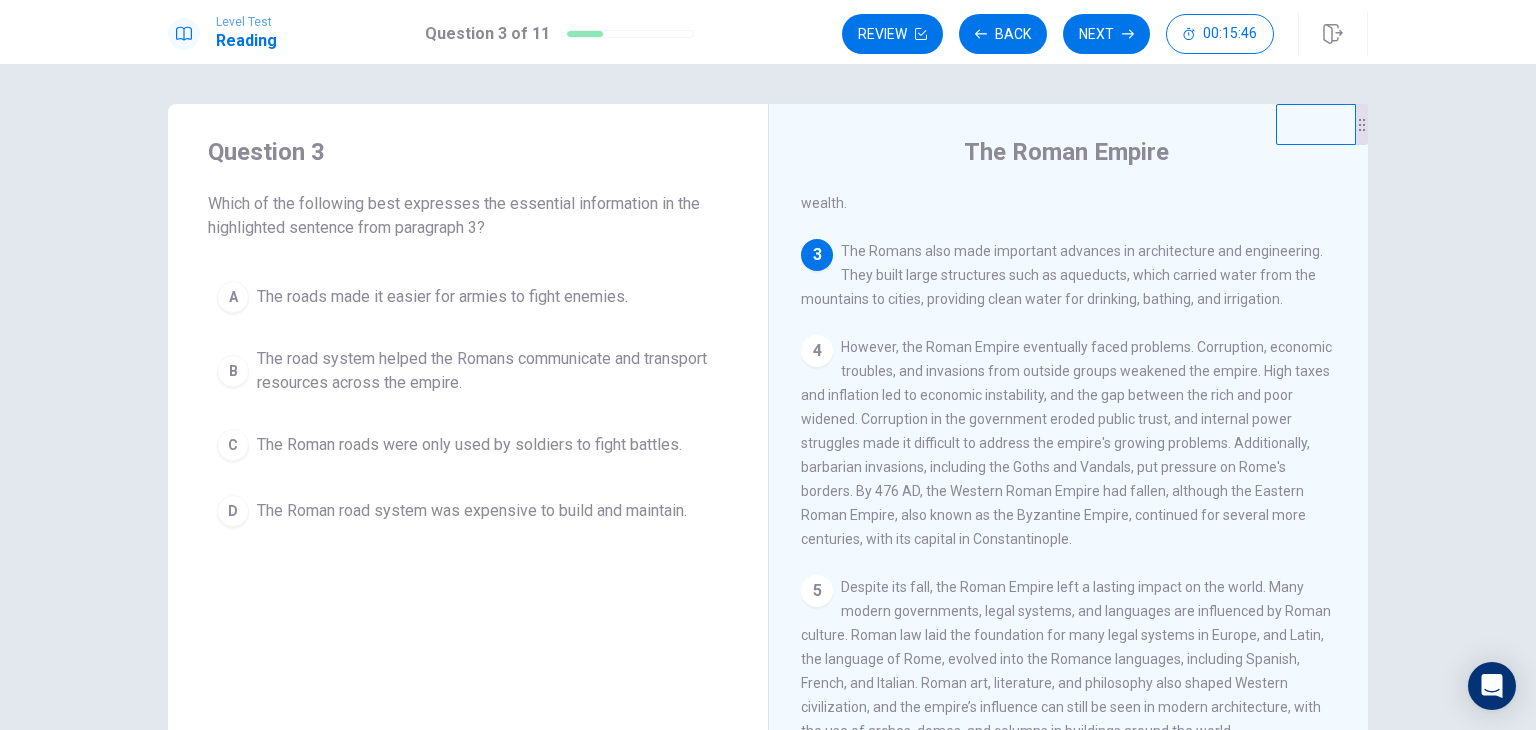 scroll, scrollTop: 388, scrollLeft: 0, axis: vertical 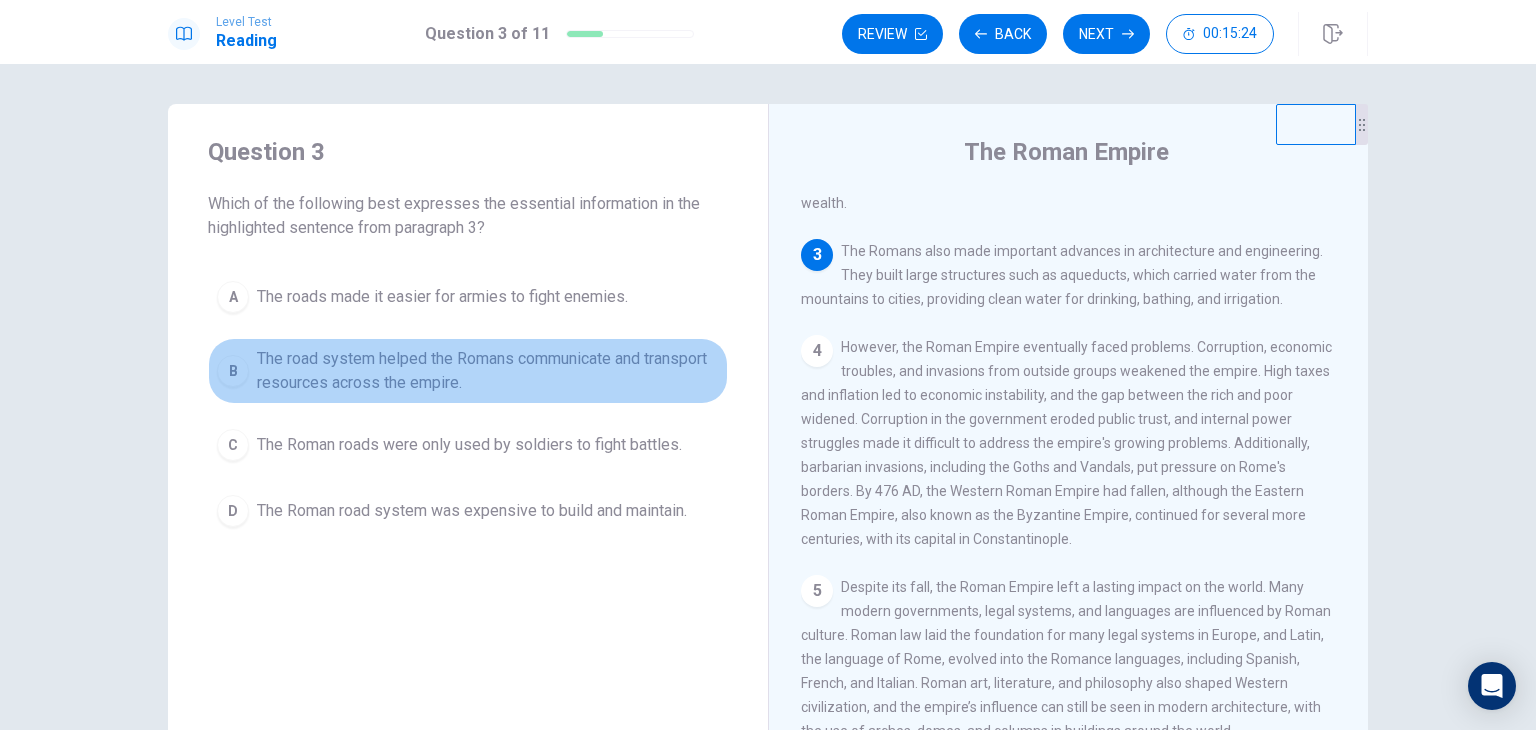 click on "B" at bounding box center [233, 297] 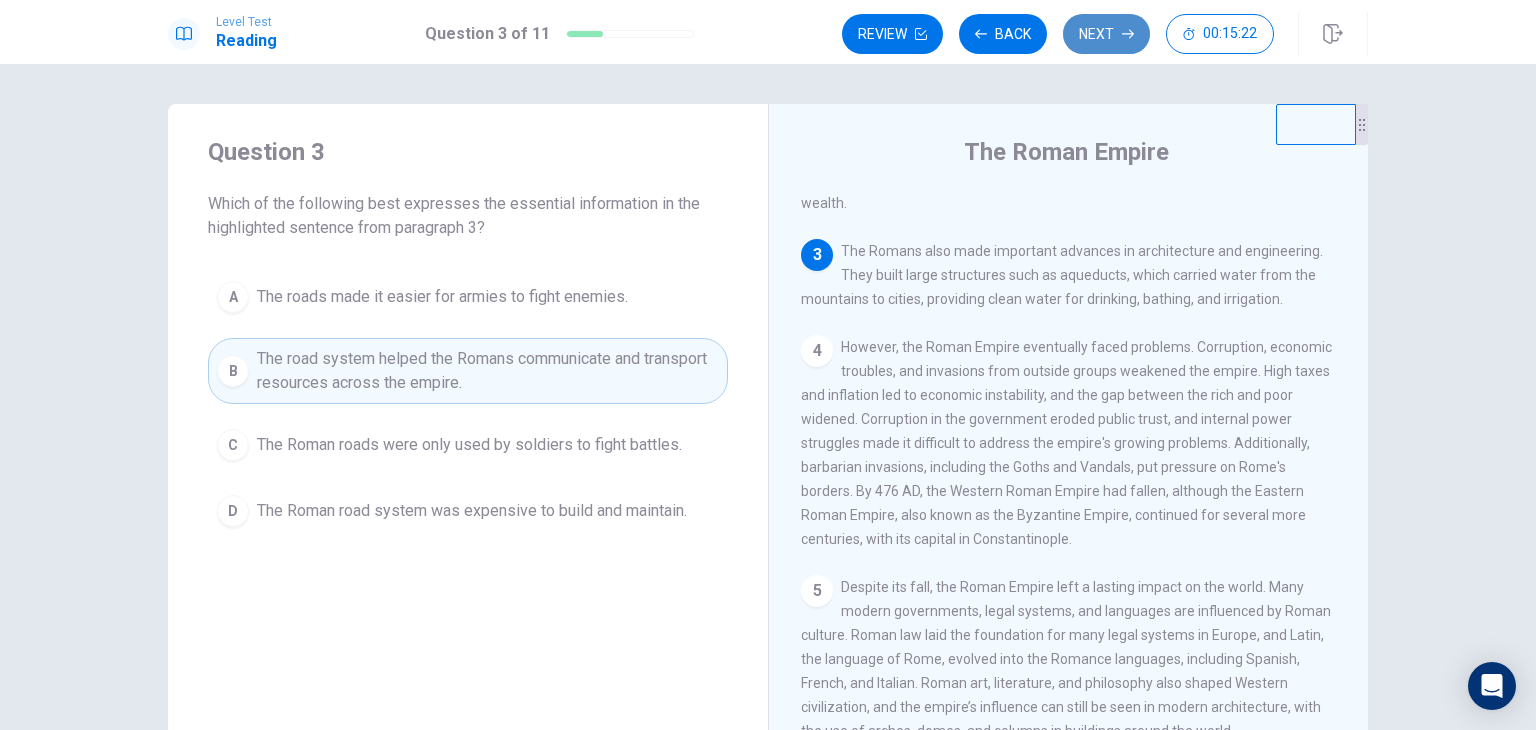 click on "Next" at bounding box center (1106, 34) 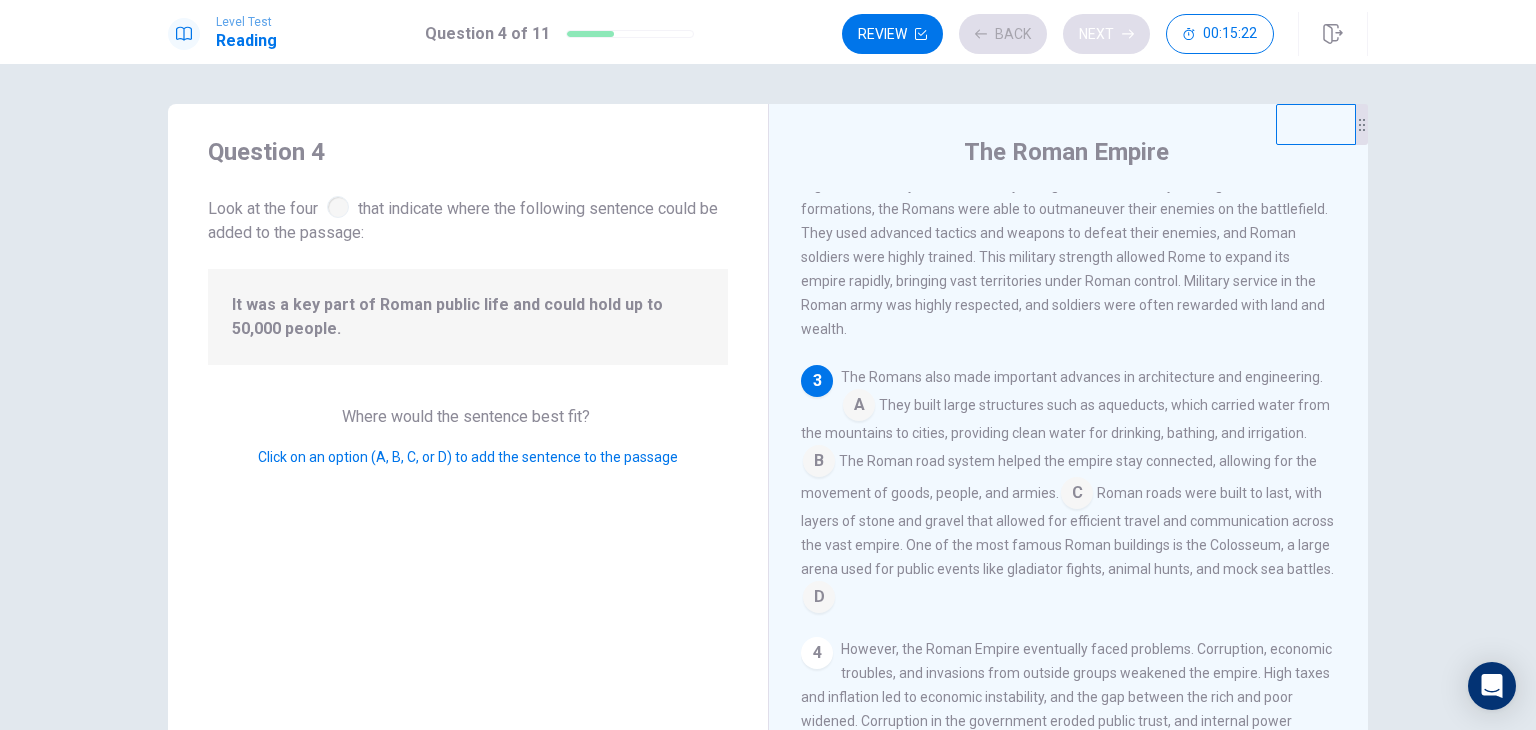 scroll, scrollTop: 317, scrollLeft: 0, axis: vertical 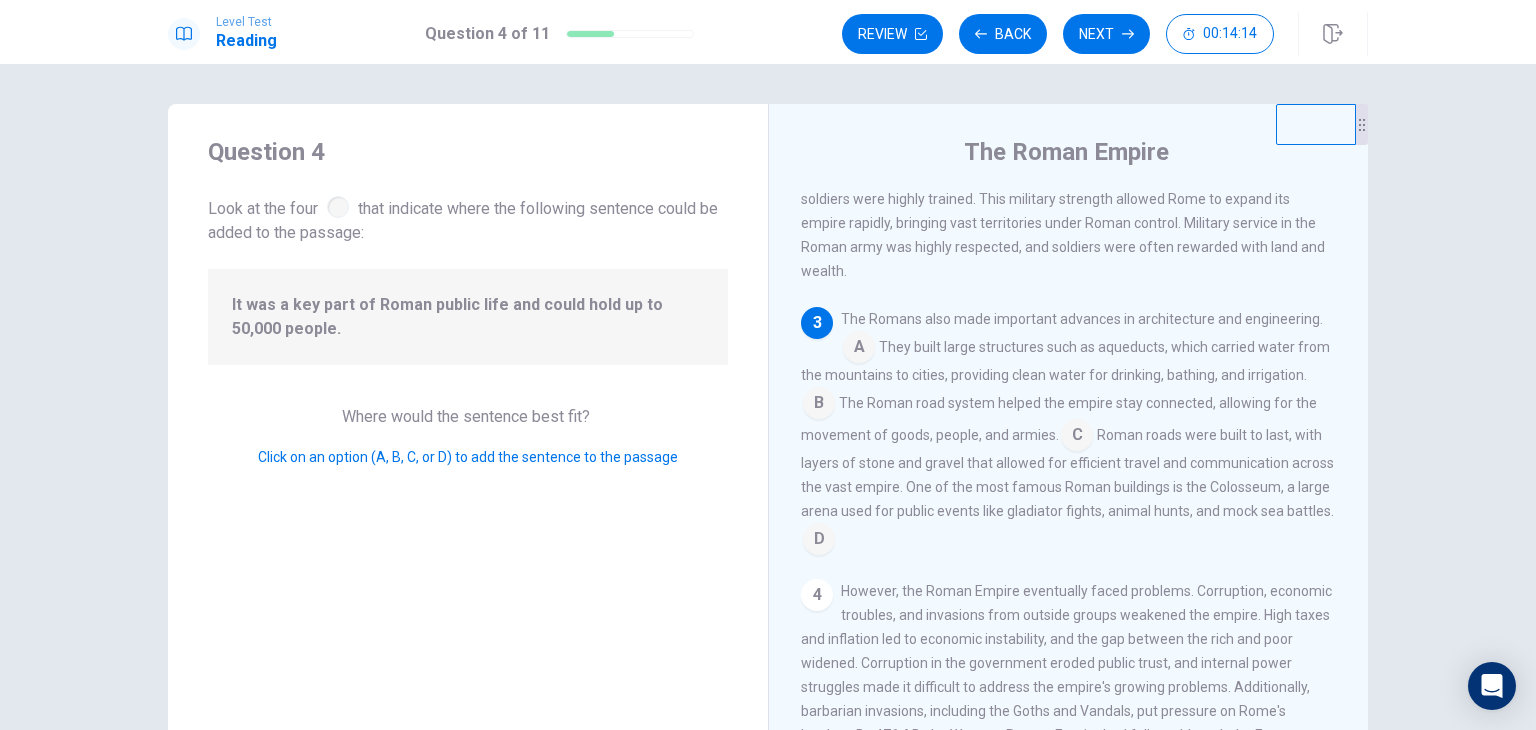 click at bounding box center [859, 349] 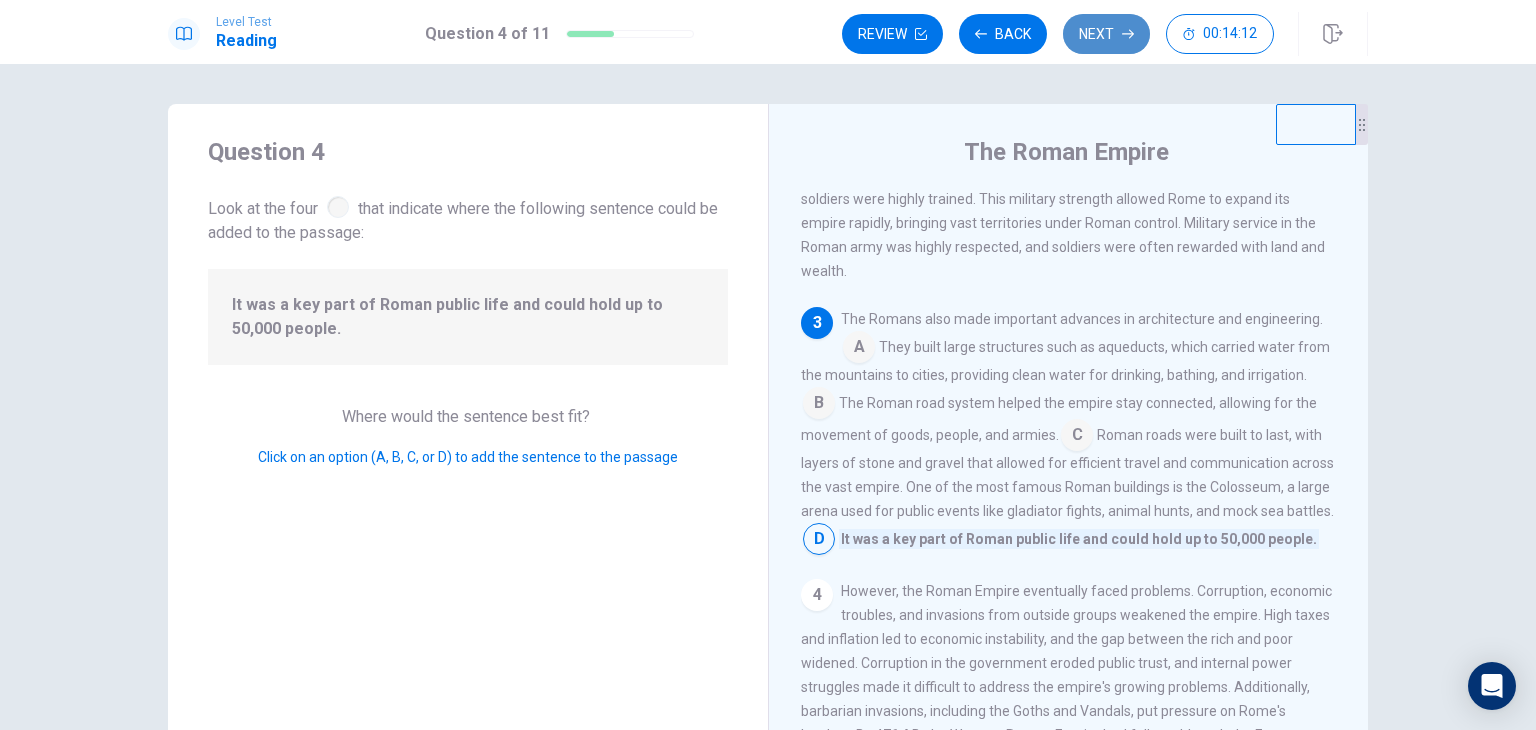 click on "Next" at bounding box center [1106, 34] 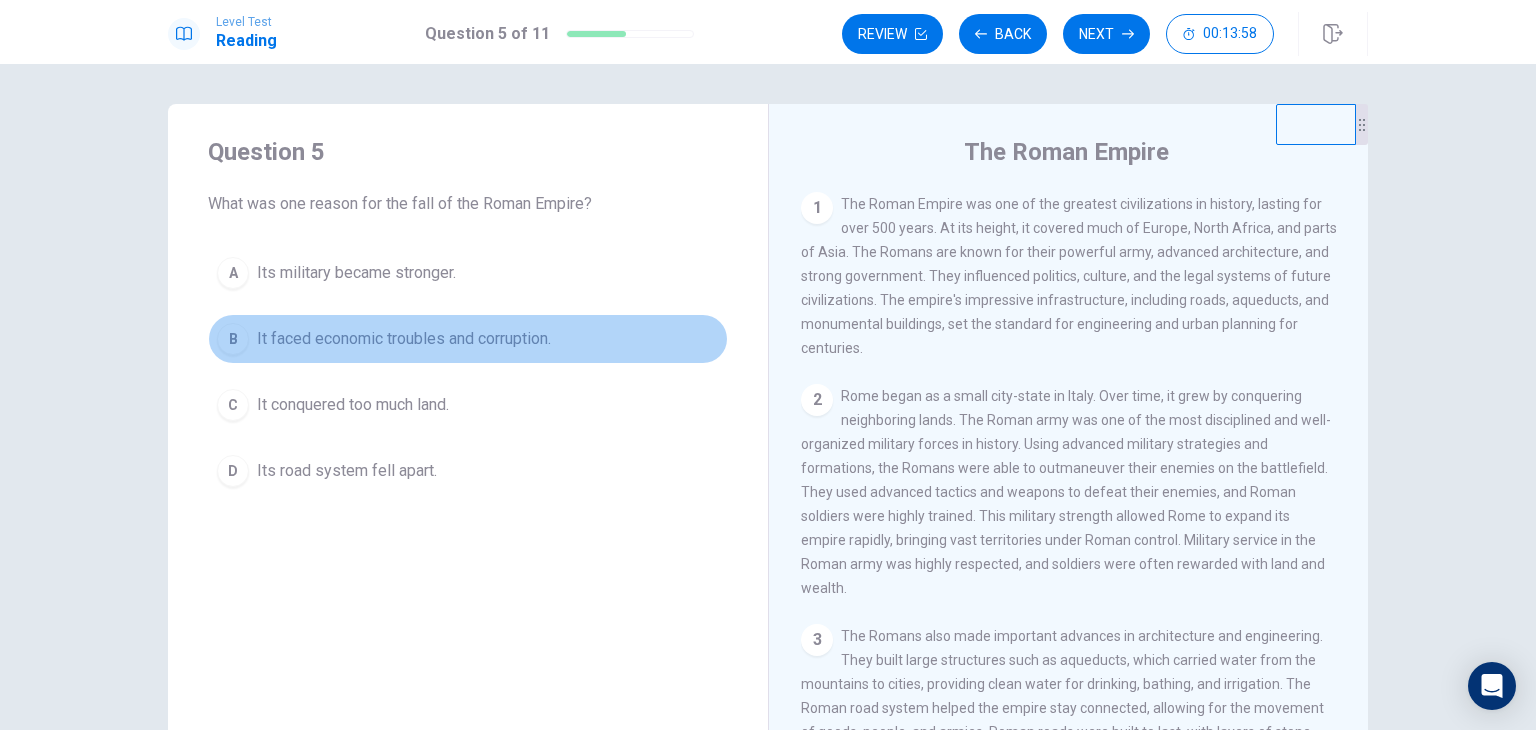 click on "It faced economic troubles and corruption." at bounding box center [356, 273] 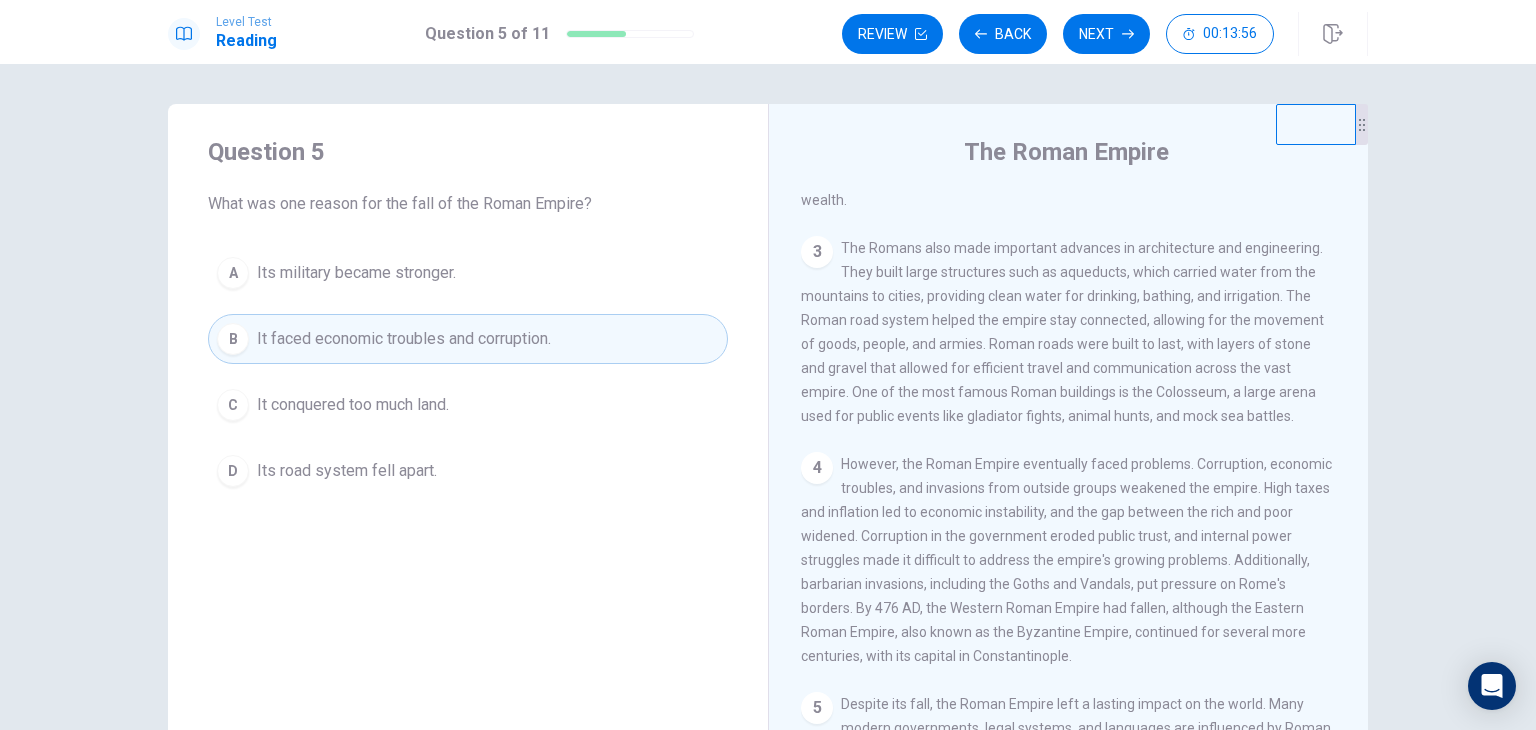 scroll, scrollTop: 436, scrollLeft: 0, axis: vertical 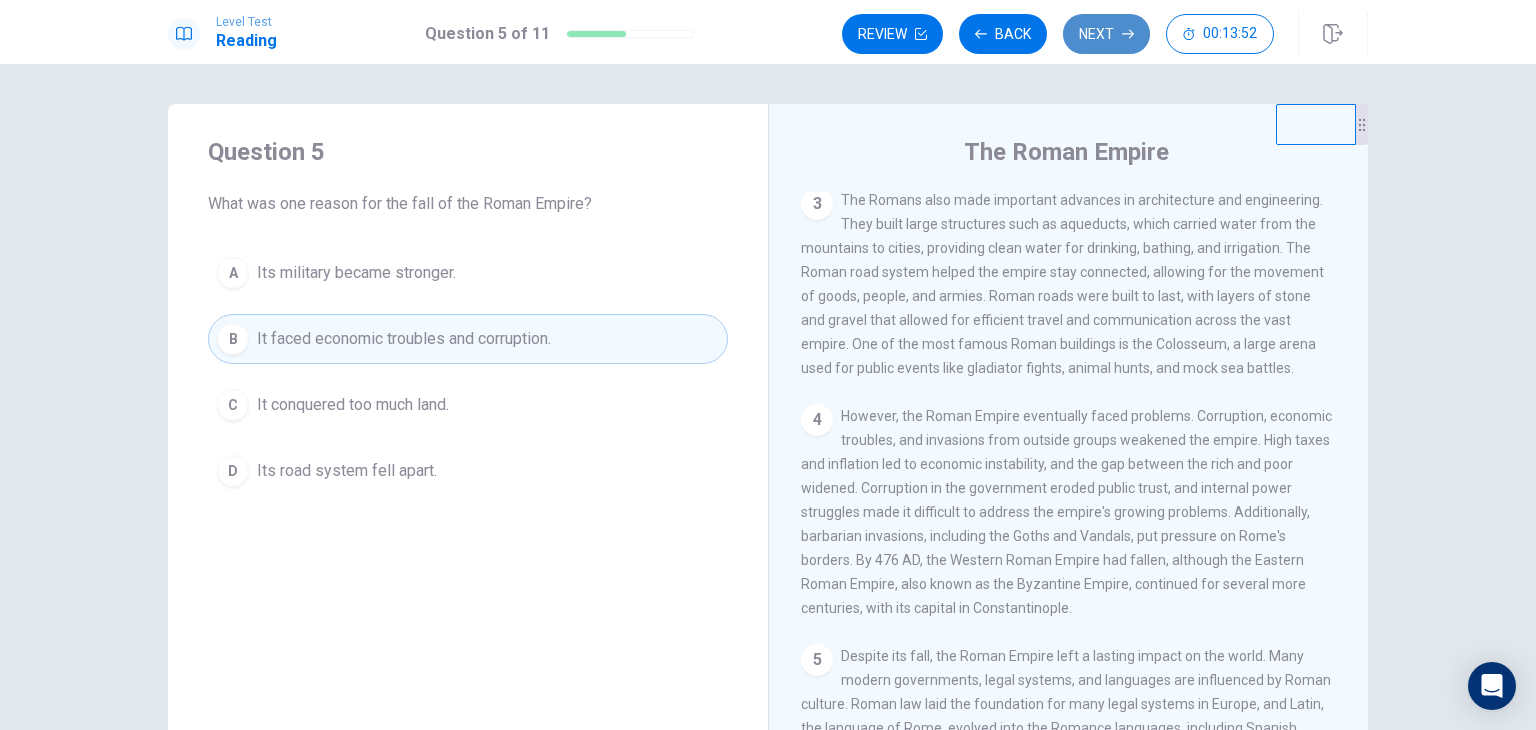 click on "Next" at bounding box center (1106, 34) 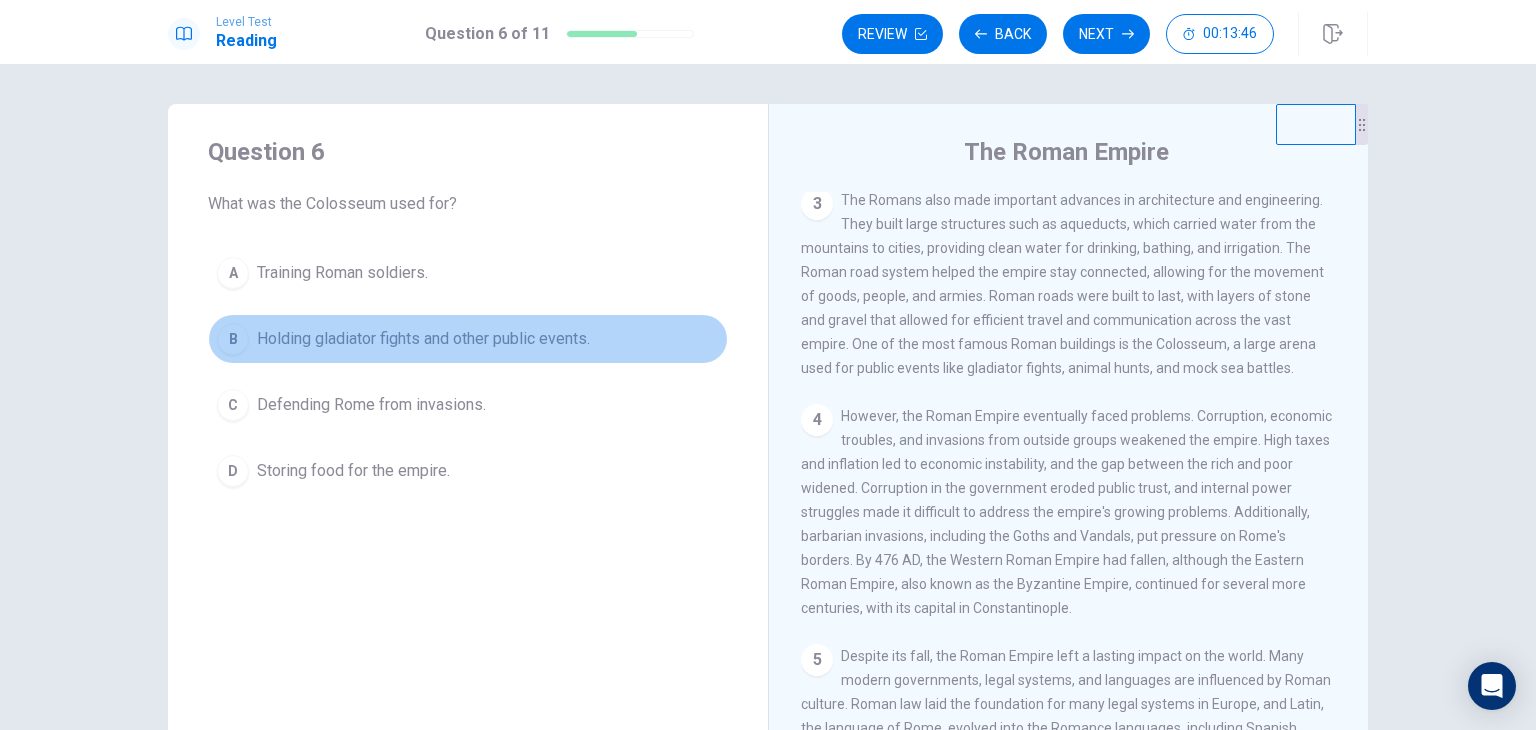 click on "Holding gladiator fights and other public events." at bounding box center (342, 273) 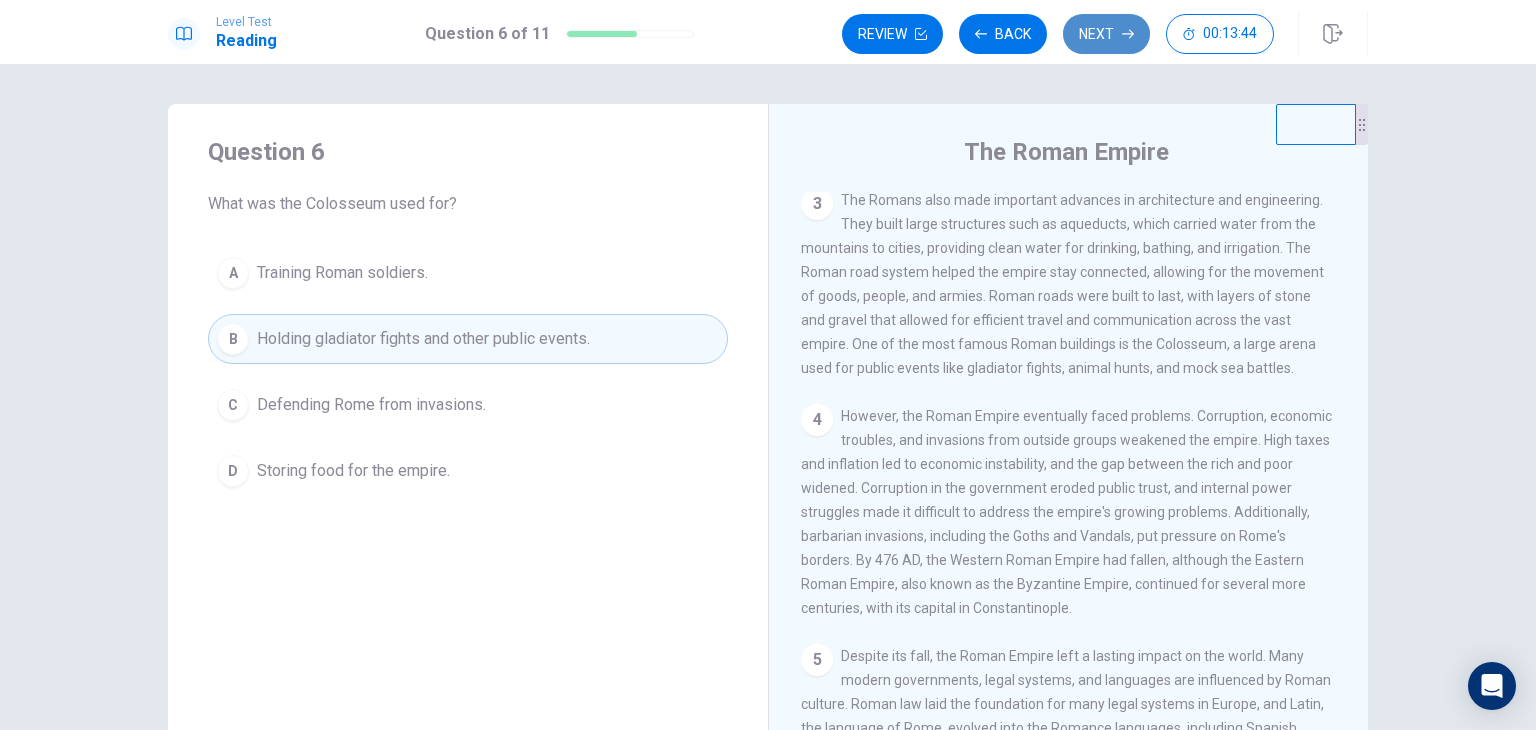 click on "Next" at bounding box center [1106, 34] 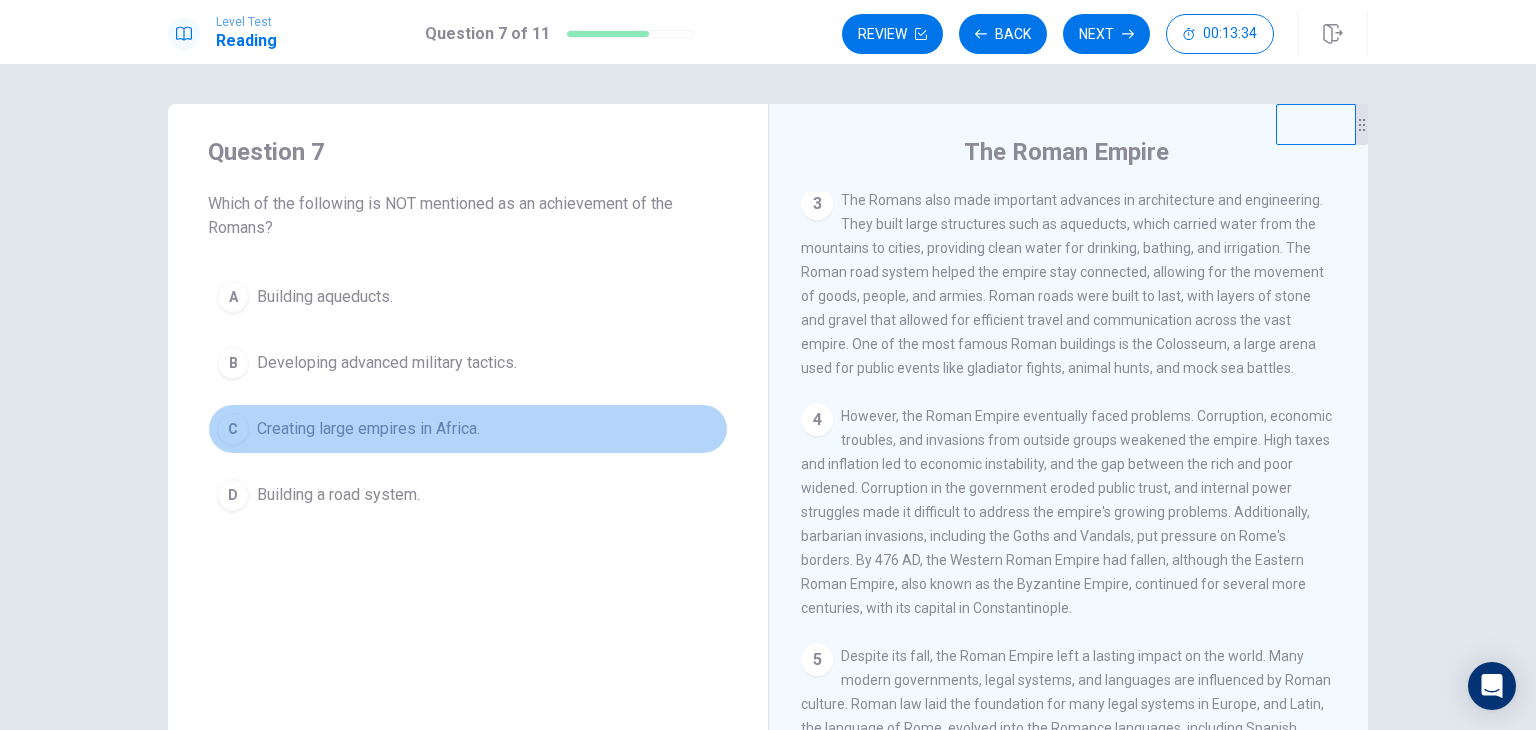 click on "Creating large empires in Africa." at bounding box center [325, 297] 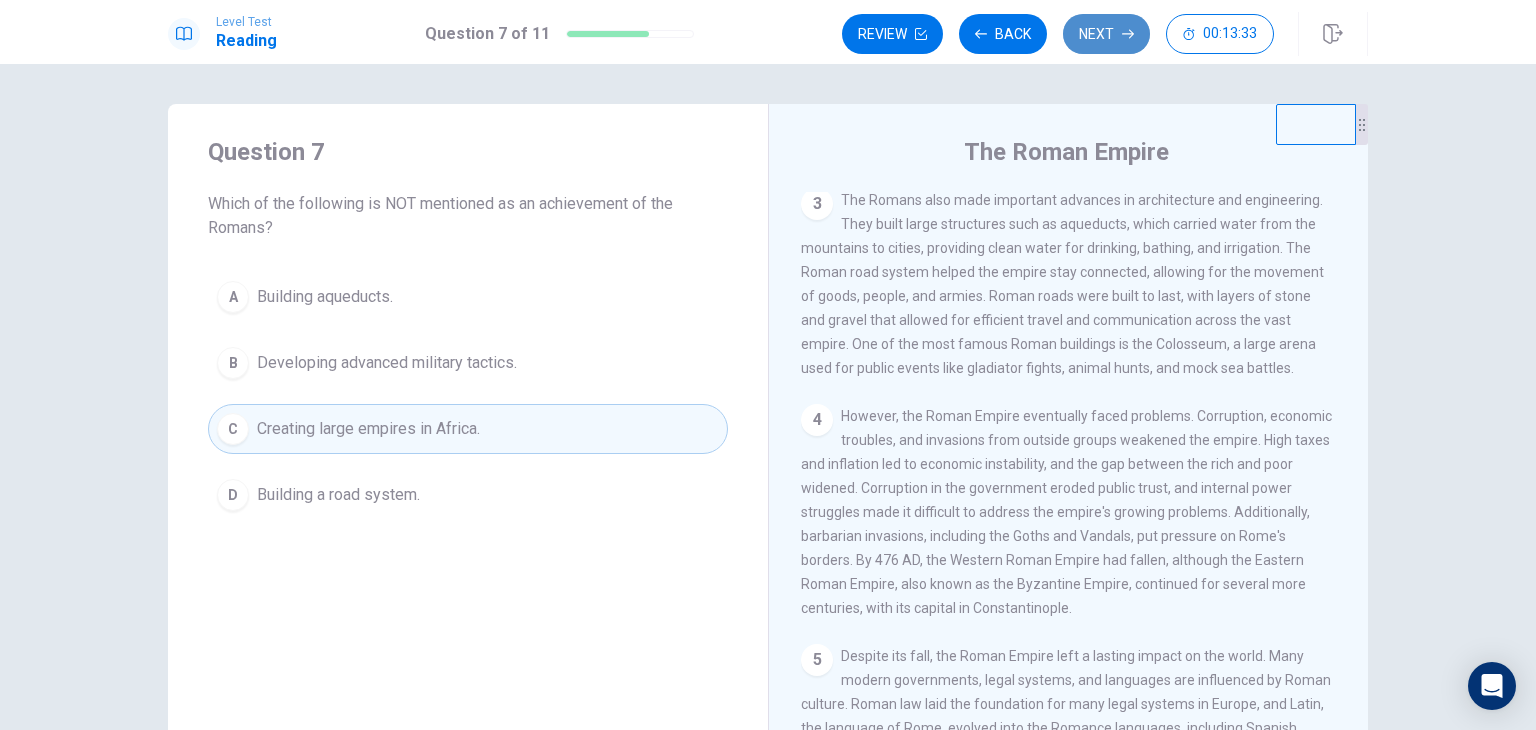 click on "Next" at bounding box center (1106, 34) 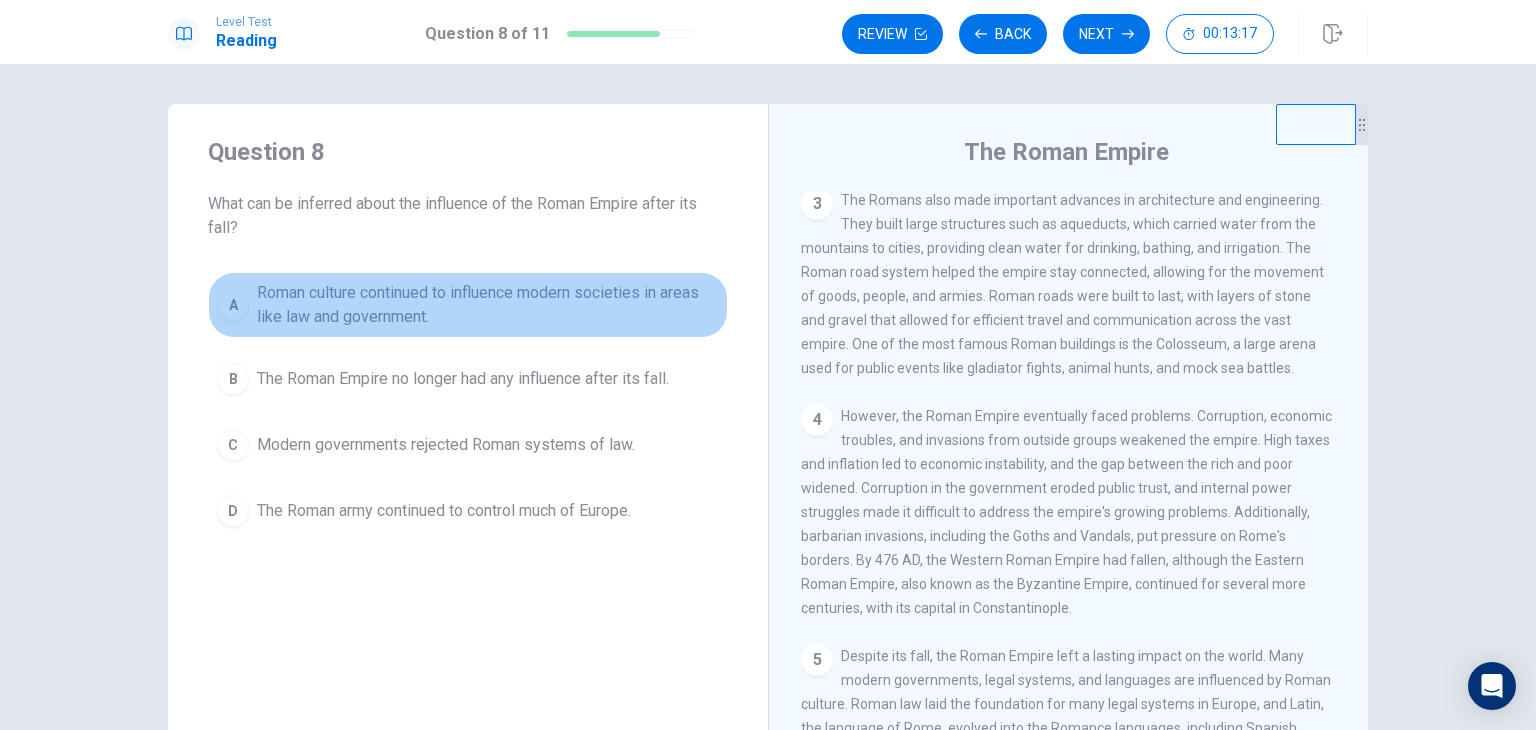 click on "Roman culture continued to influence modern societies in areas like law and government." at bounding box center [488, 305] 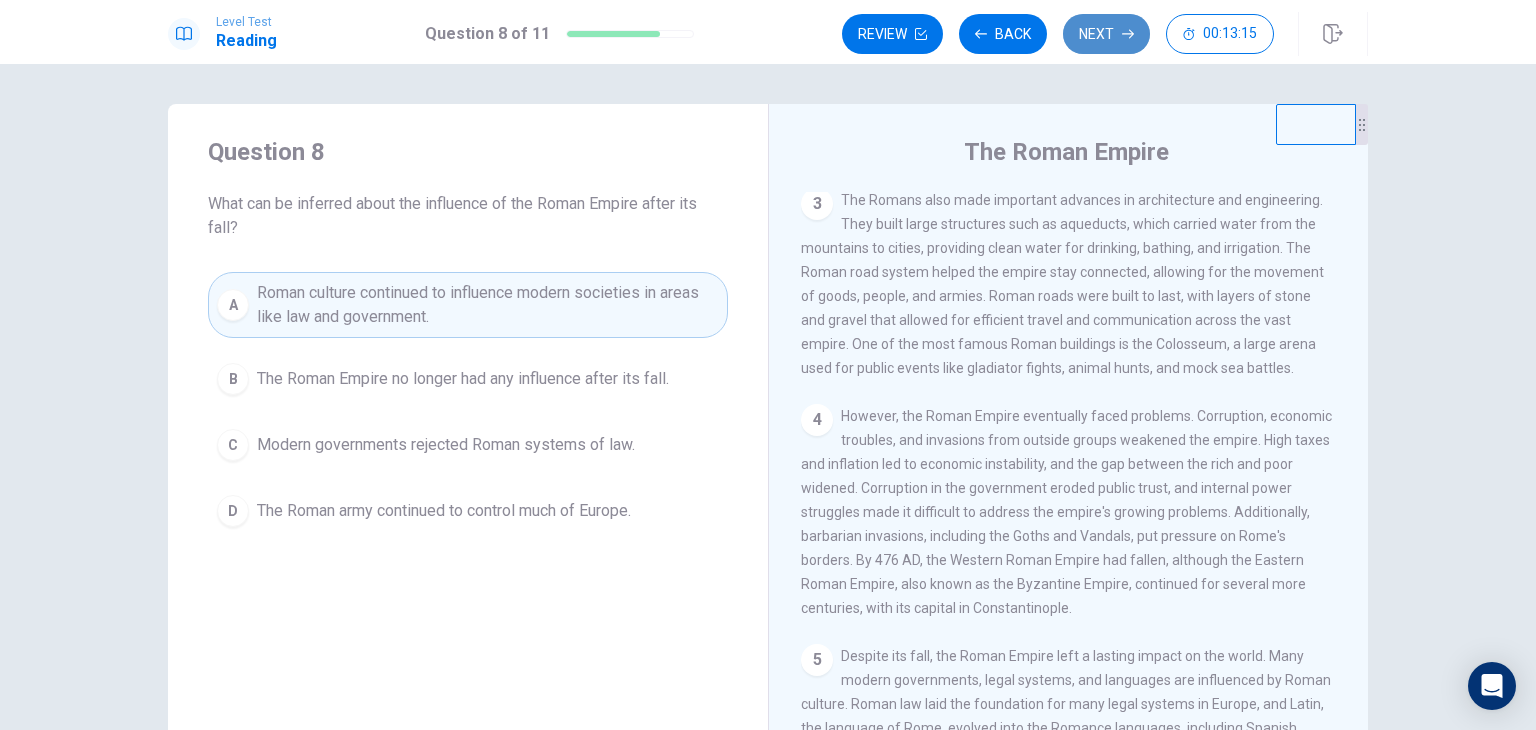 click on "Next" at bounding box center (1106, 34) 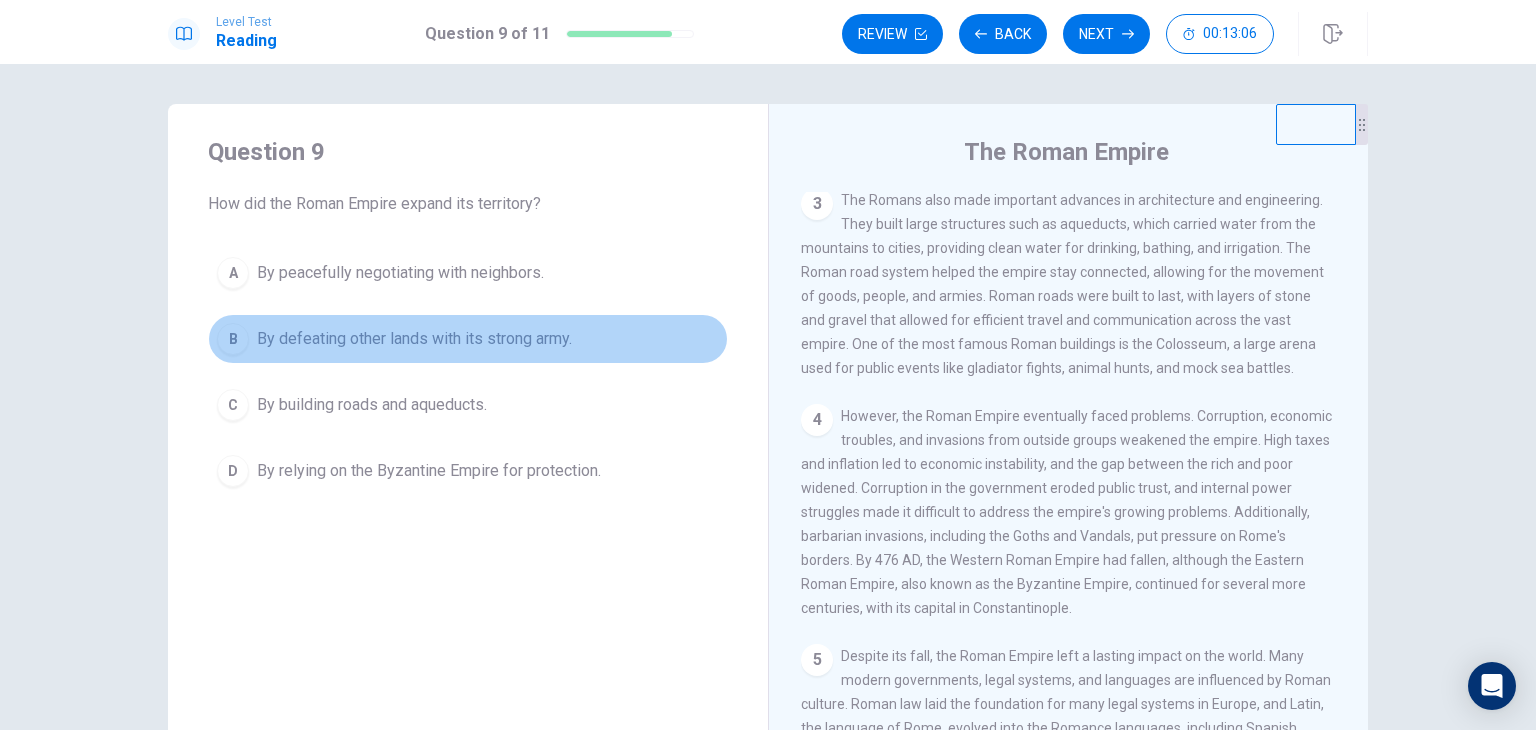 click on "B By defeating other lands with its strong army." at bounding box center (468, 339) 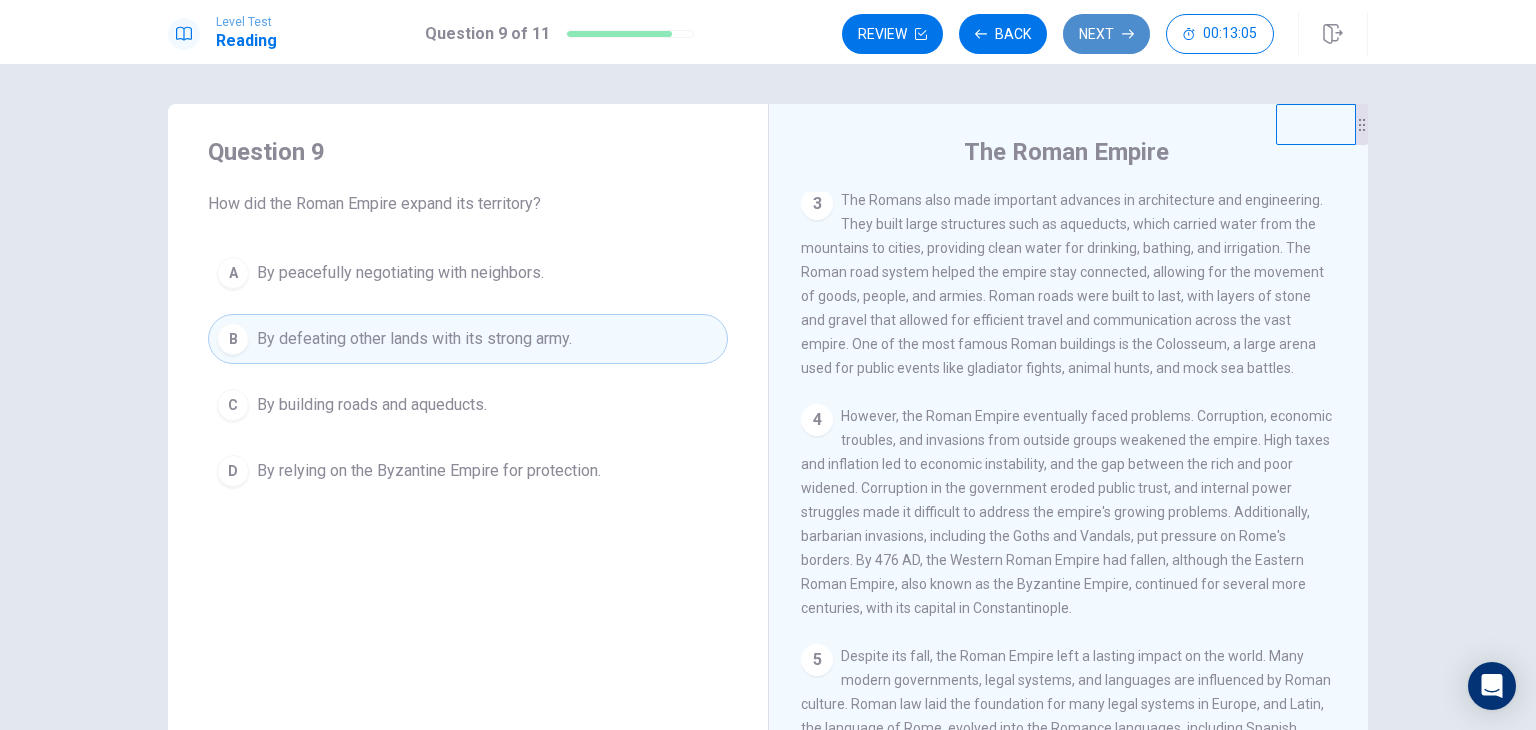 click on "Next" at bounding box center (1106, 34) 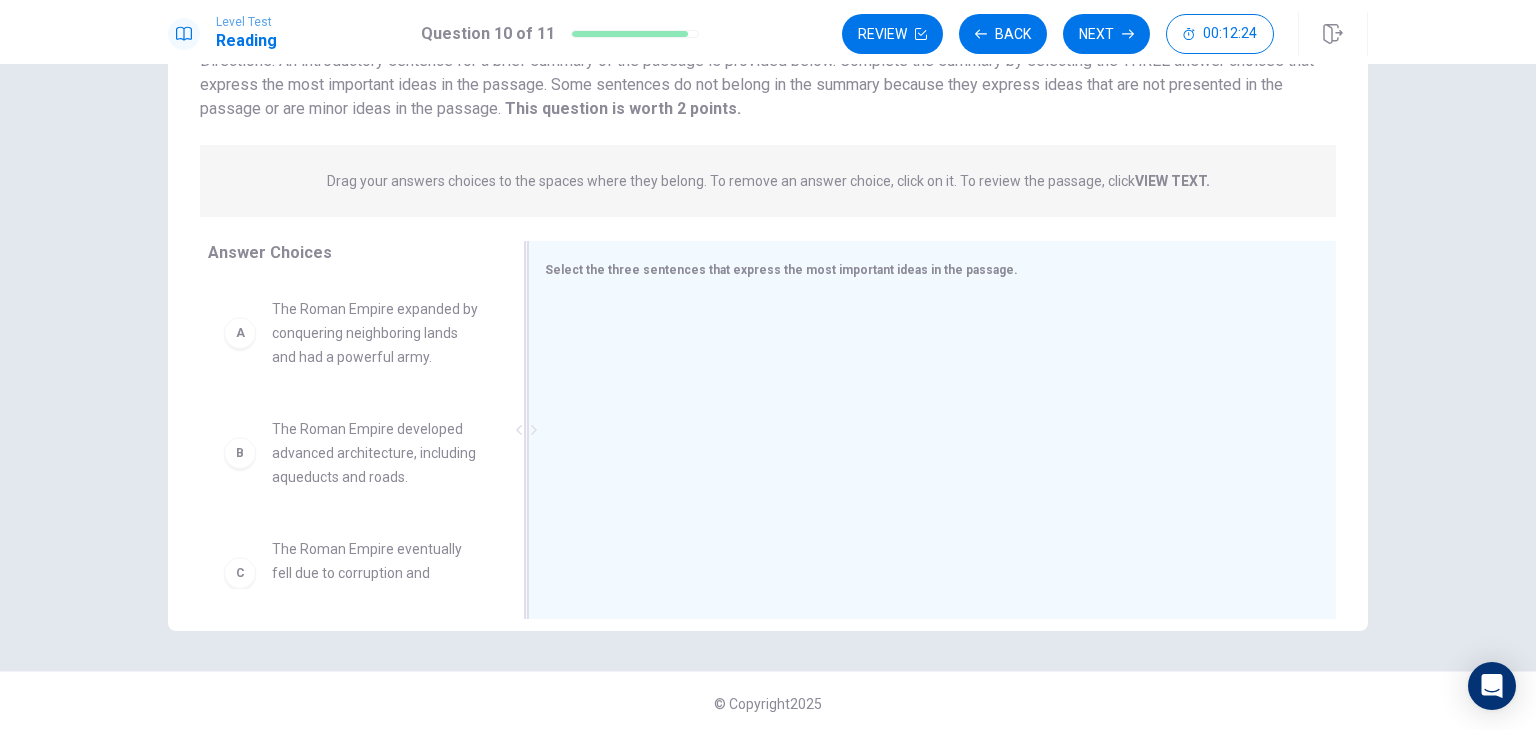 scroll, scrollTop: 168, scrollLeft: 0, axis: vertical 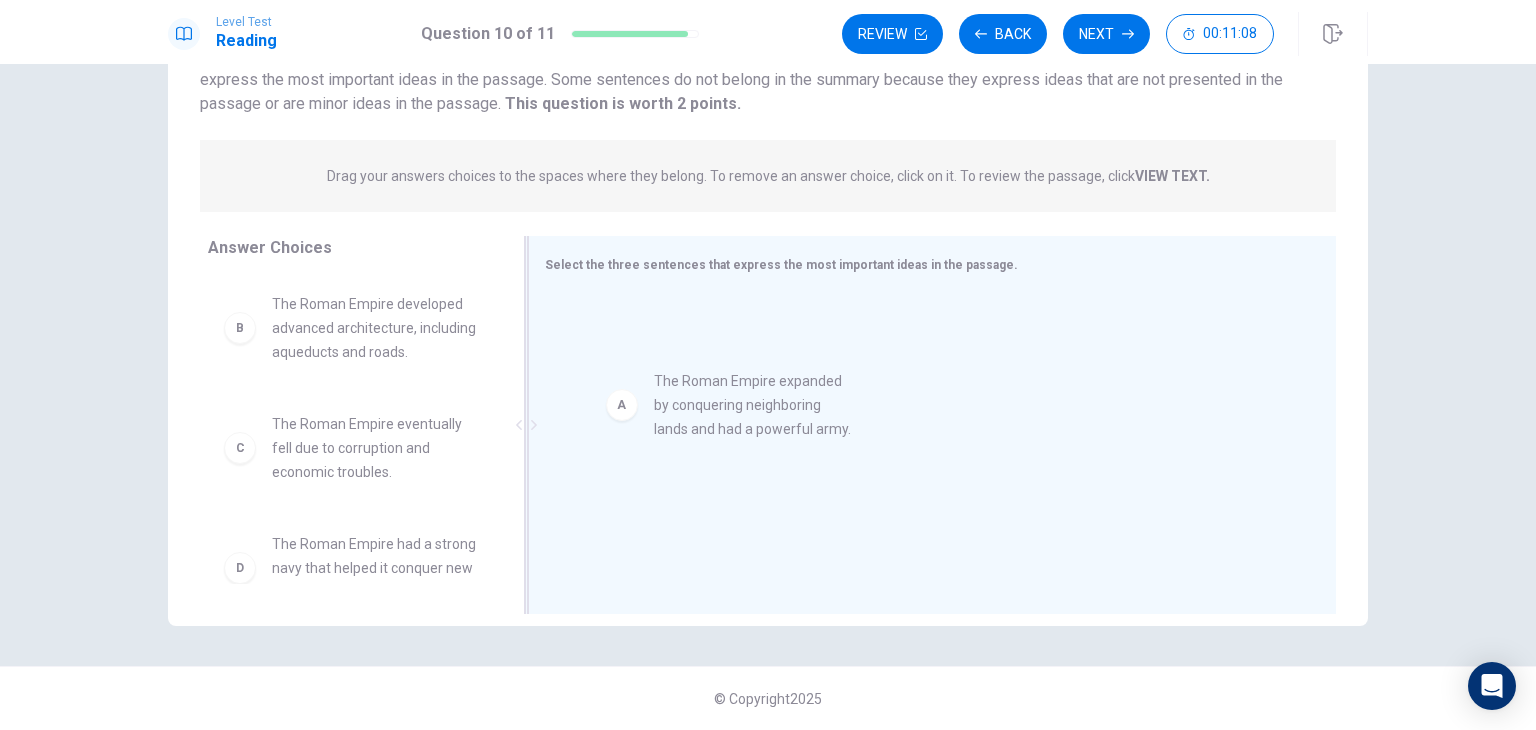 drag, startPoint x: 397, startPoint y: 330, endPoint x: 779, endPoint y: 408, distance: 389.88202 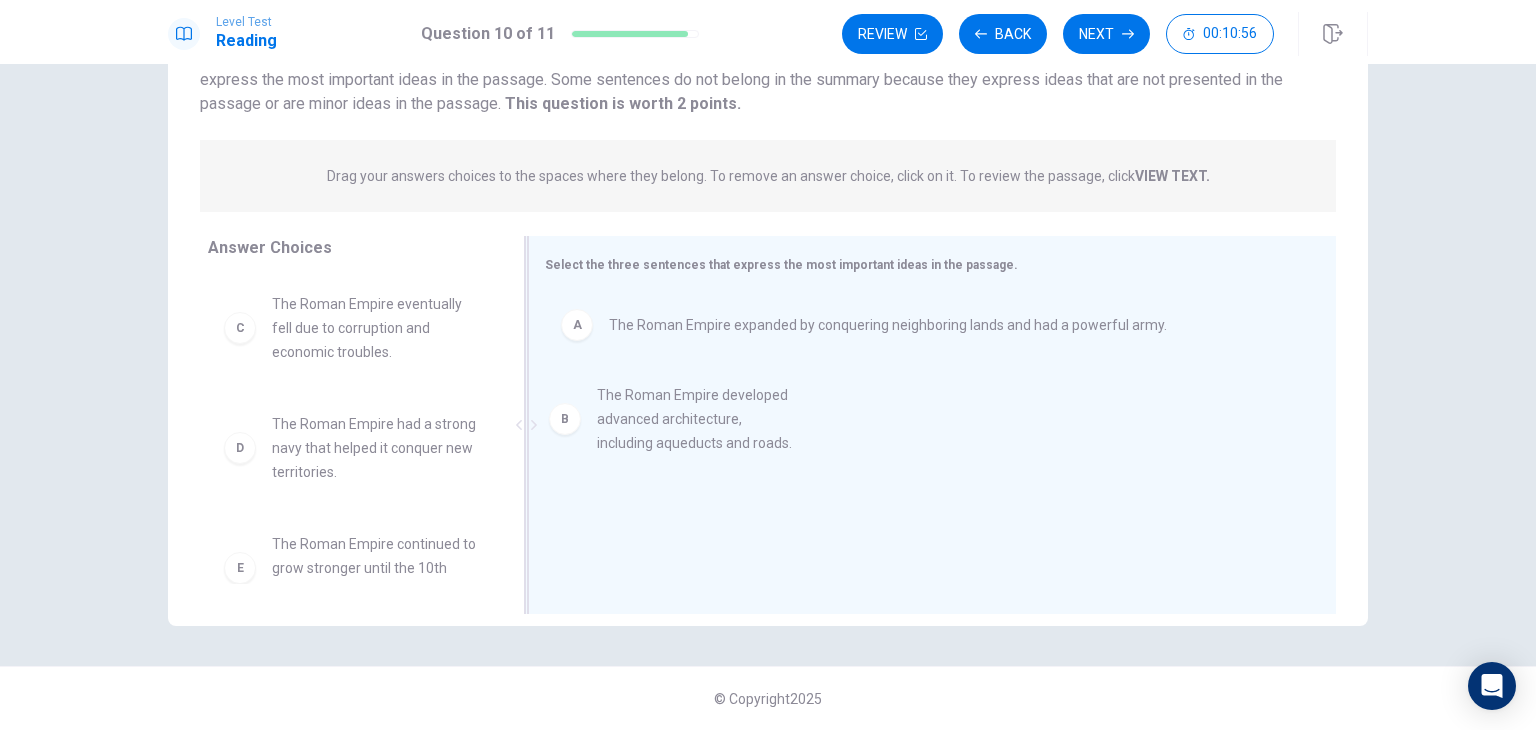 drag, startPoint x: 396, startPoint y: 339, endPoint x: 738, endPoint y: 432, distance: 354.41925 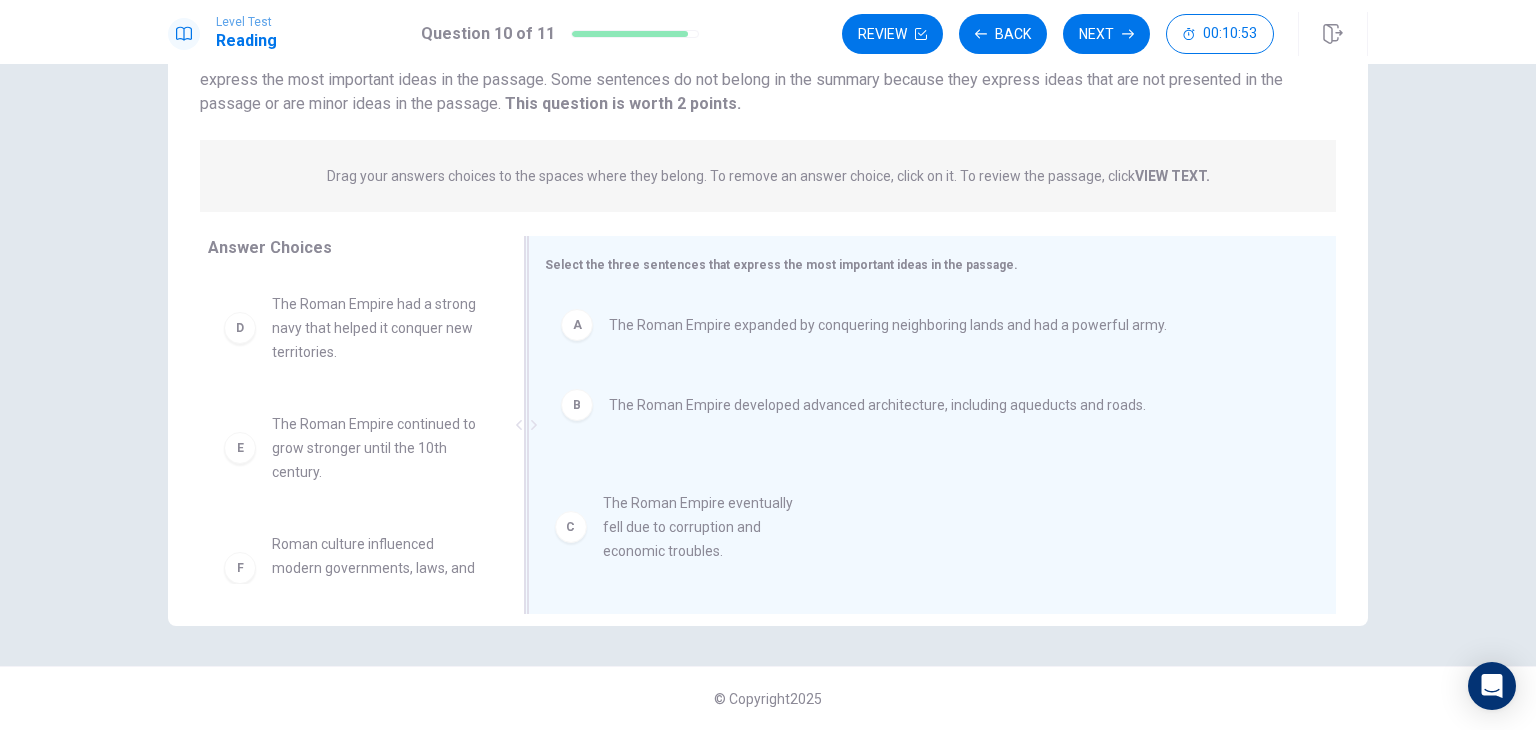 drag, startPoint x: 387, startPoint y: 323, endPoint x: 730, endPoint y: 525, distance: 398.06155 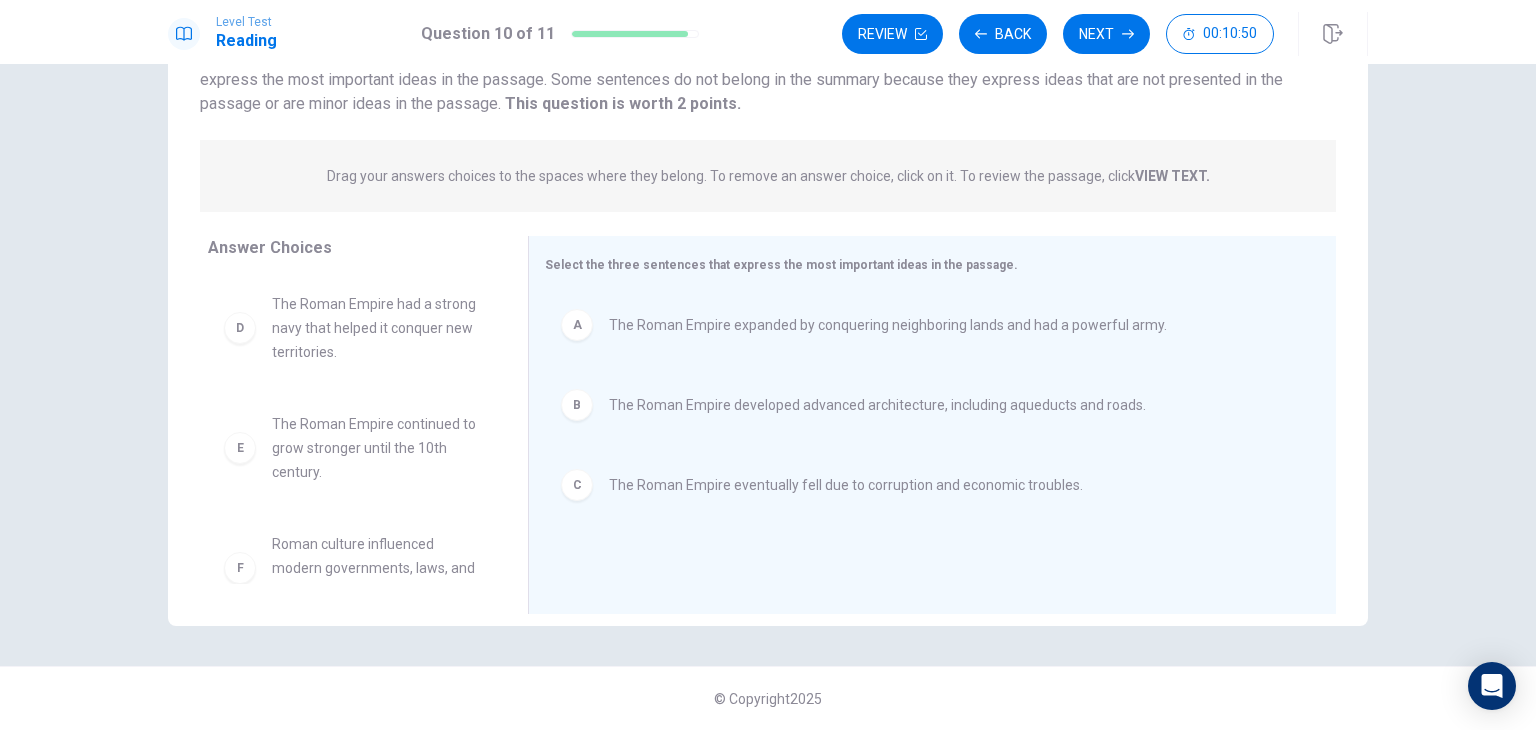 scroll, scrollTop: 36, scrollLeft: 0, axis: vertical 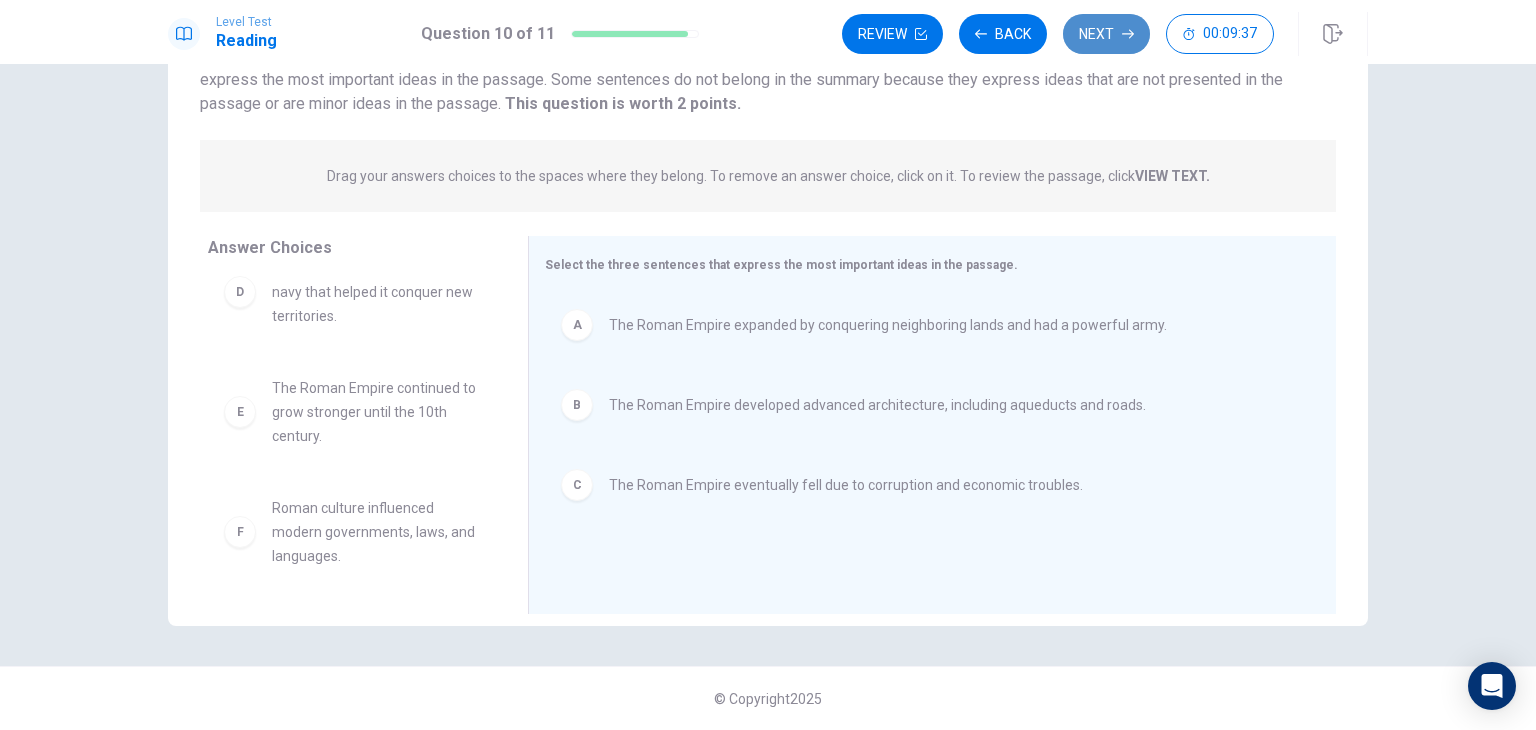 click on "Next" at bounding box center [1106, 34] 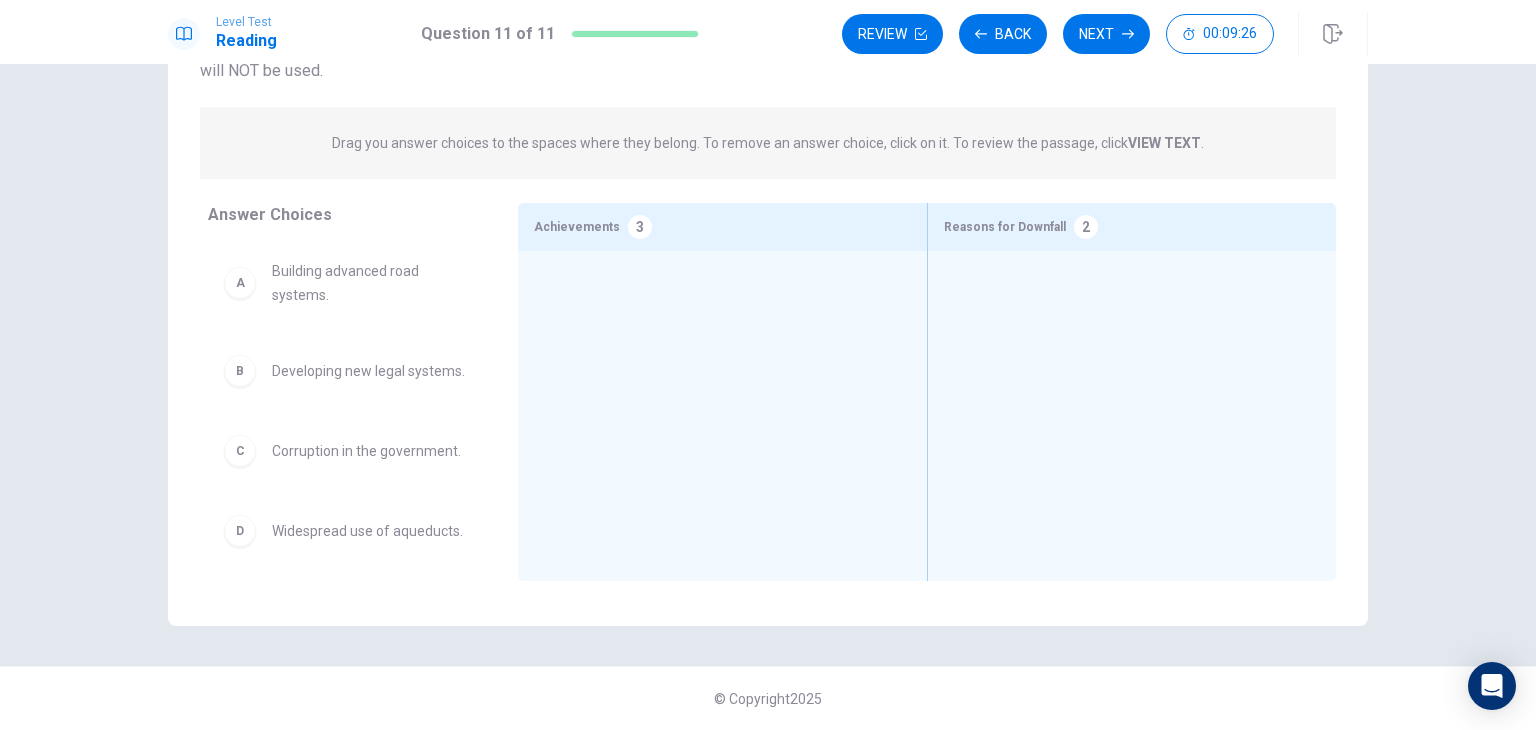 scroll, scrollTop: 32, scrollLeft: 0, axis: vertical 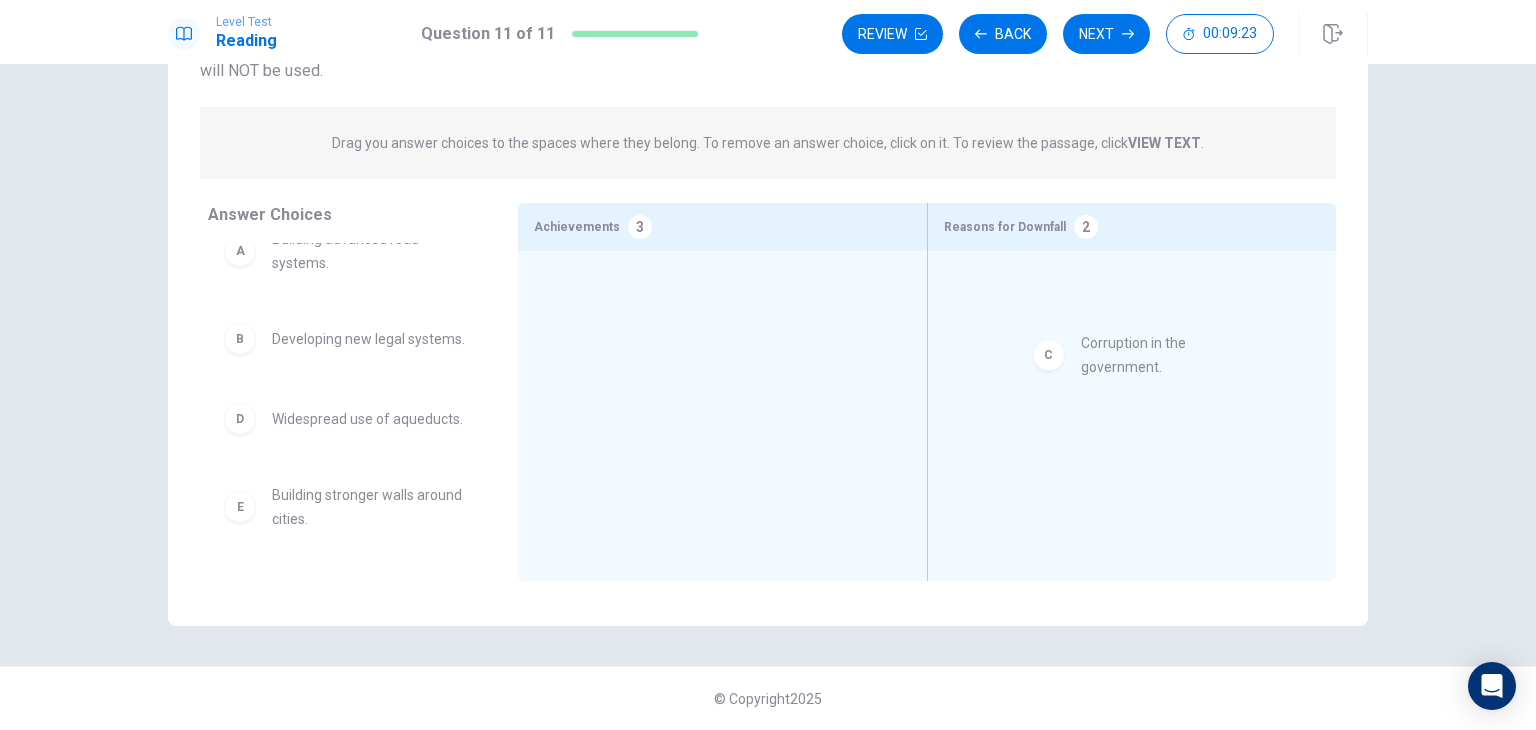 drag, startPoint x: 362, startPoint y: 454, endPoint x: 1203, endPoint y: 357, distance: 846.57544 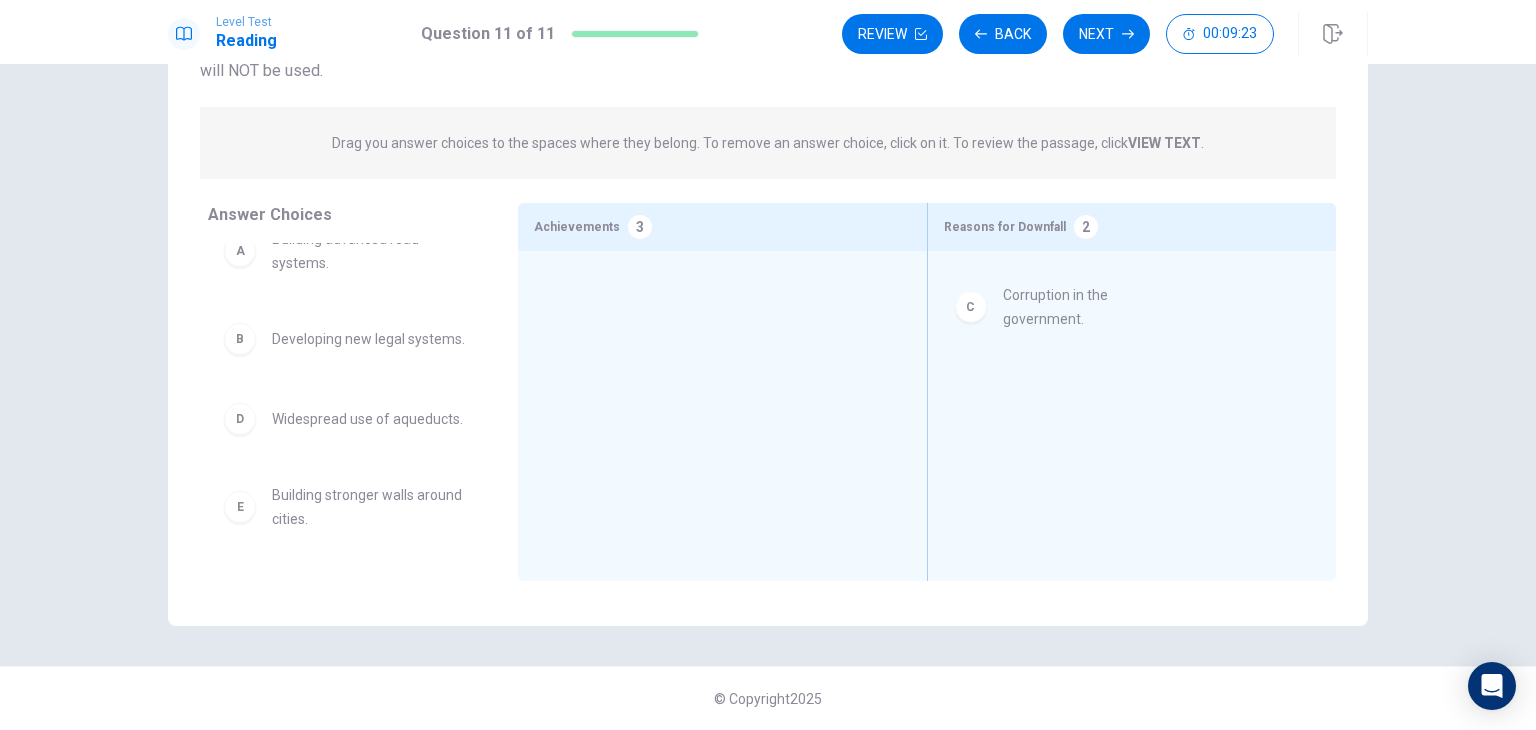 click at bounding box center (1132, 385) 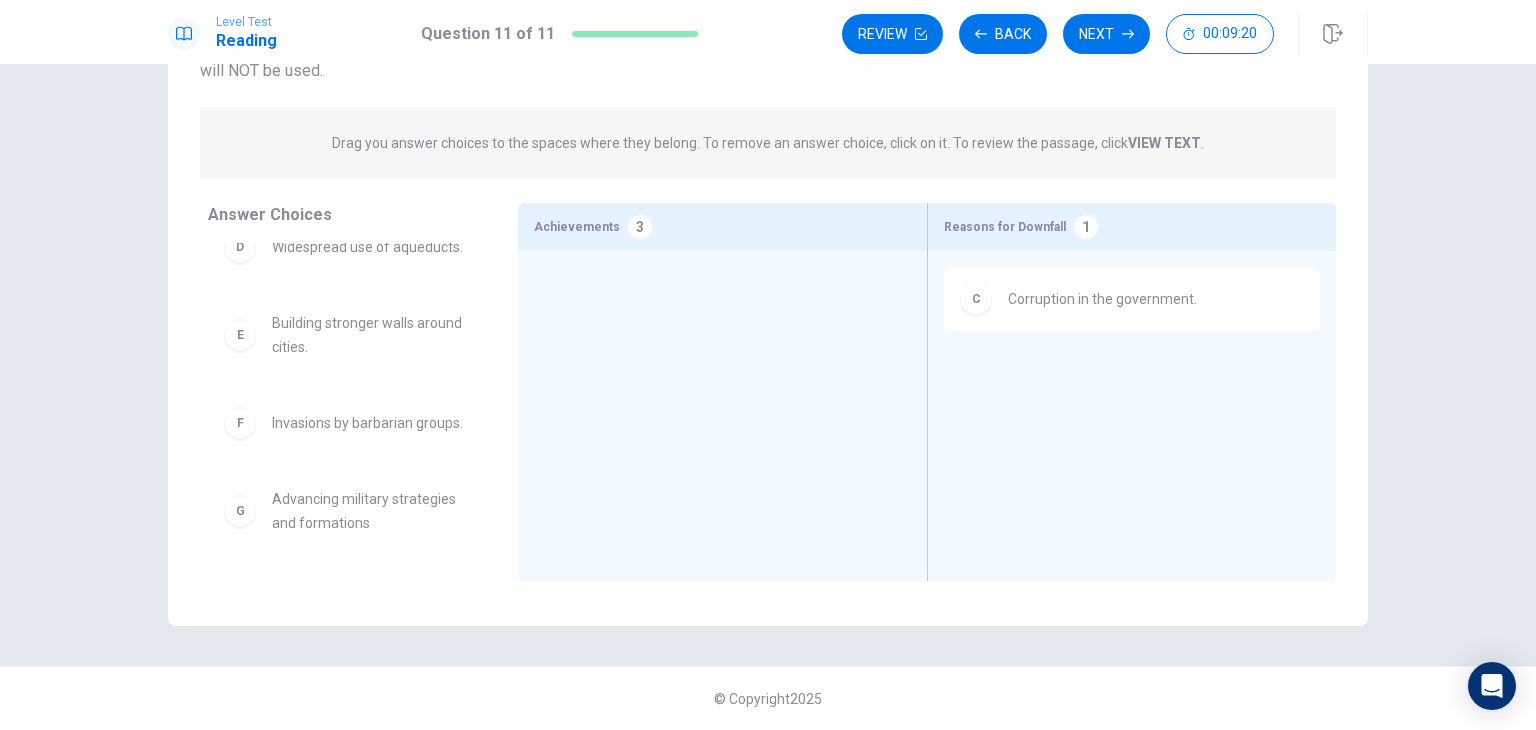 scroll, scrollTop: 252, scrollLeft: 0, axis: vertical 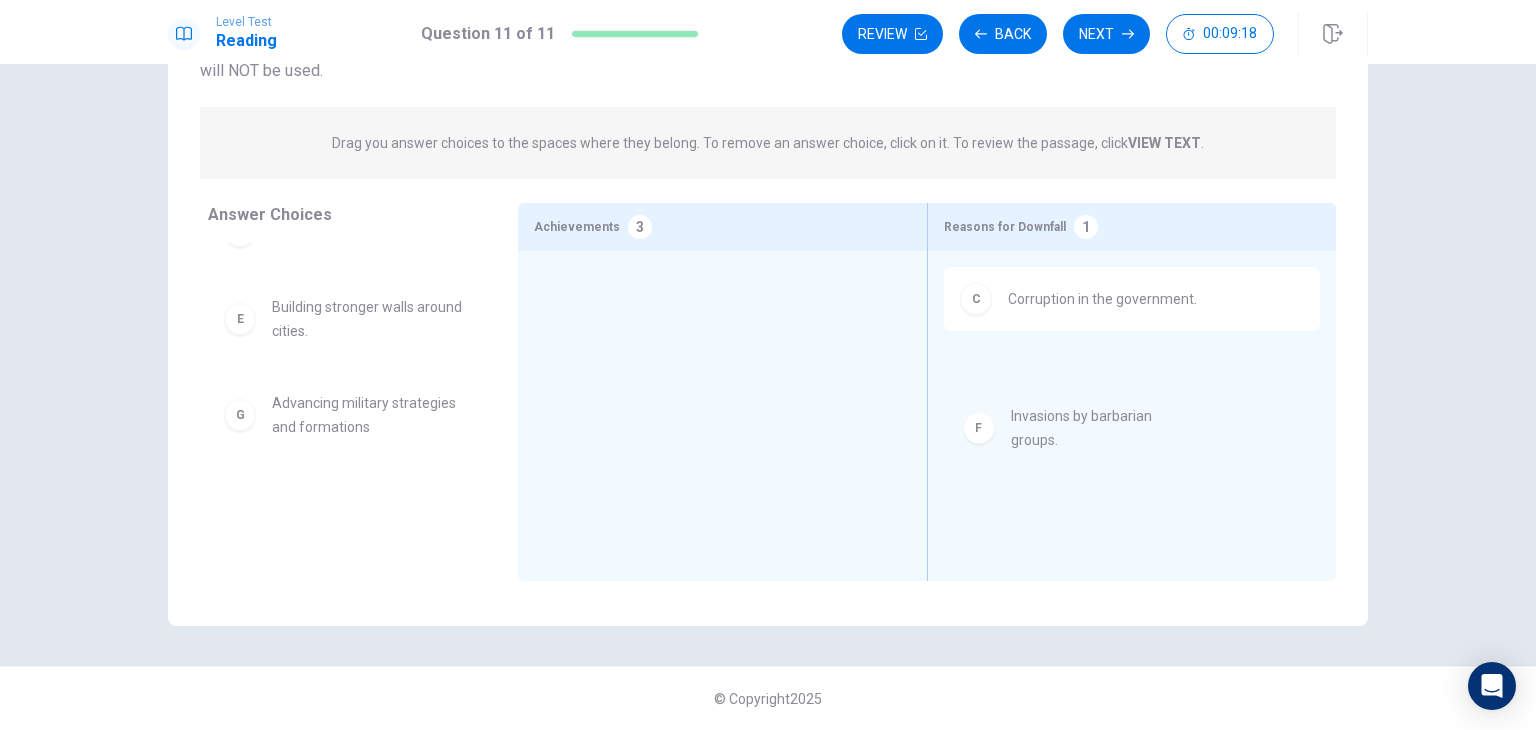 drag, startPoint x: 354, startPoint y: 413, endPoint x: 1183, endPoint y: 395, distance: 829.1954 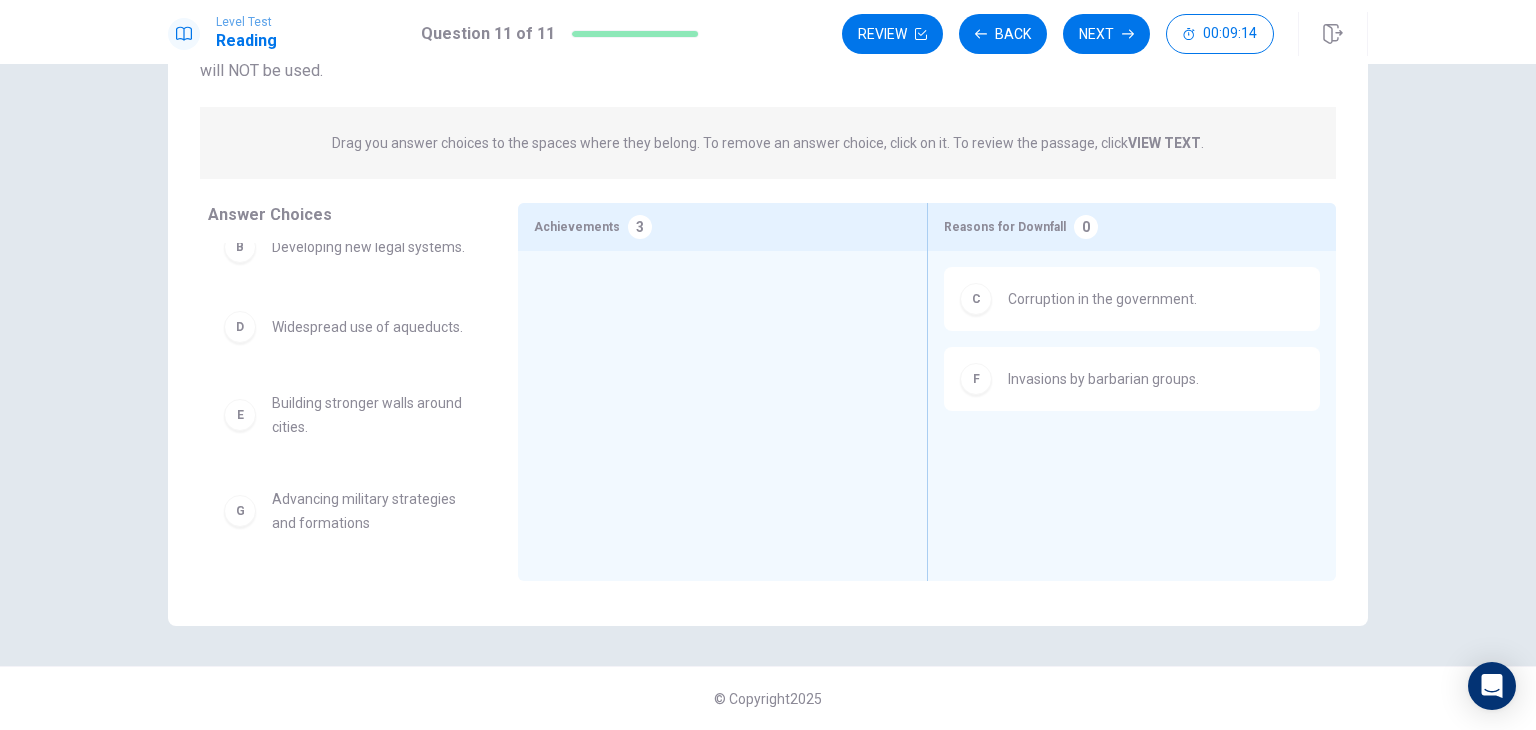 scroll, scrollTop: 0, scrollLeft: 0, axis: both 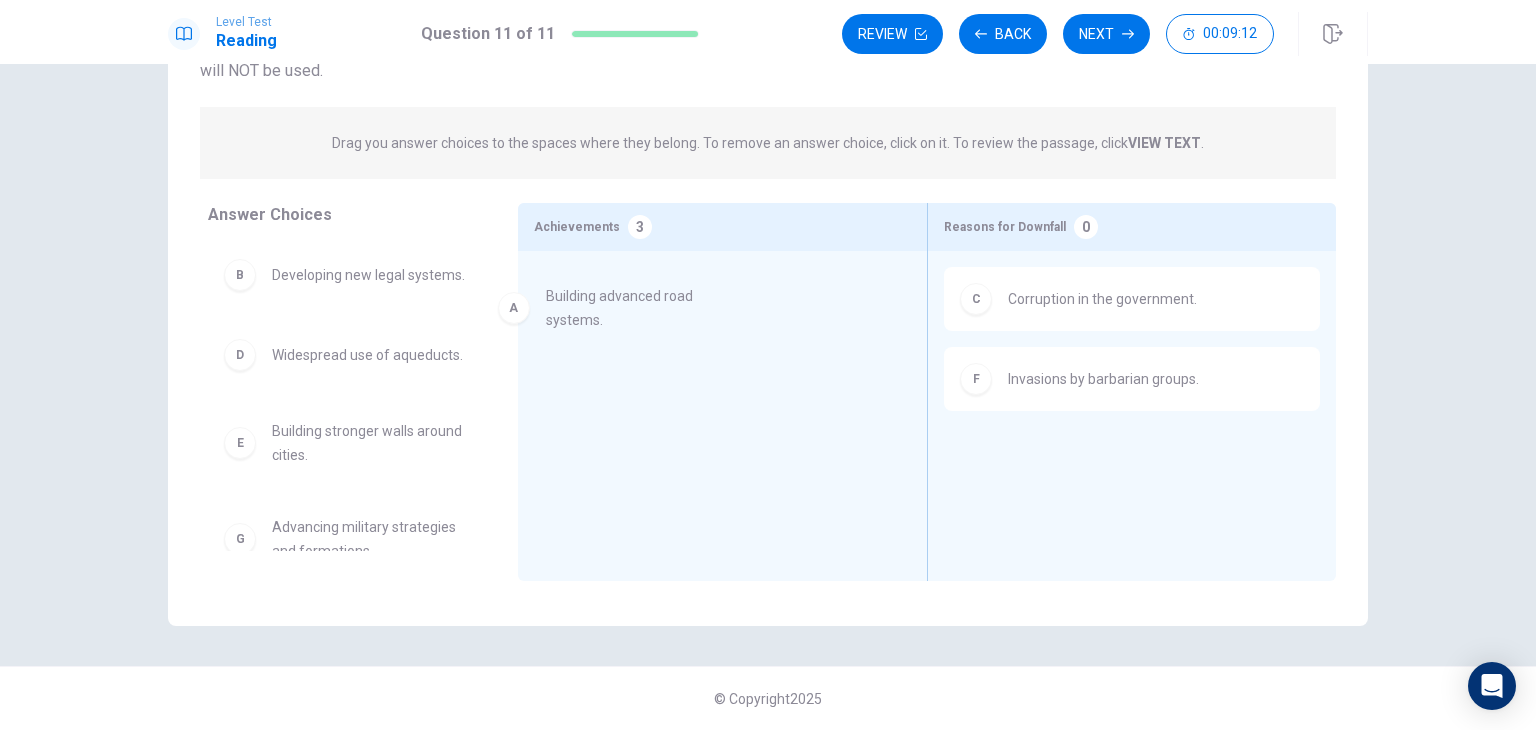 drag, startPoint x: 351, startPoint y: 294, endPoint x: 681, endPoint y: 334, distance: 332.4154 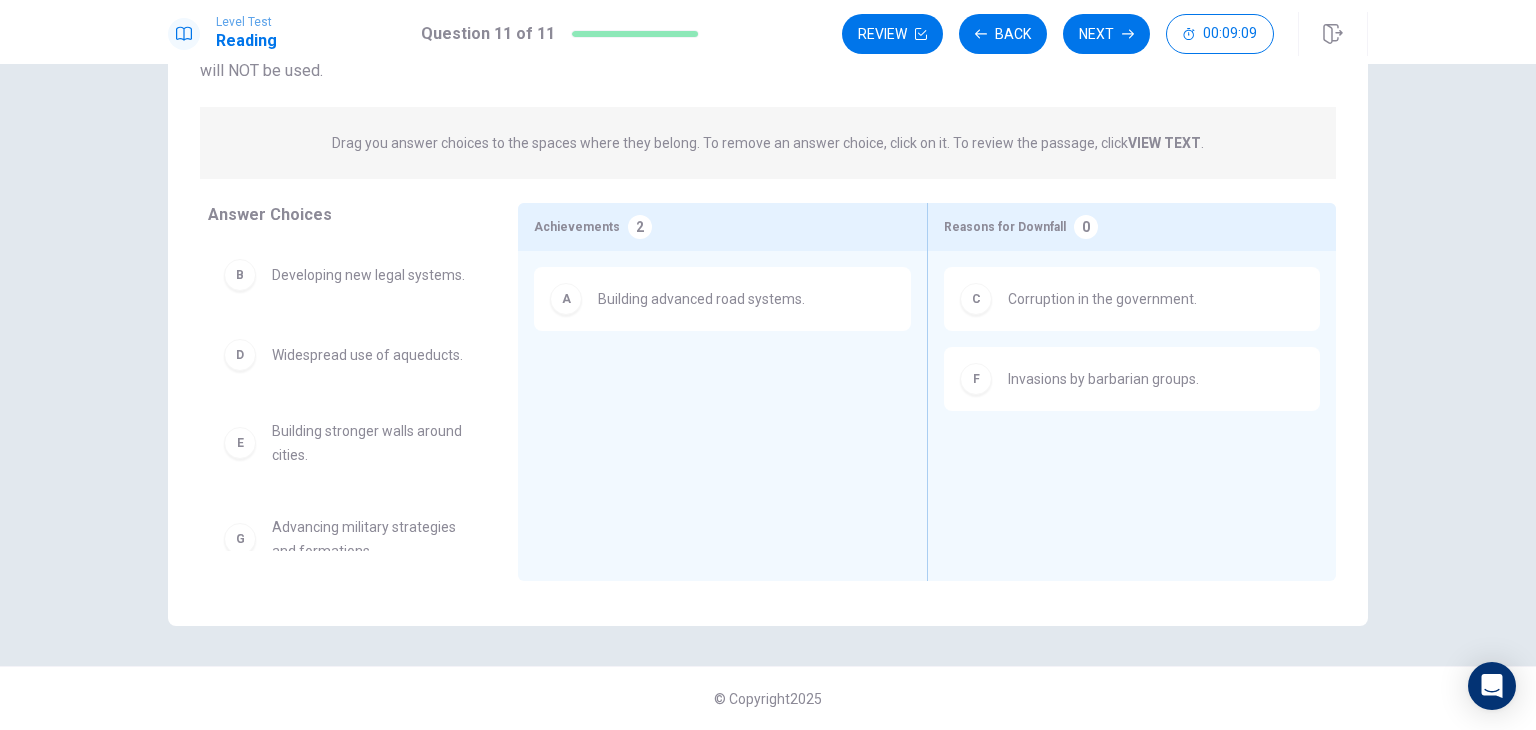 scroll, scrollTop: 60, scrollLeft: 0, axis: vertical 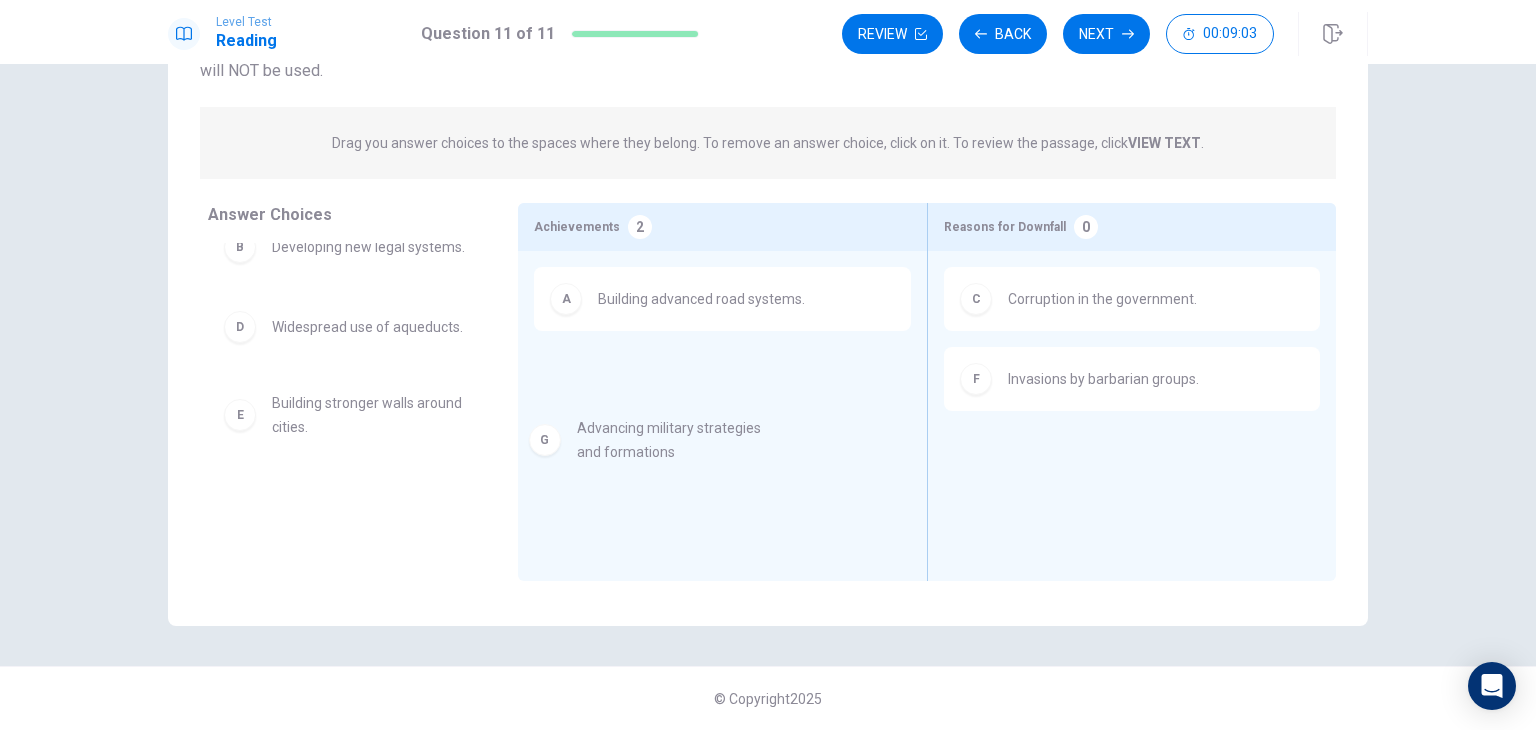 drag, startPoint x: 364, startPoint y: 517, endPoint x: 718, endPoint y: 421, distance: 366.78604 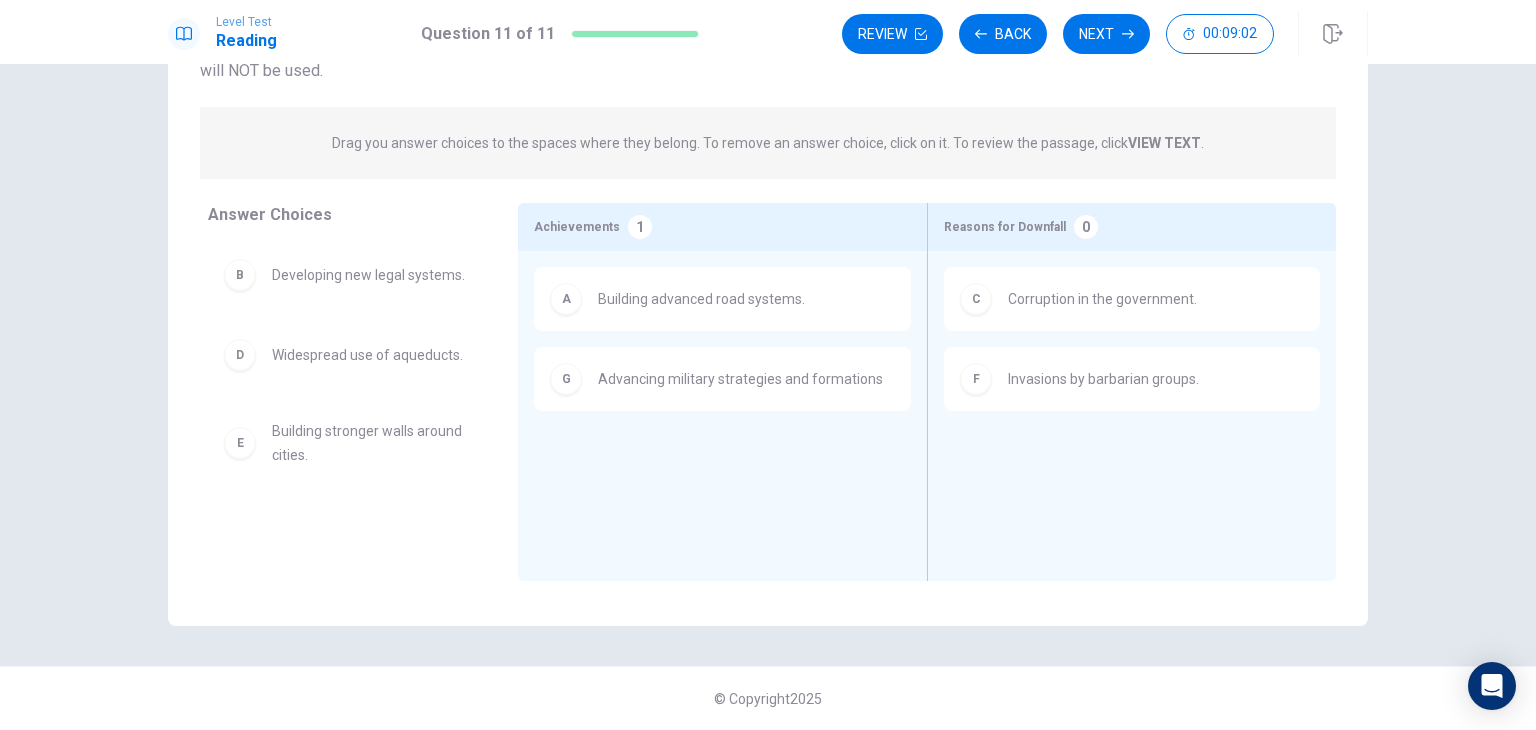 scroll, scrollTop: 0, scrollLeft: 0, axis: both 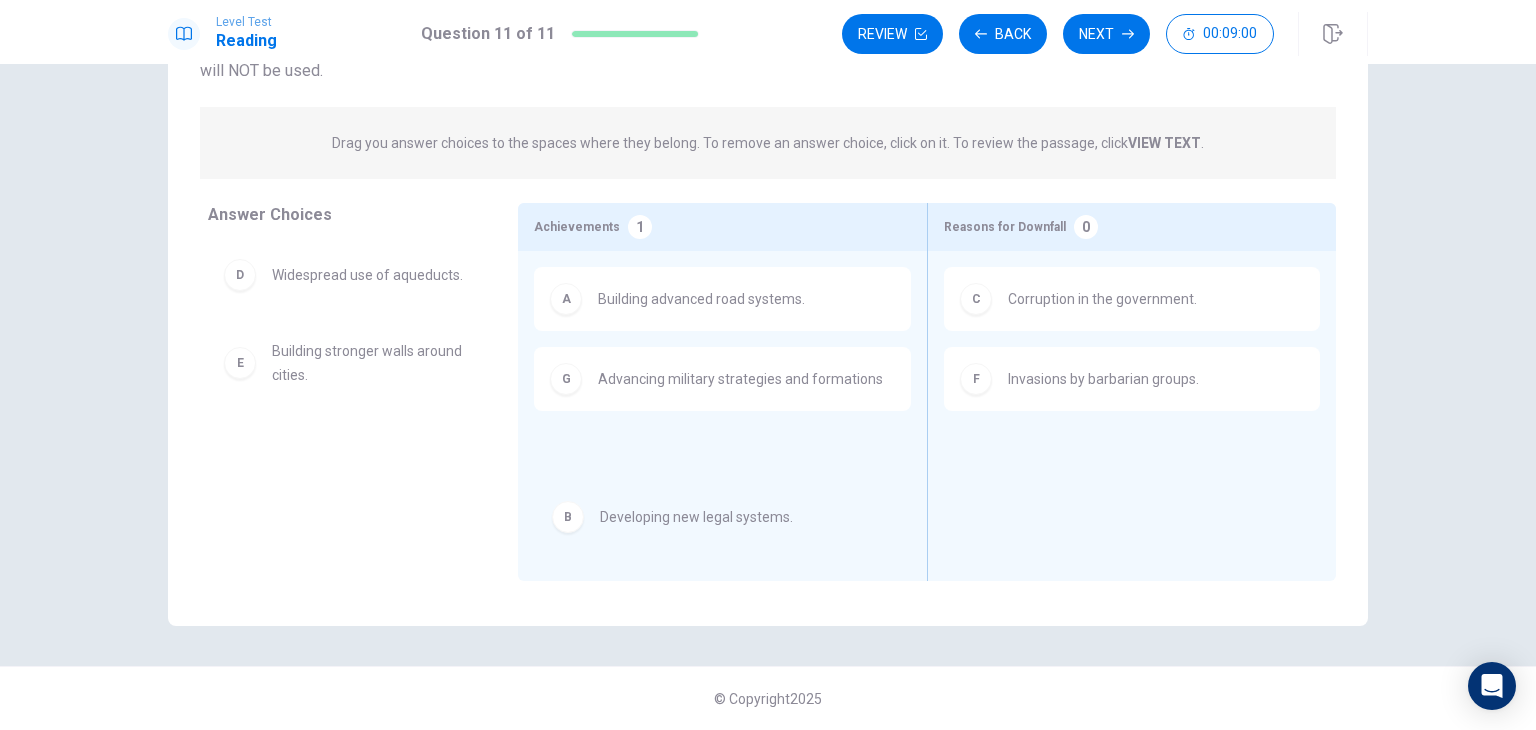 drag, startPoint x: 358, startPoint y: 289, endPoint x: 704, endPoint y: 540, distance: 427.4541 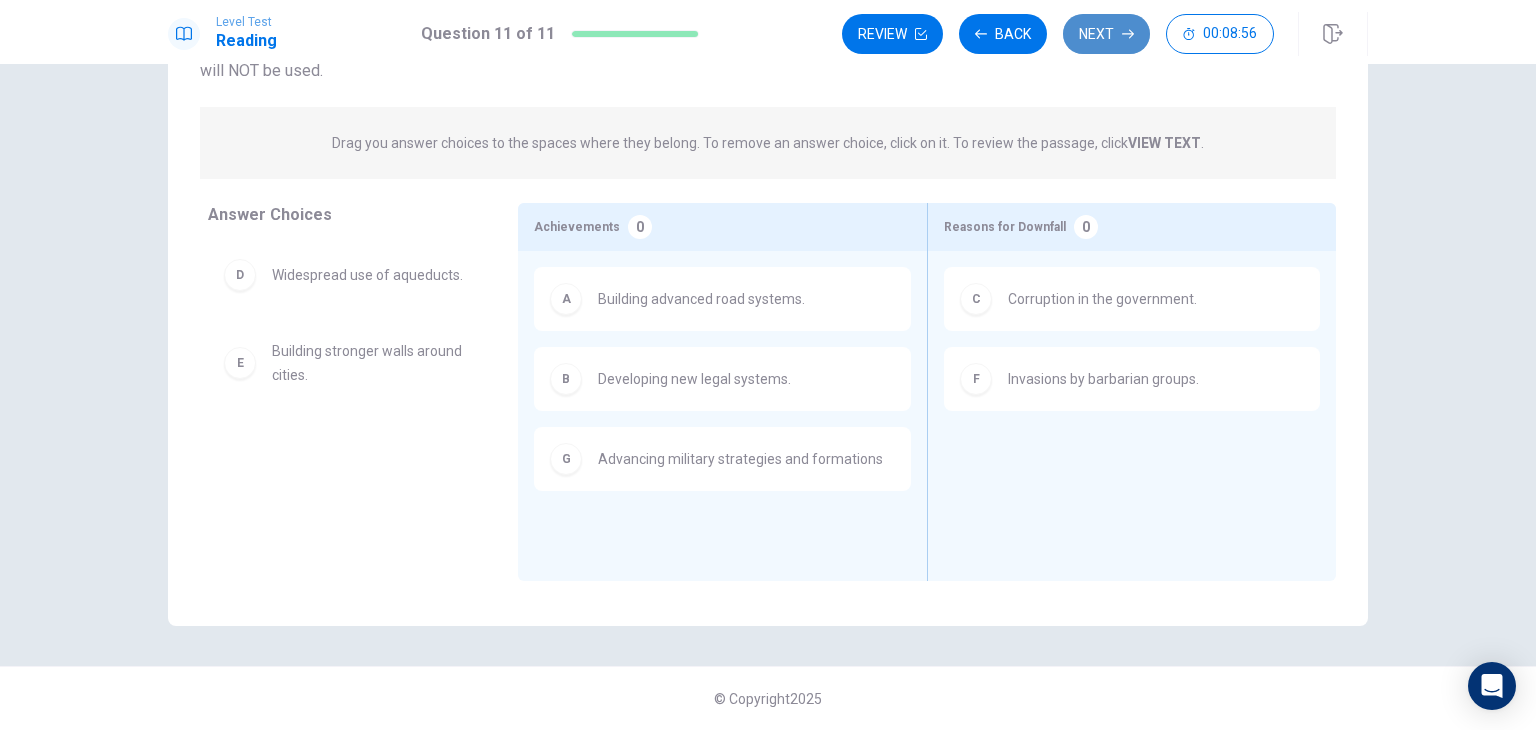 click on "Next" at bounding box center [1106, 34] 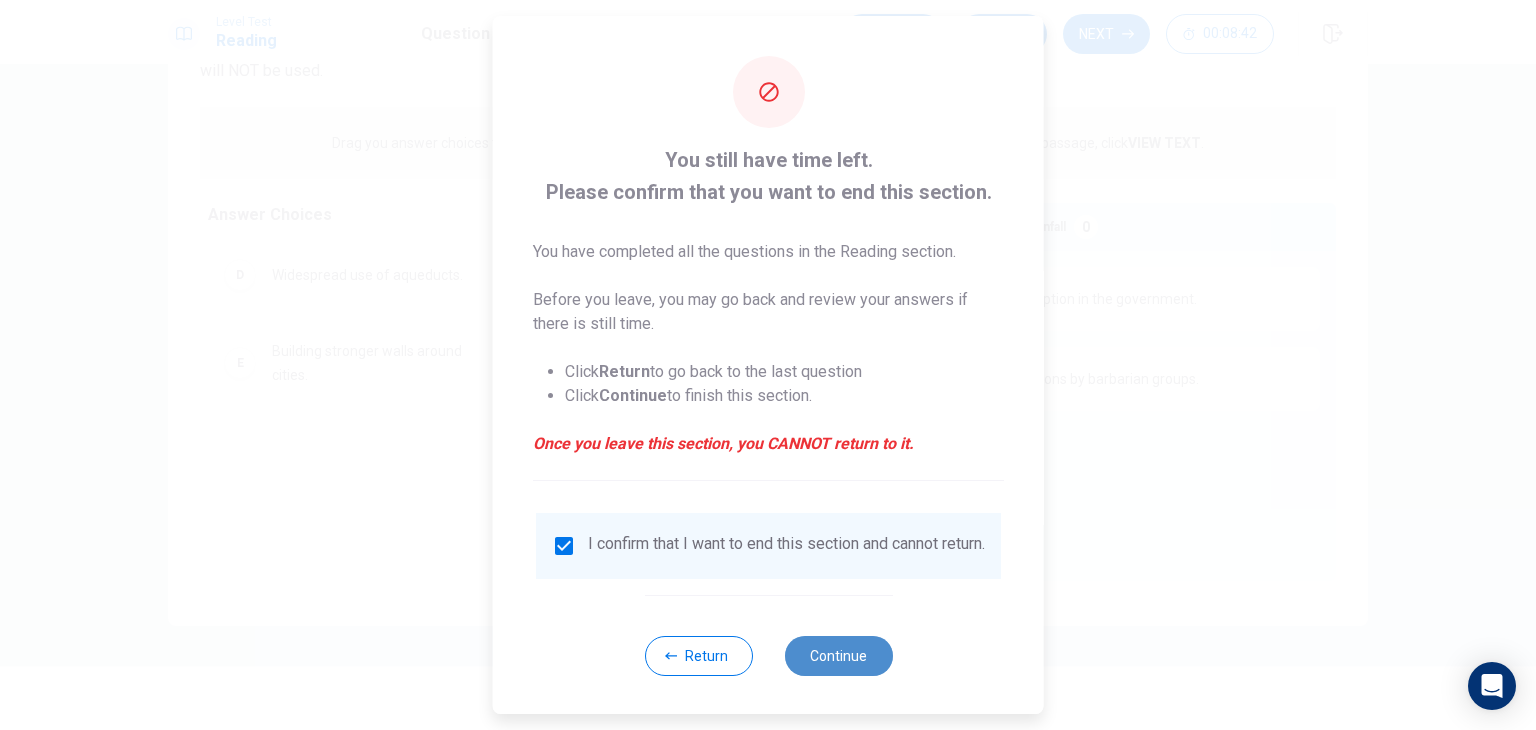 click on "Continue" at bounding box center [838, 656] 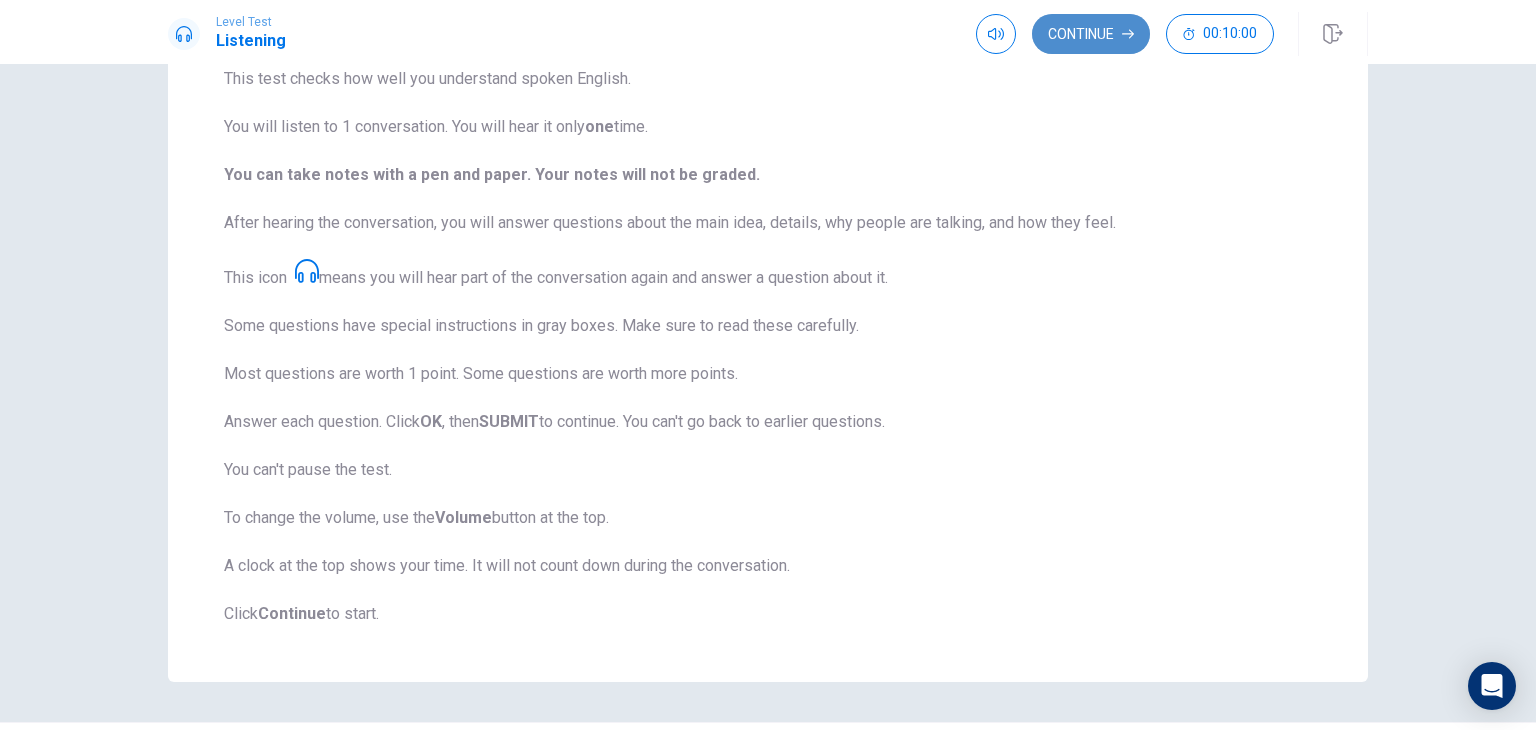 click on "Continue" at bounding box center (1091, 34) 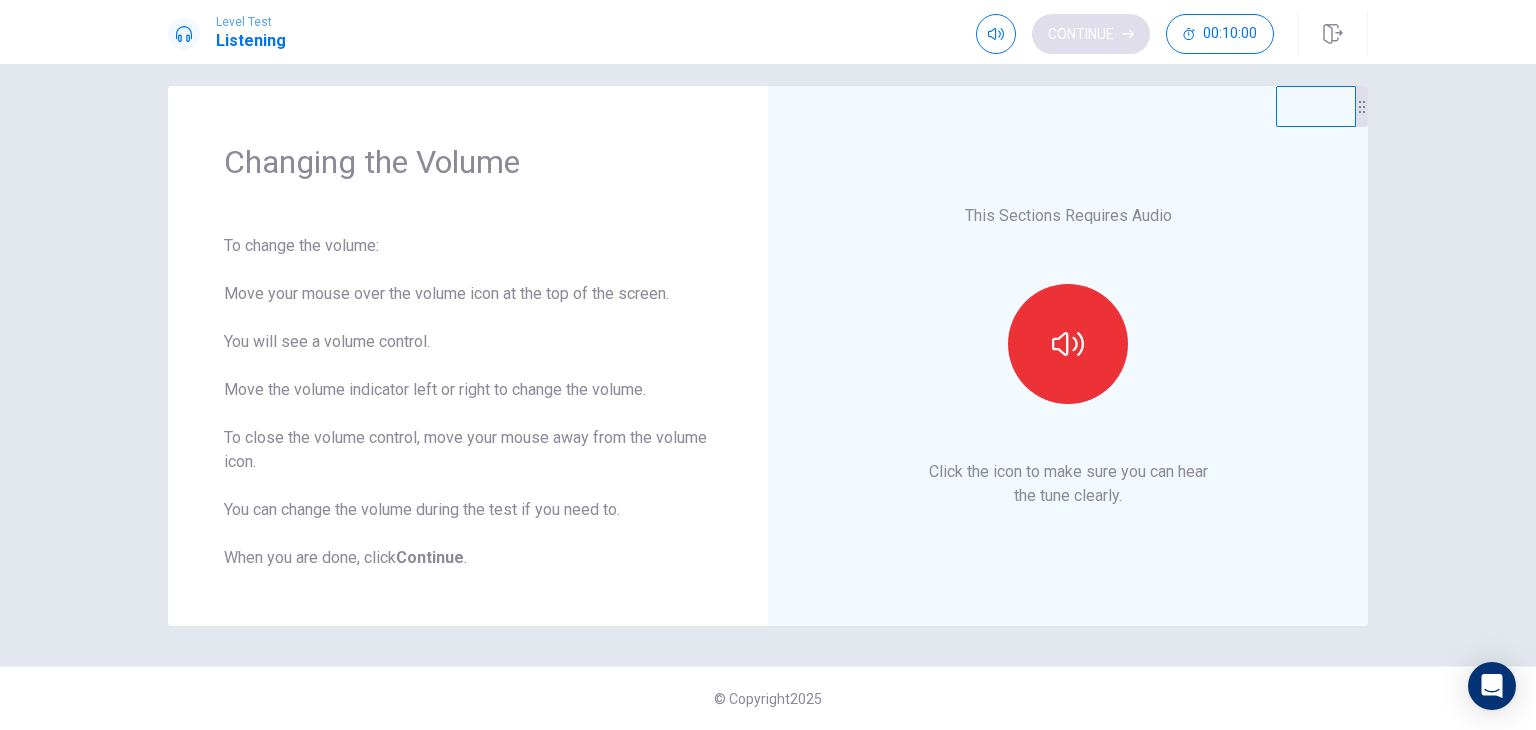 scroll, scrollTop: 18, scrollLeft: 0, axis: vertical 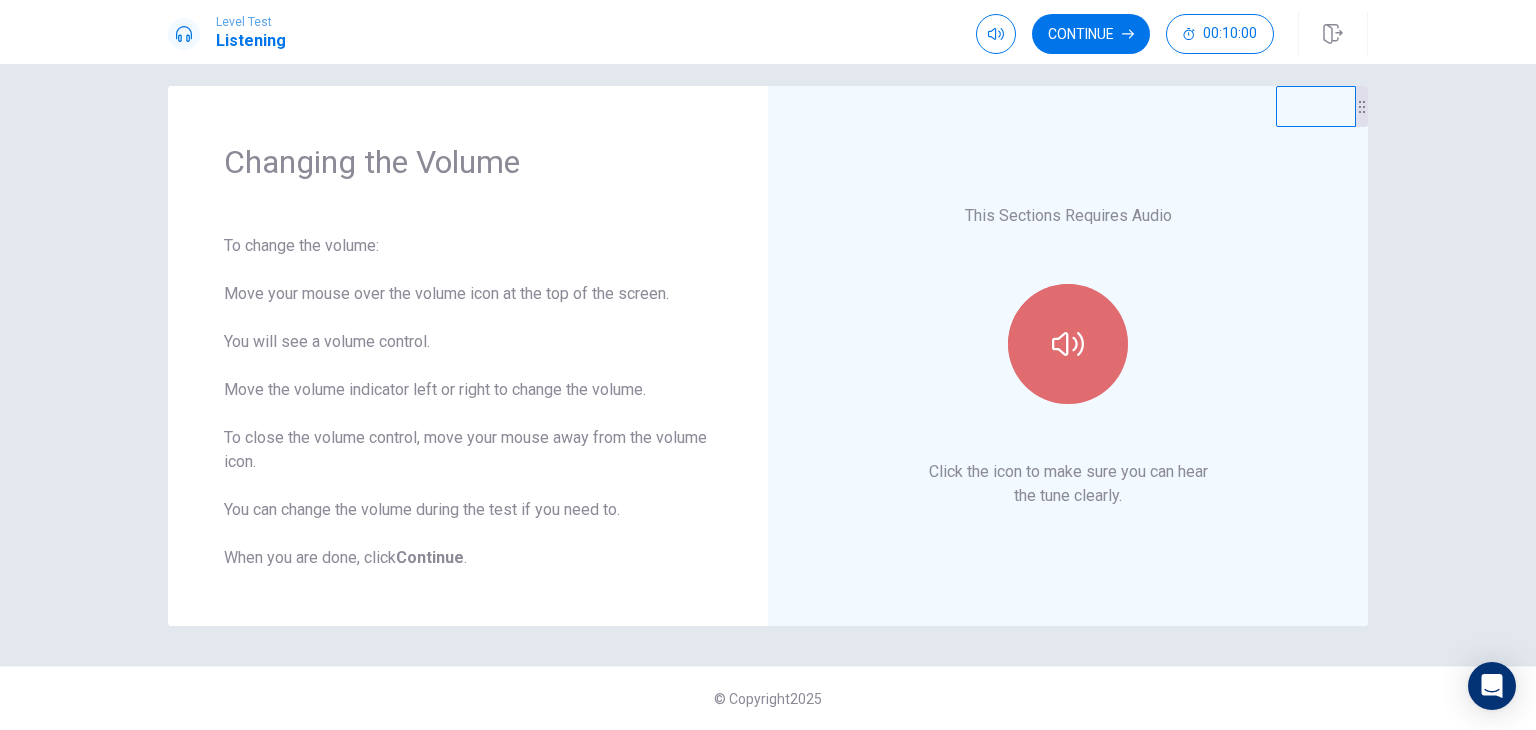 click at bounding box center [1068, 344] 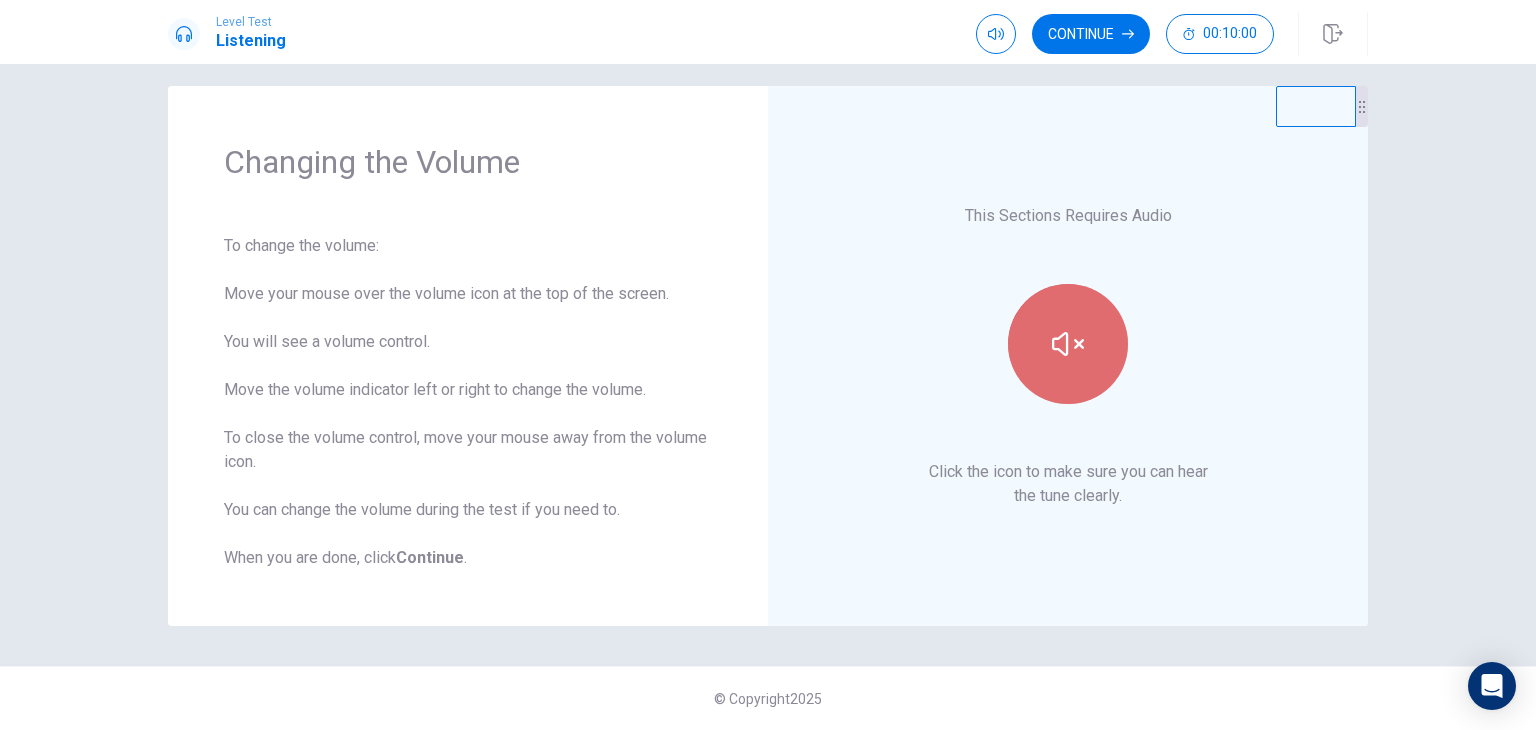click at bounding box center (1068, 344) 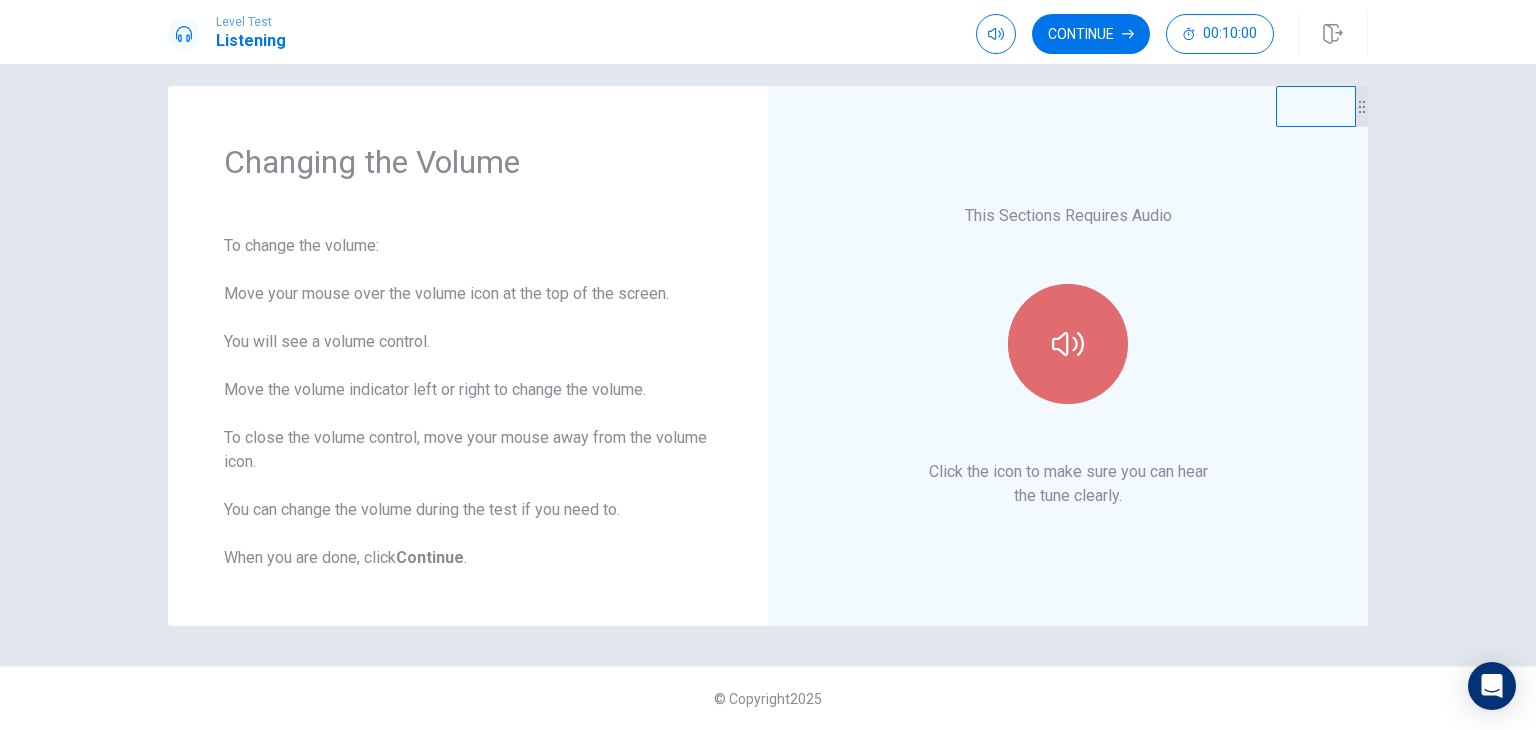 click at bounding box center (1068, 344) 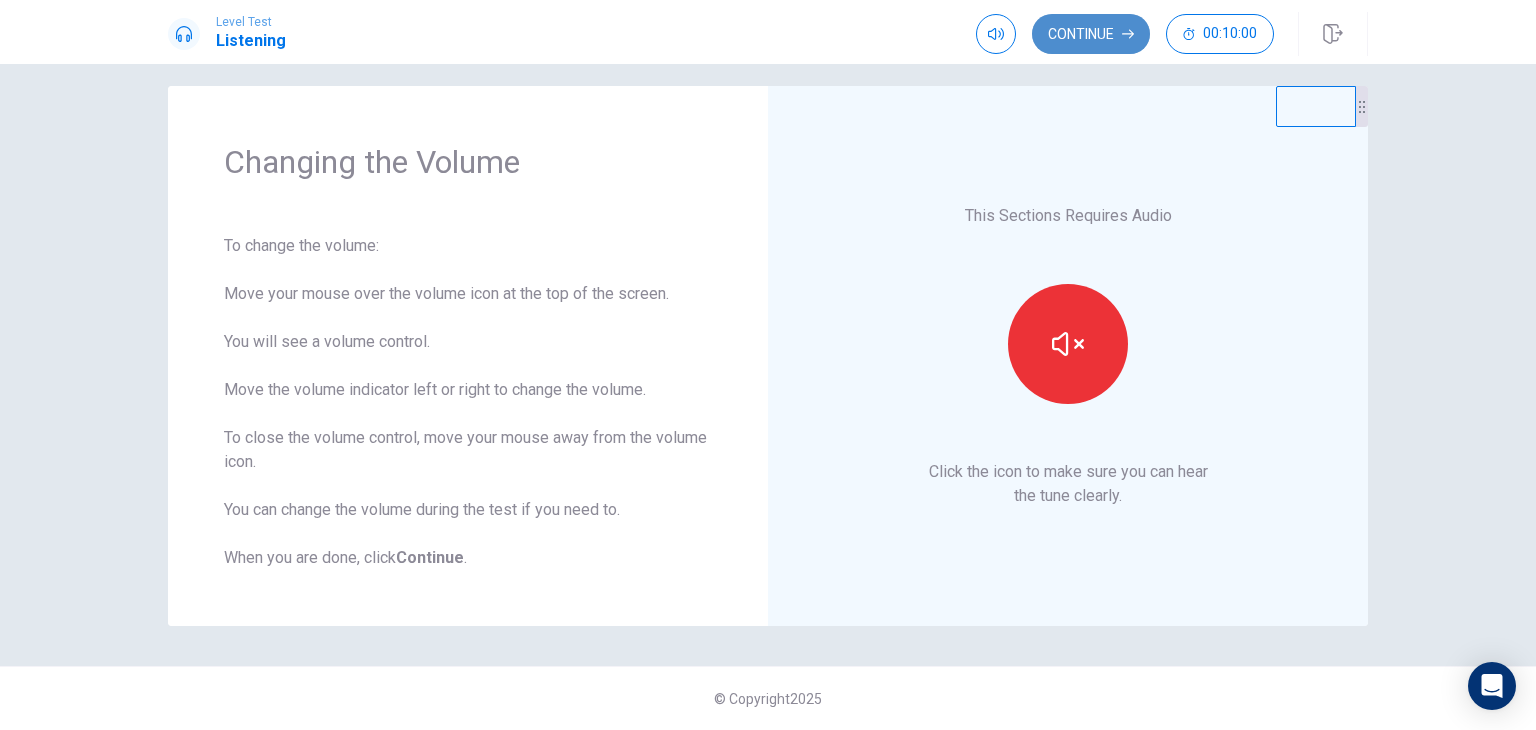 click on "Continue" at bounding box center (1091, 34) 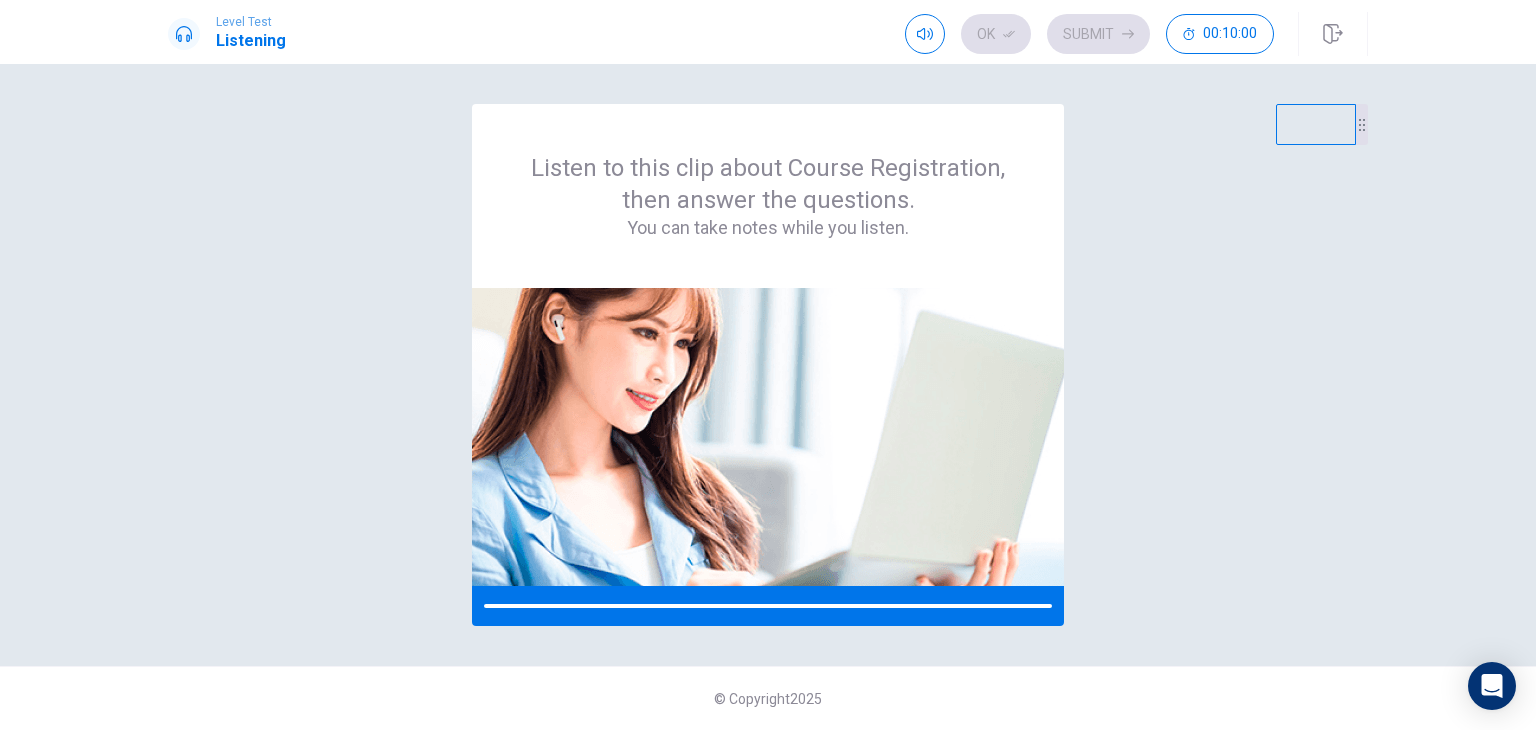 scroll, scrollTop: 0, scrollLeft: 0, axis: both 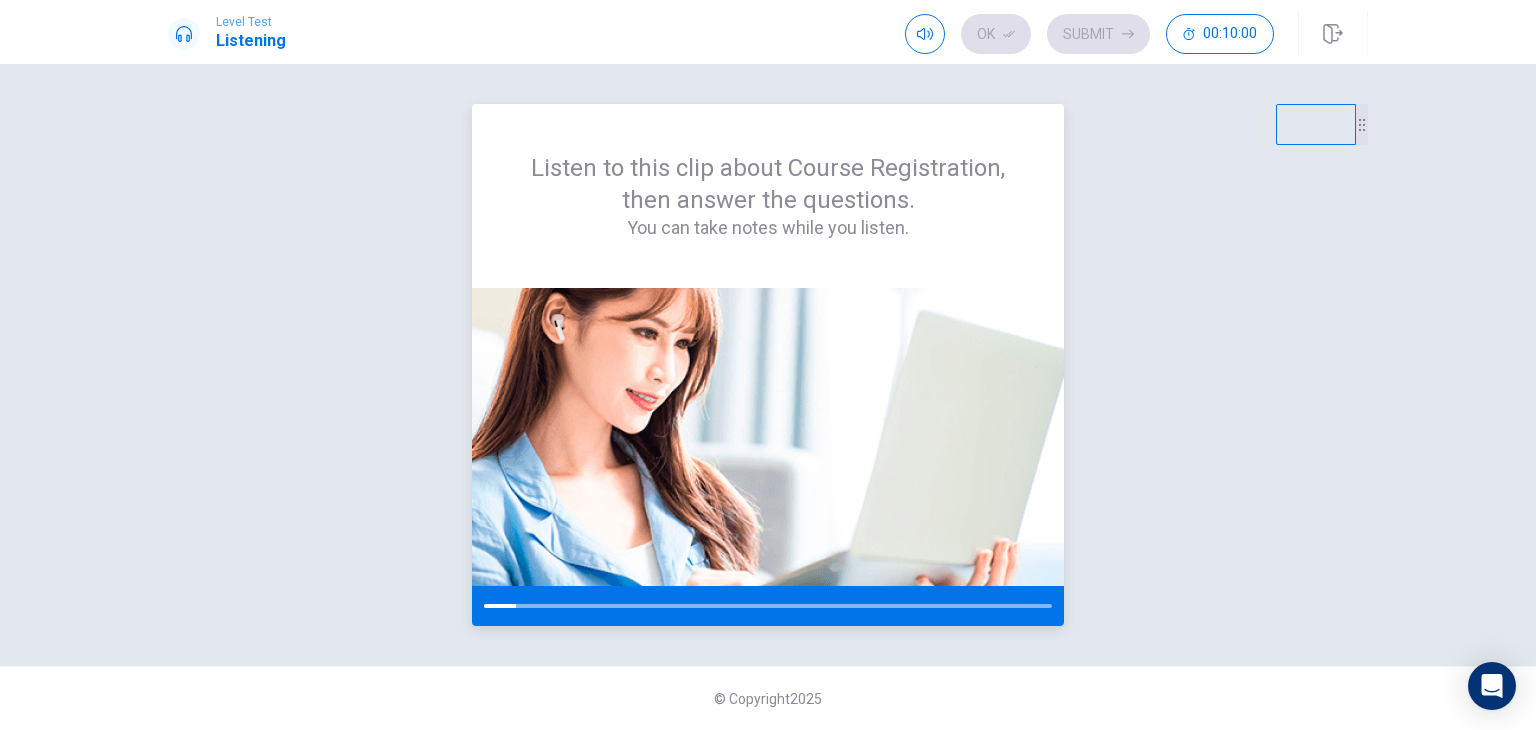 click at bounding box center (768, 437) 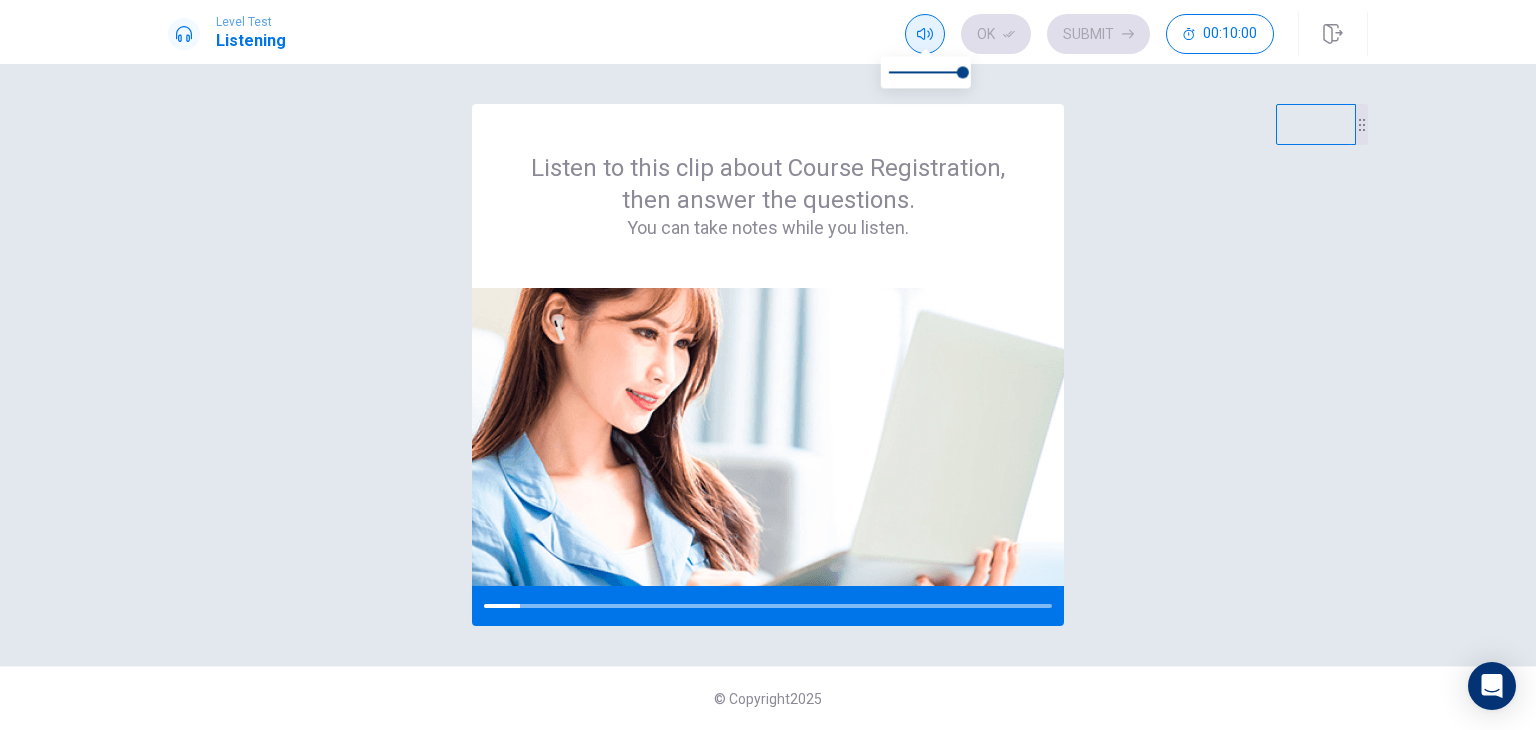 click at bounding box center (926, 50) 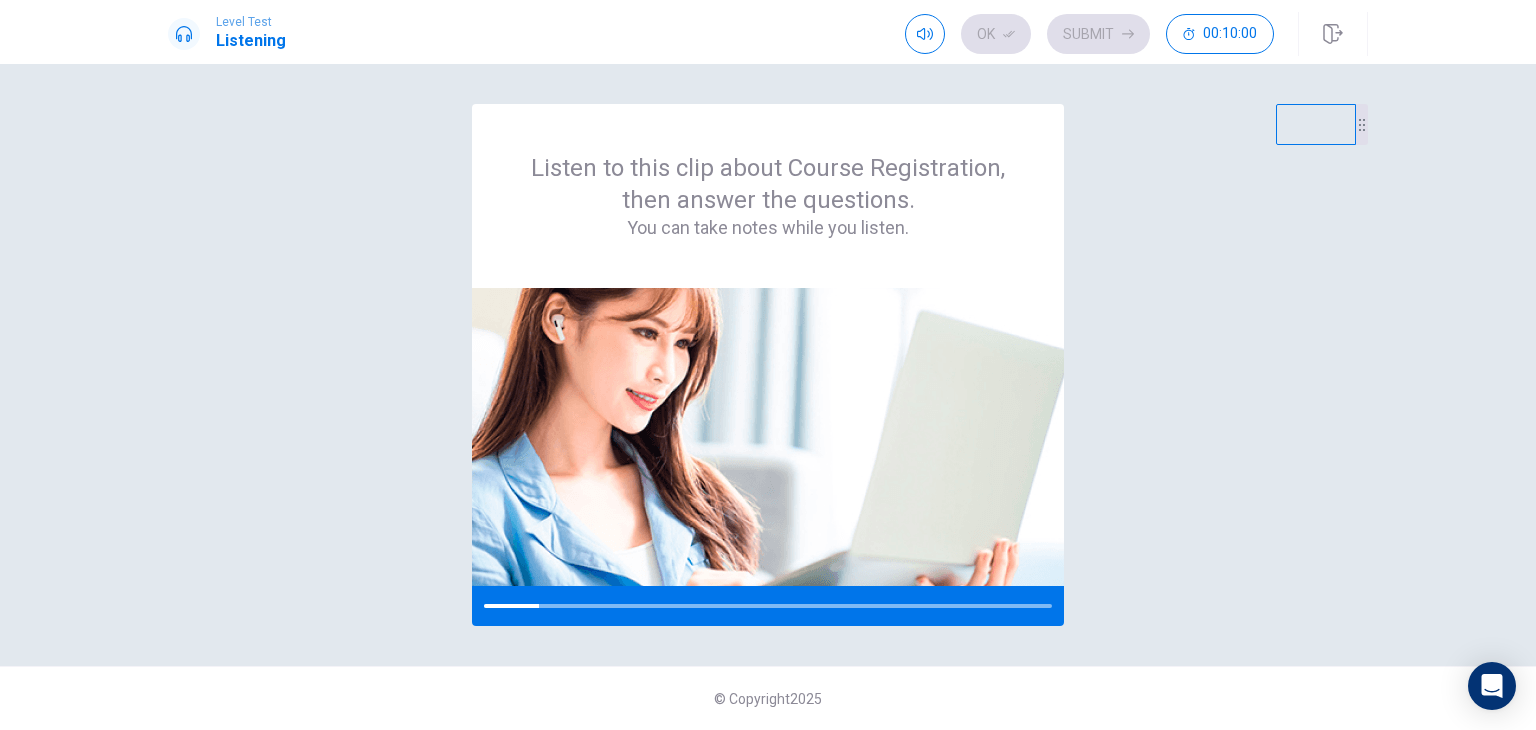 click on "Listen to this clip about Course Registration, then answer the questions.  You can take notes while you listen." at bounding box center (768, 365) 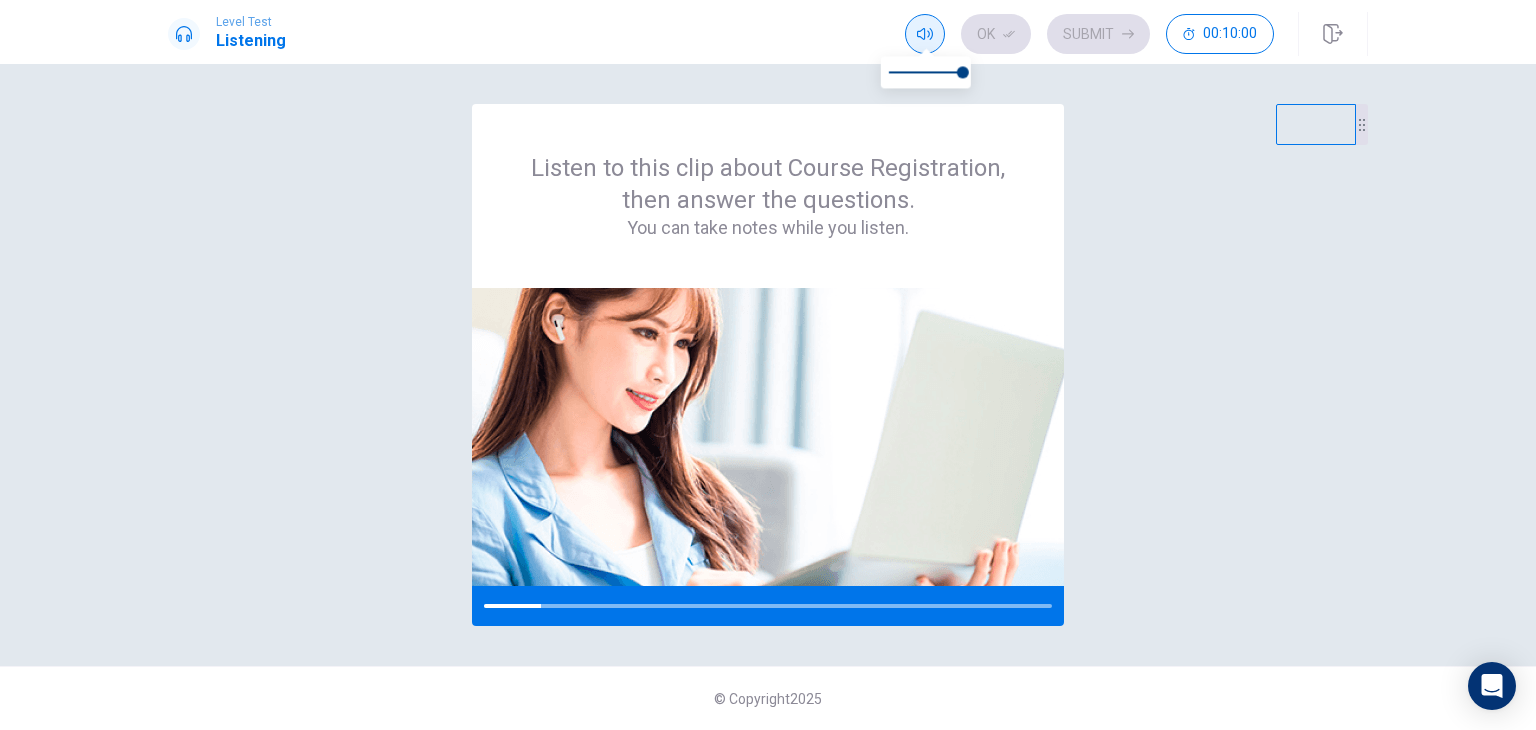 click at bounding box center [925, 34] 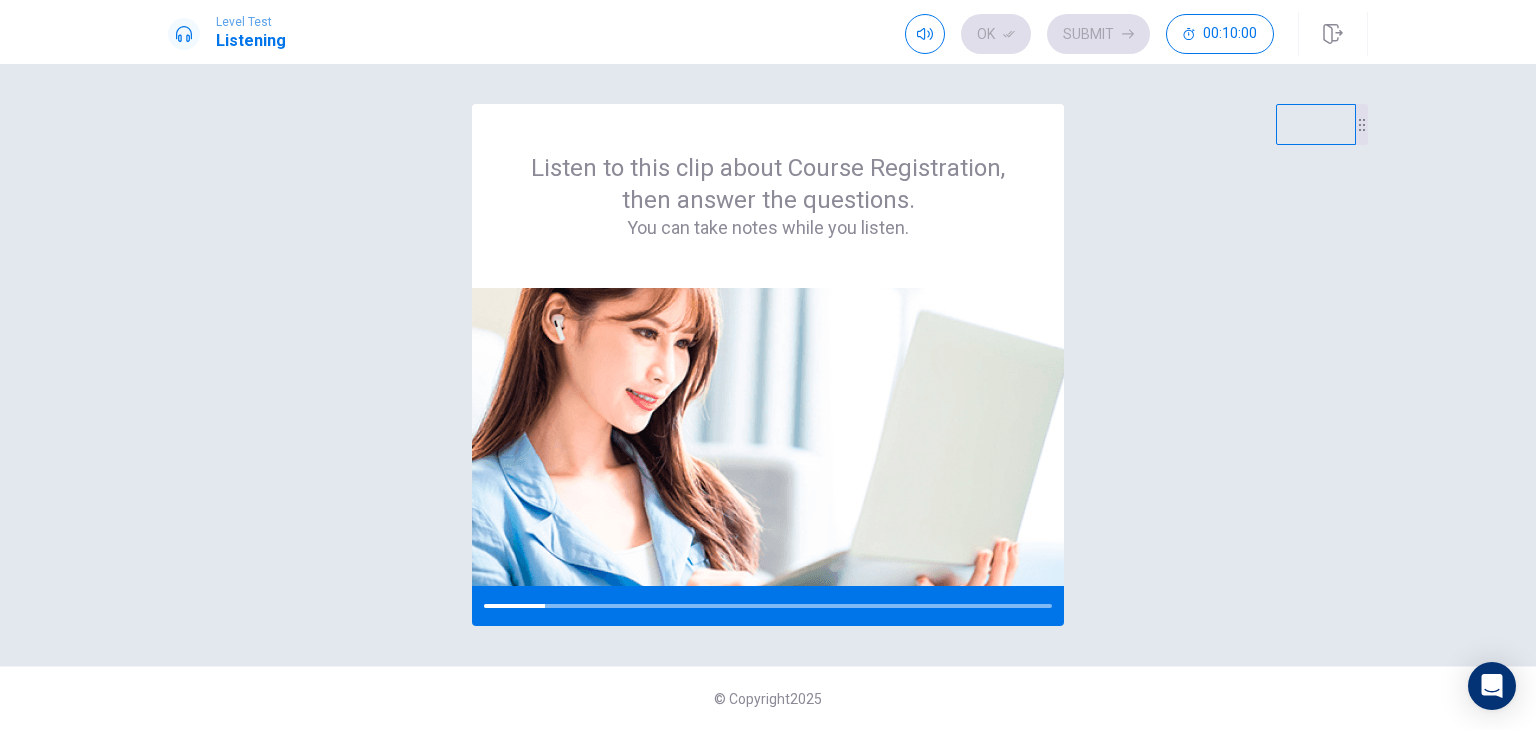 click on "Listen to this clip about Course Registration, then answer the questions.  You can take notes while you listen. © Copyright  2025" at bounding box center [768, 397] 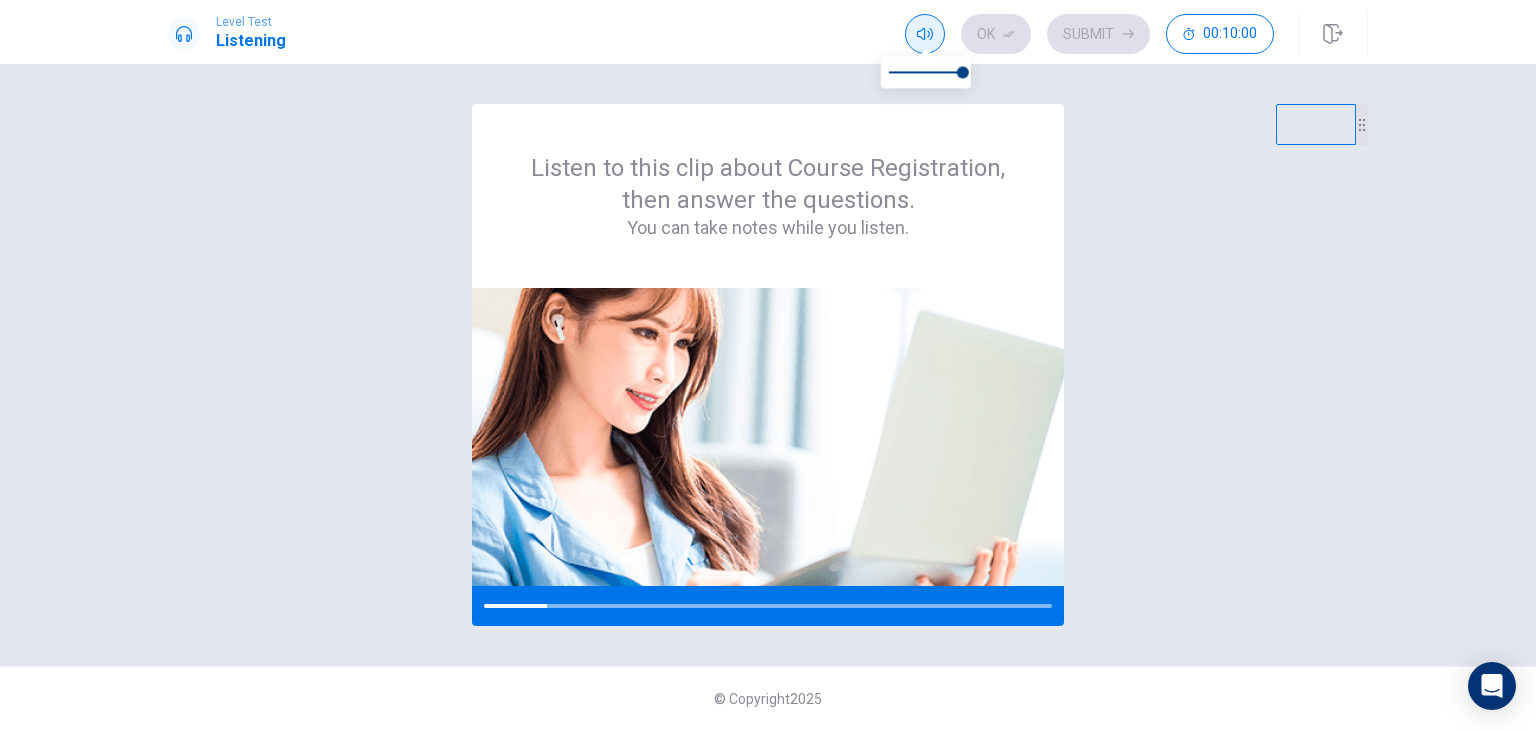 click at bounding box center [925, 34] 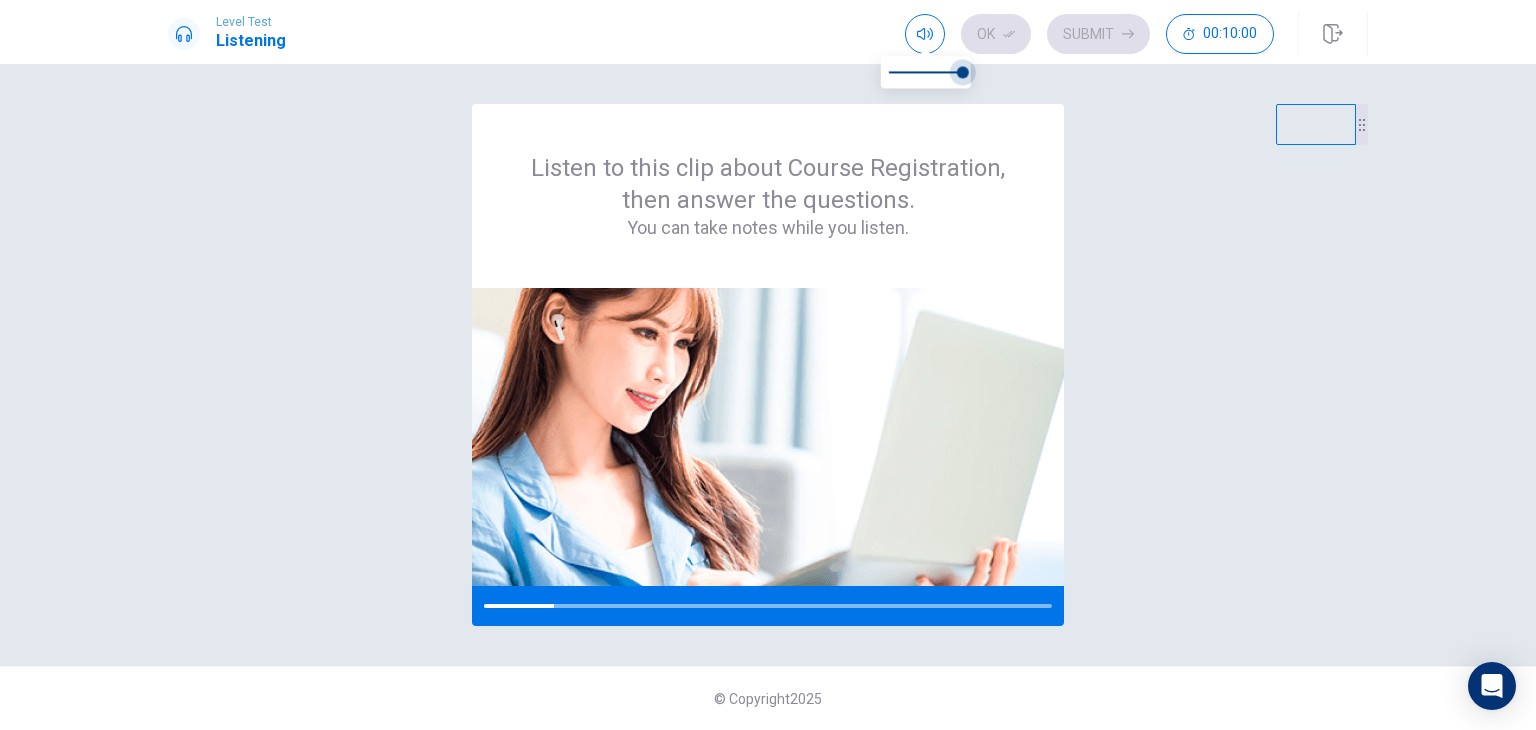 drag, startPoint x: 958, startPoint y: 76, endPoint x: 1005, endPoint y: 81, distance: 47.26521 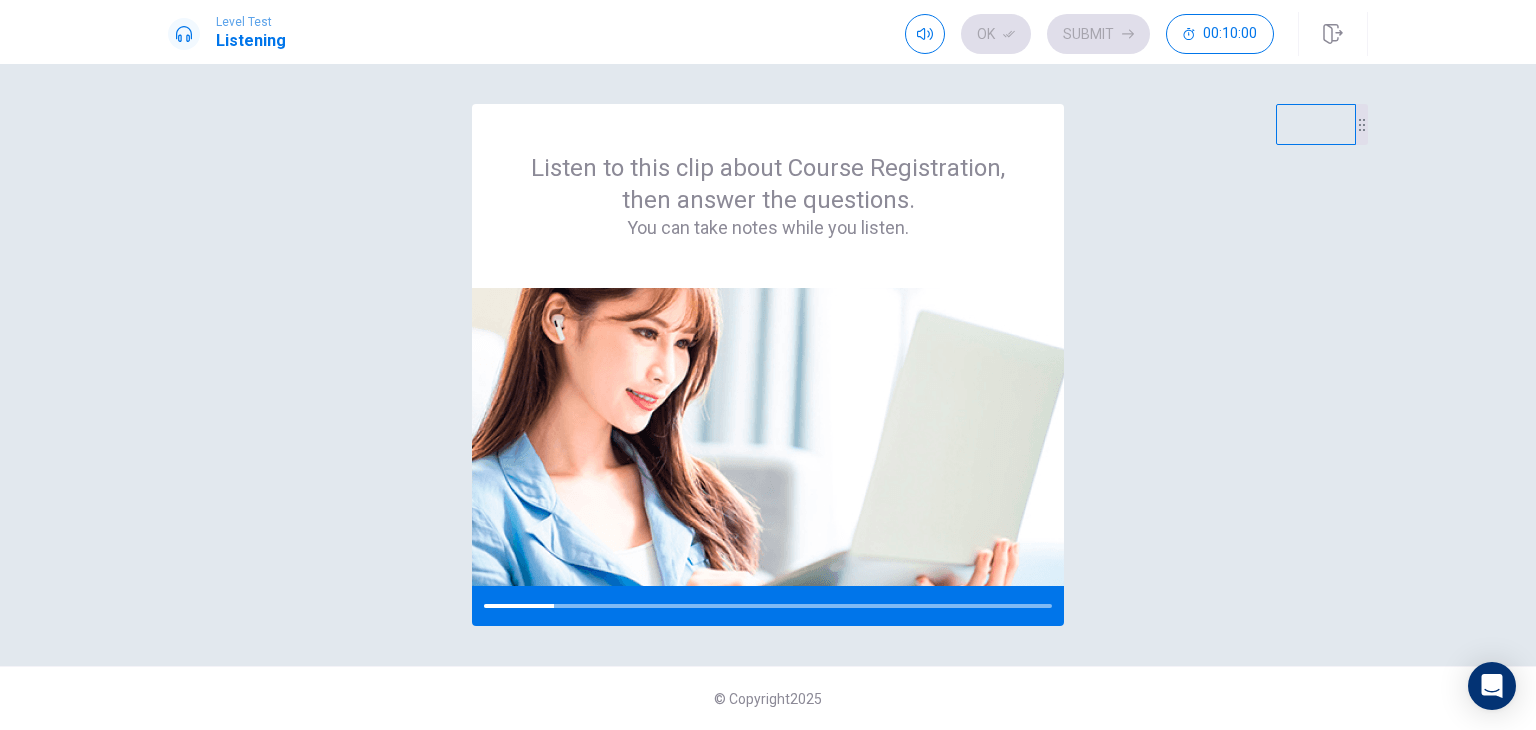 click on "Listen to this clip about Course Registration, then answer the questions.  You can take notes while you listen." at bounding box center (768, 365) 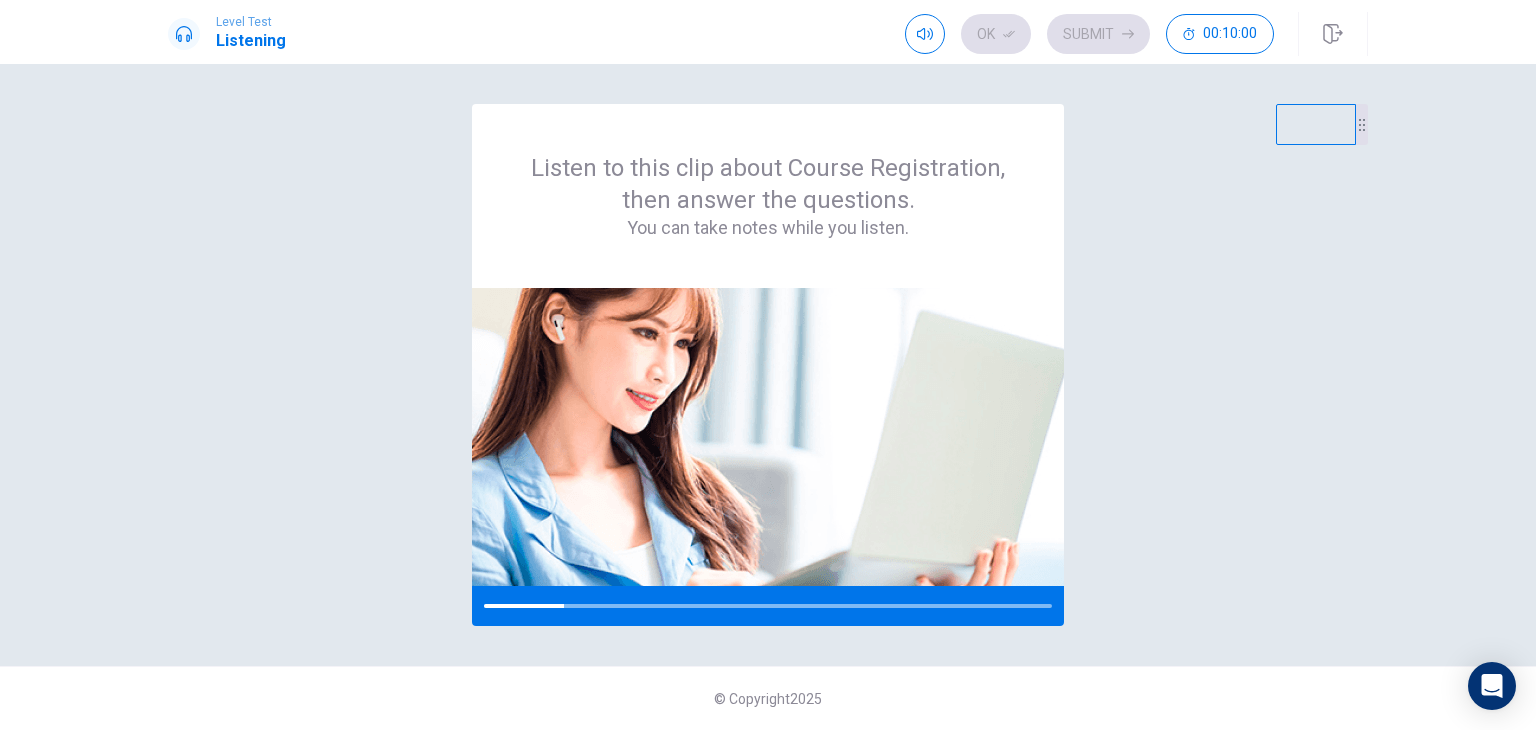 click on "Listen to this clip about Course Registration, then answer the questions.  You can take notes while you listen." at bounding box center [768, 365] 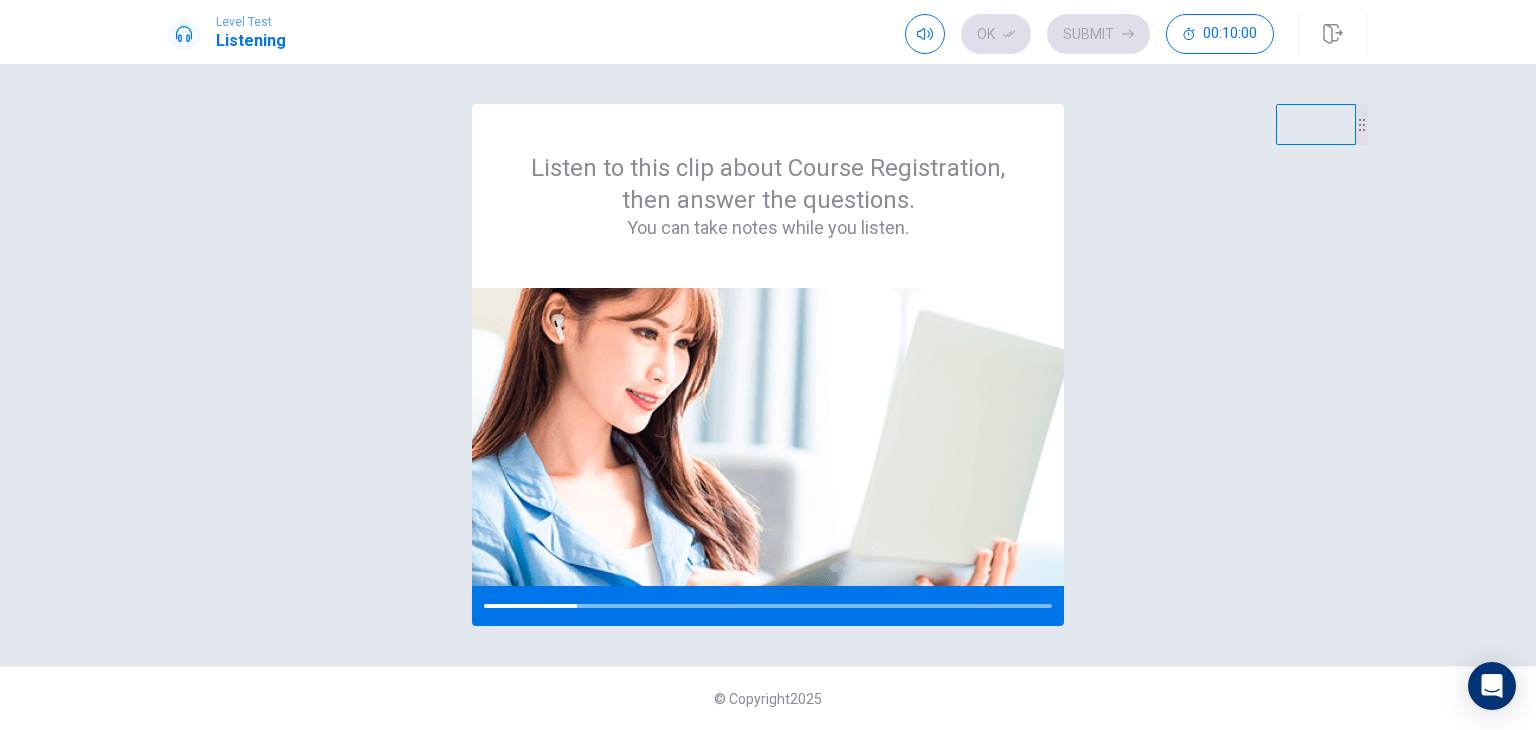click on "Listen to this clip about Course Registration, then answer the questions.  You can take notes while you listen. © Copyright  2025" at bounding box center (768, 397) 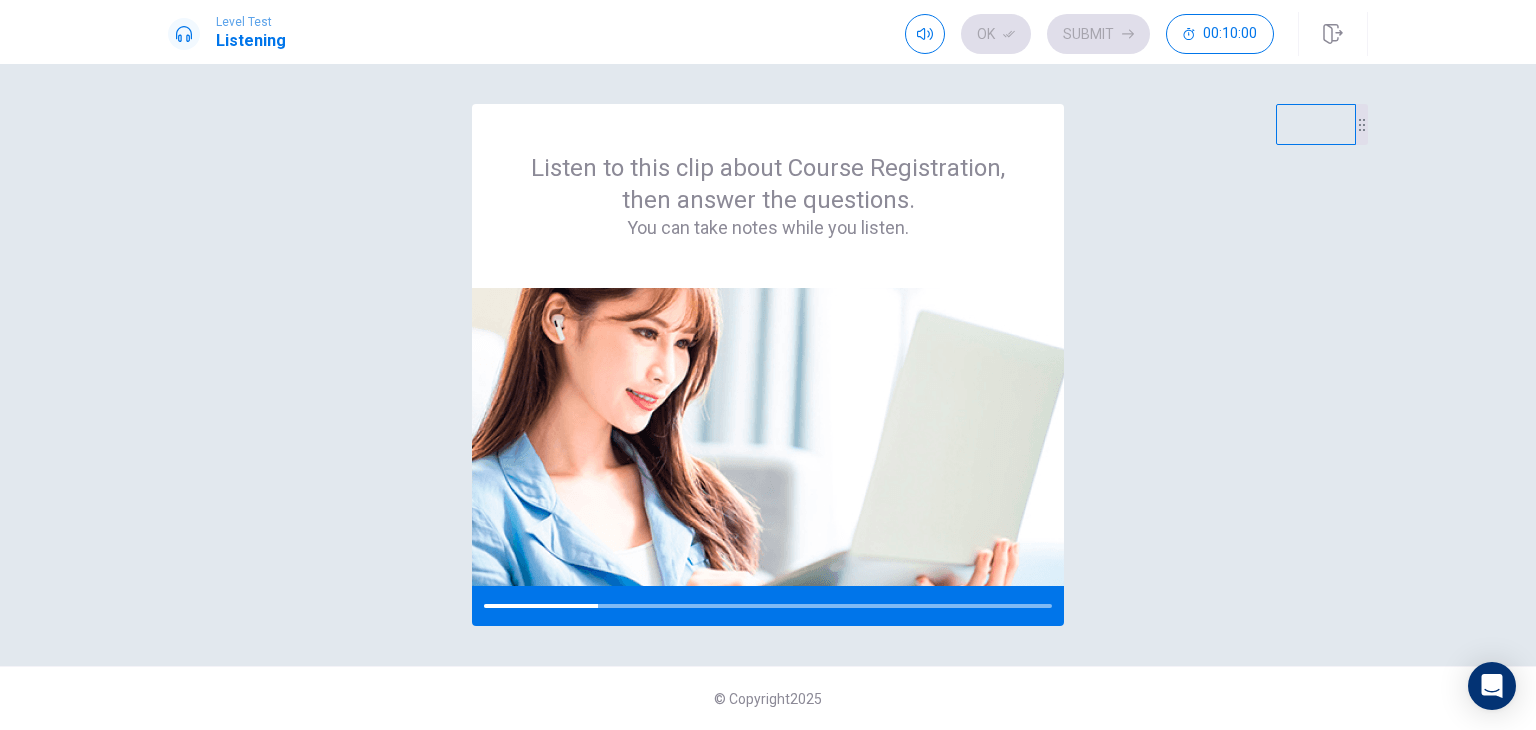 click on "Listen to this clip about Course Registration, then answer the questions.  You can take notes while you listen." at bounding box center [768, 365] 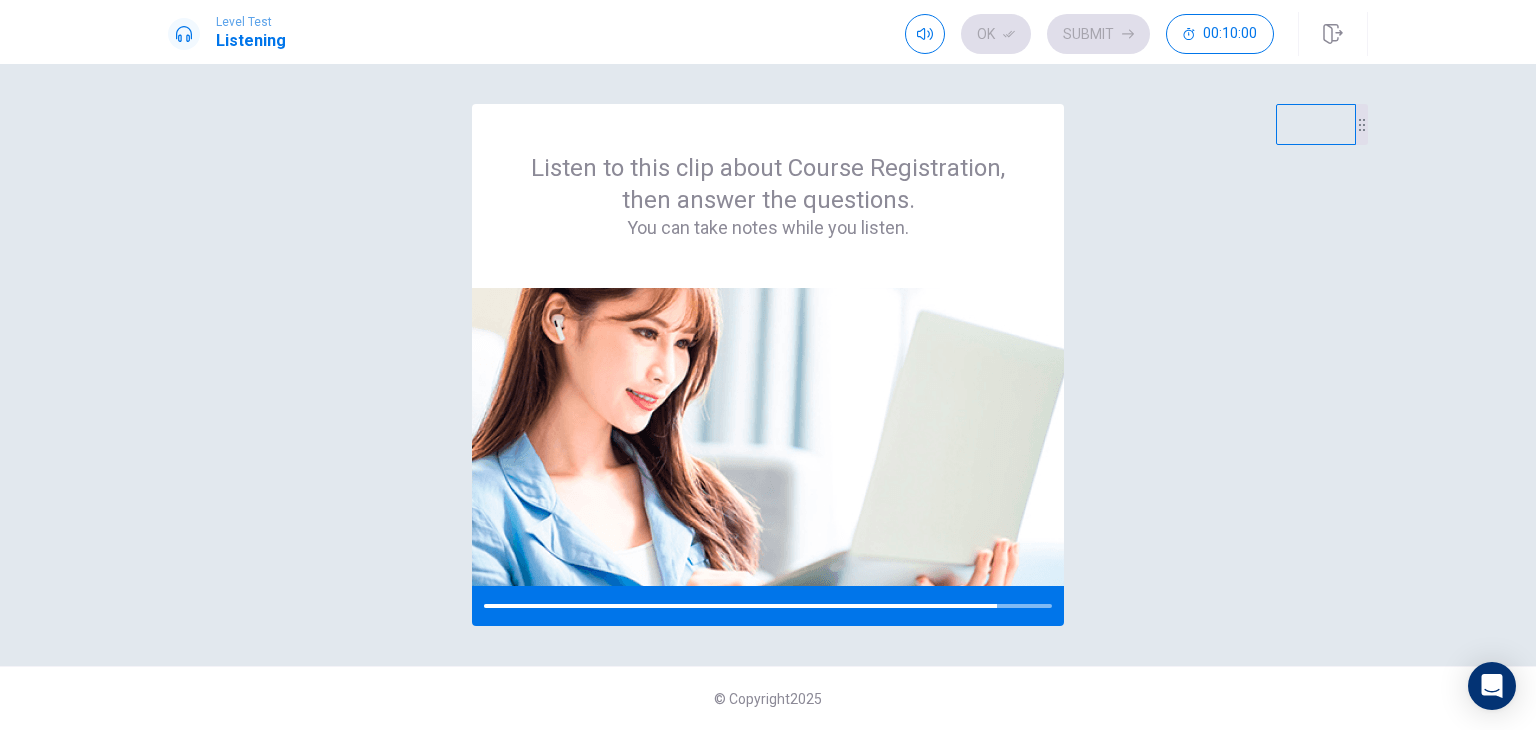 click on "Listen to this clip about Course Registration, then answer the questions.  You can take notes while you listen." at bounding box center (768, 365) 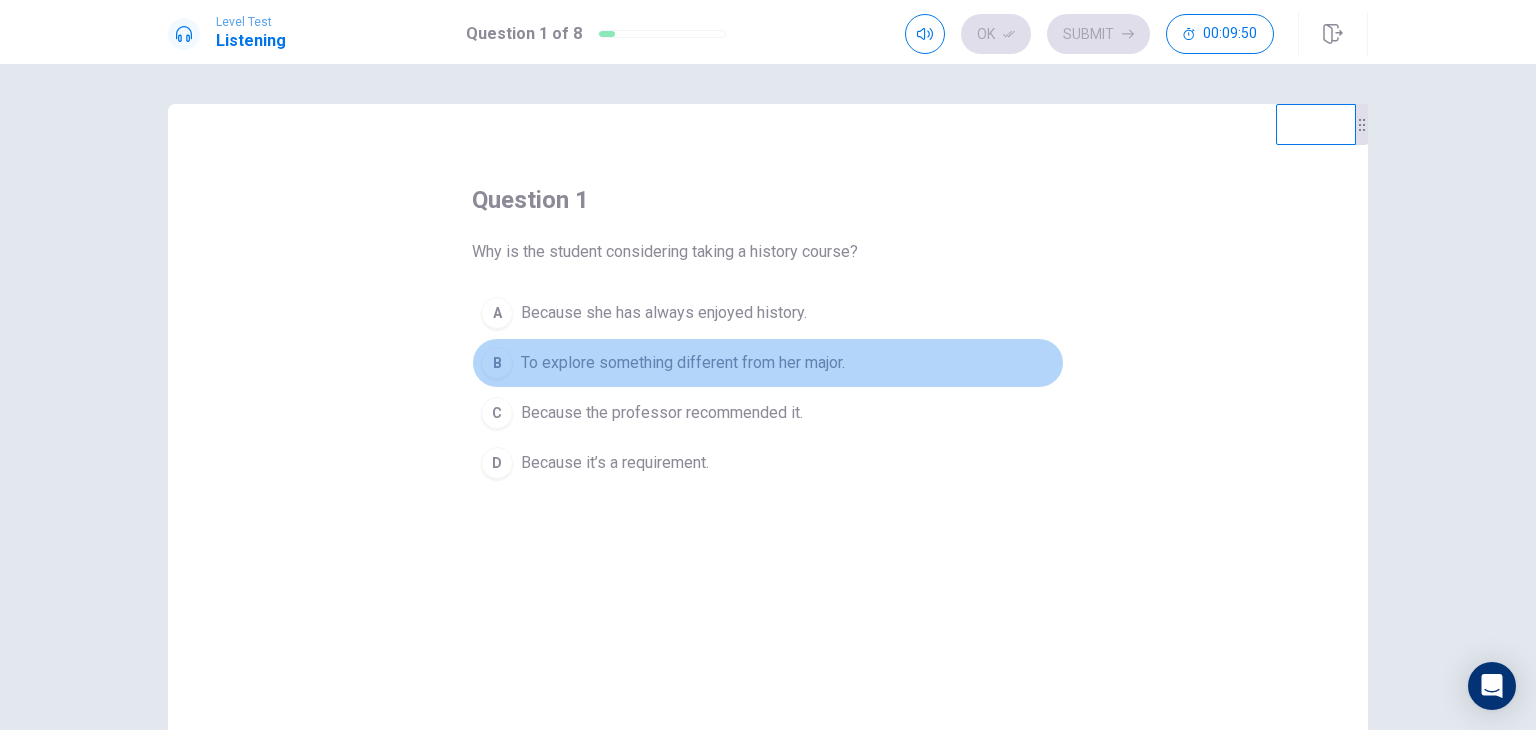 click on "To explore something different from her major." at bounding box center (664, 313) 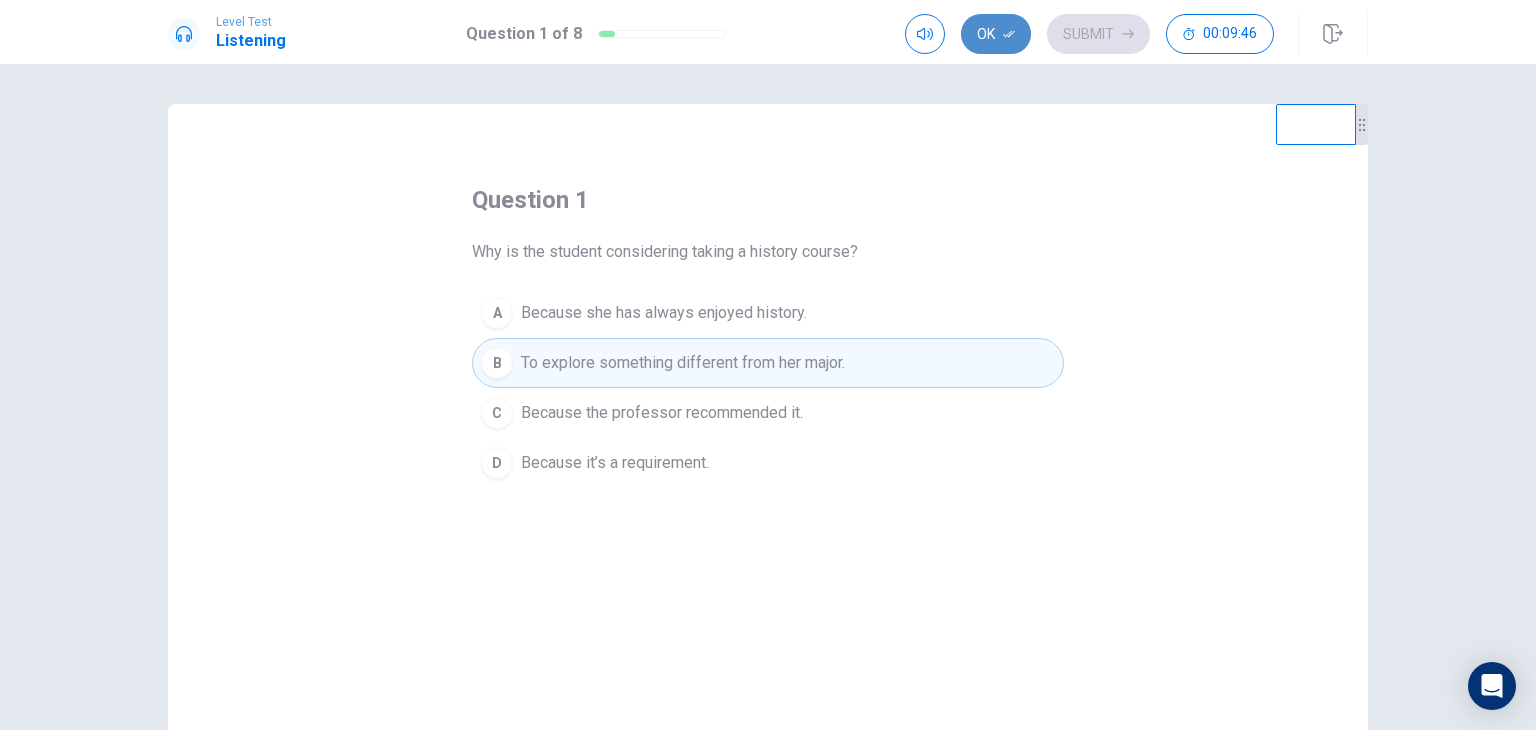 click on "Ok" at bounding box center [996, 34] 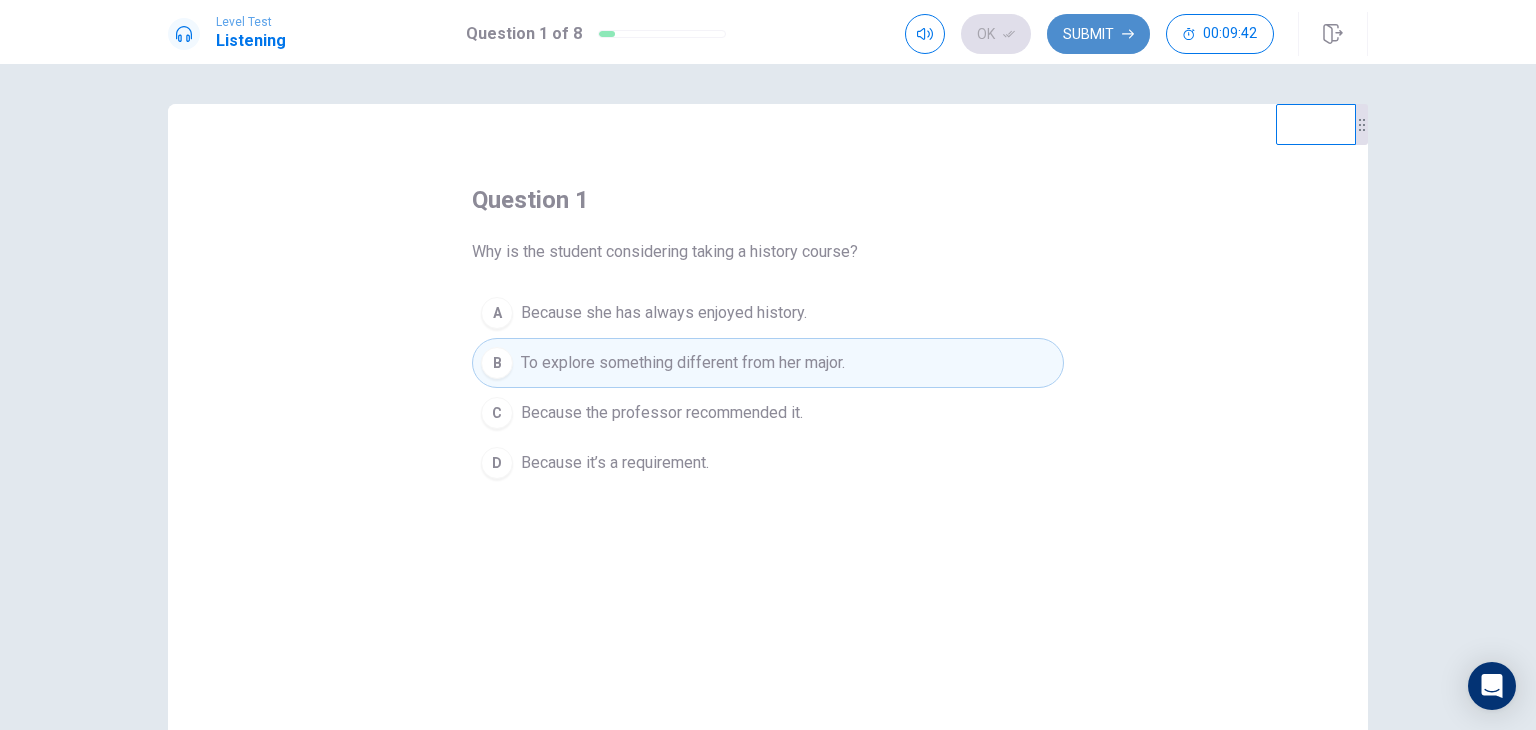 click on "Submit" at bounding box center (1098, 34) 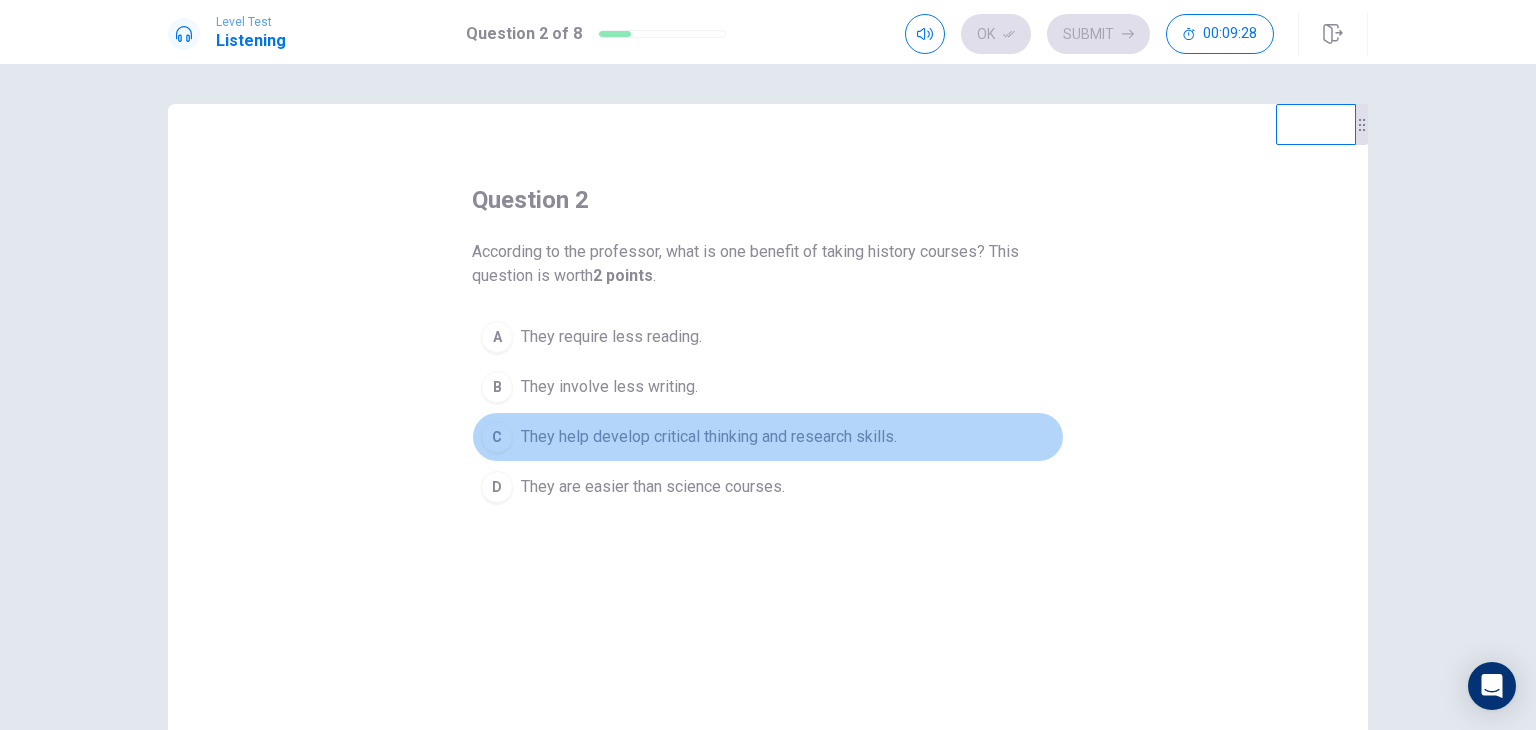 click on "They help develop critical thinking and research skills." at bounding box center [611, 337] 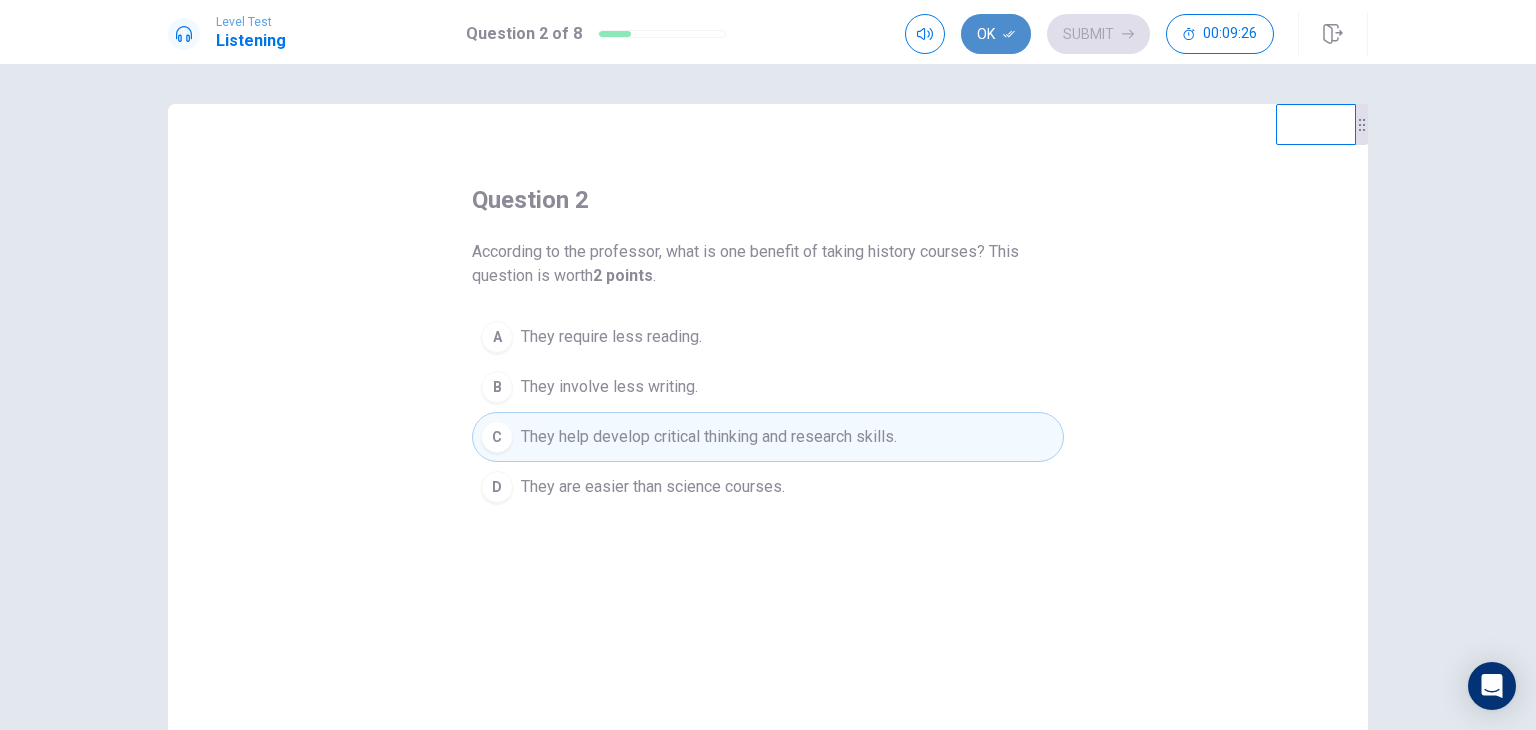click on "Ok" at bounding box center [996, 34] 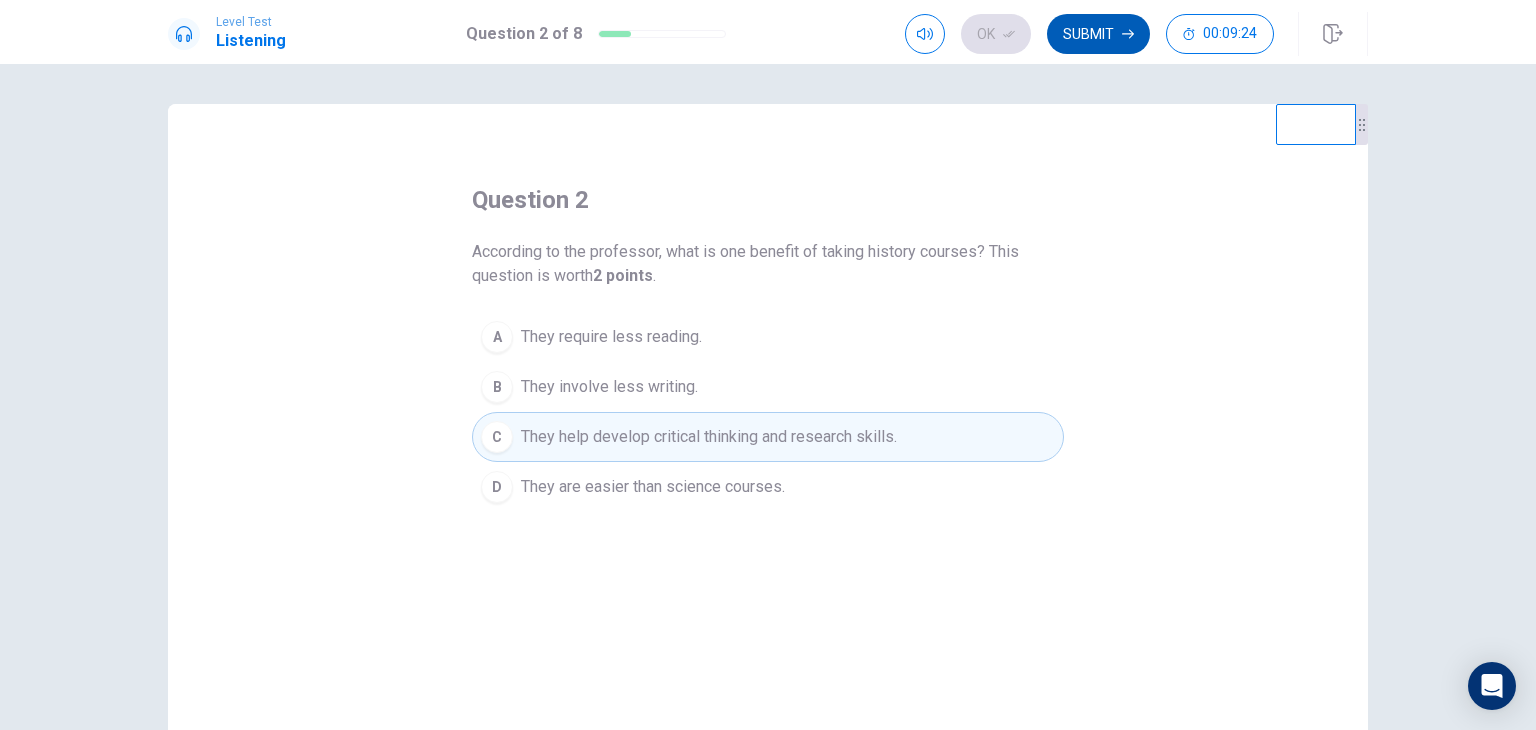 click on "Submit" at bounding box center [1098, 34] 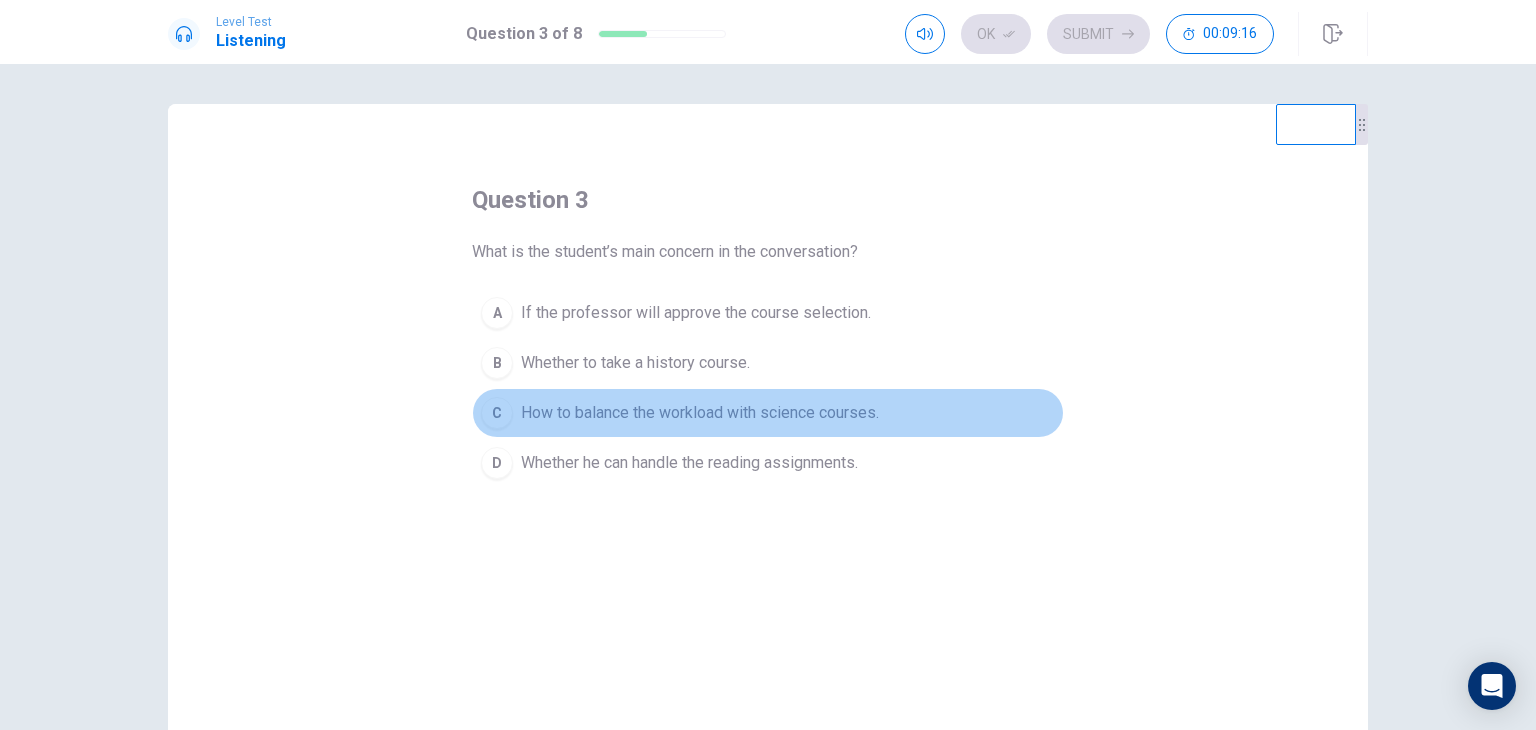 click on "How to balance the workload with science courses." at bounding box center [696, 313] 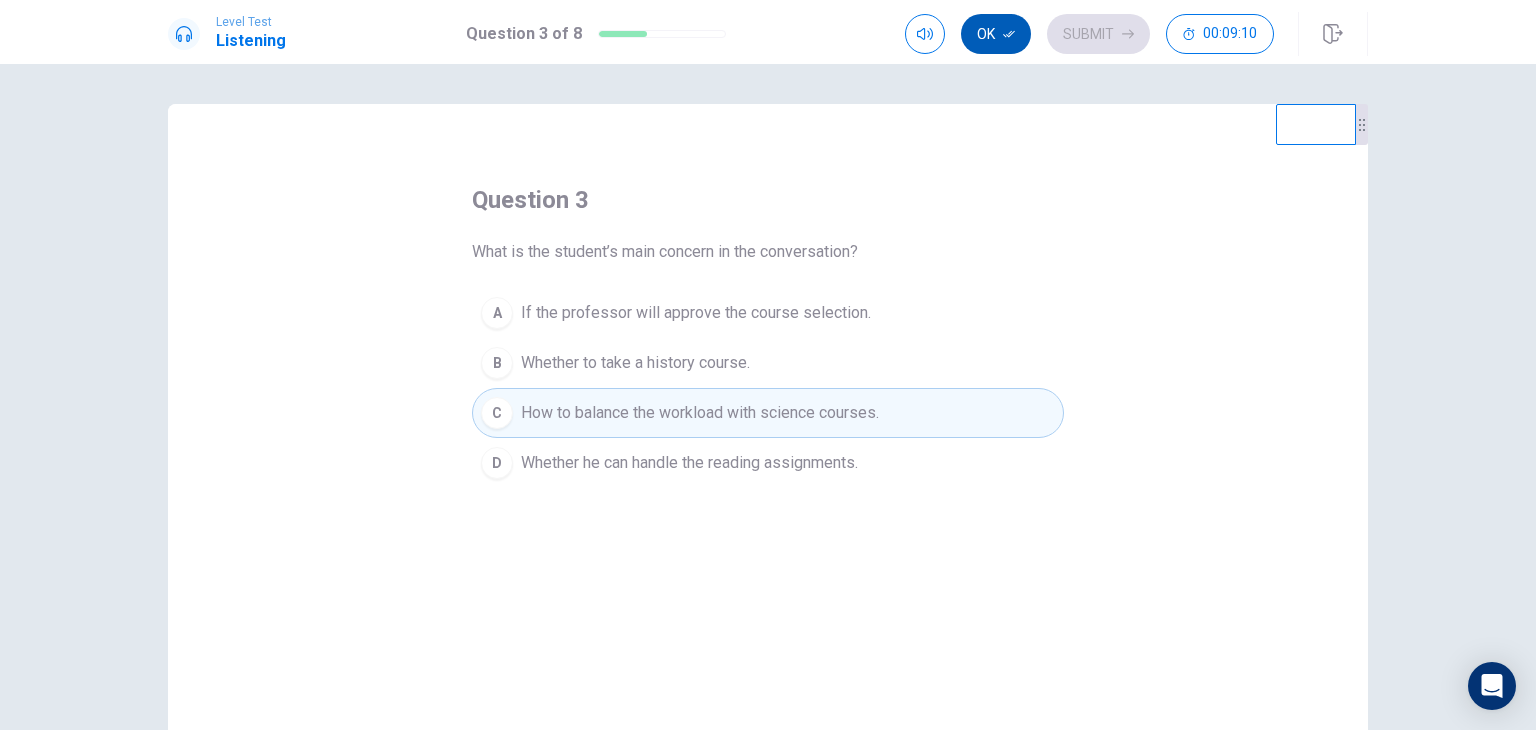 click on "Ok" at bounding box center [996, 34] 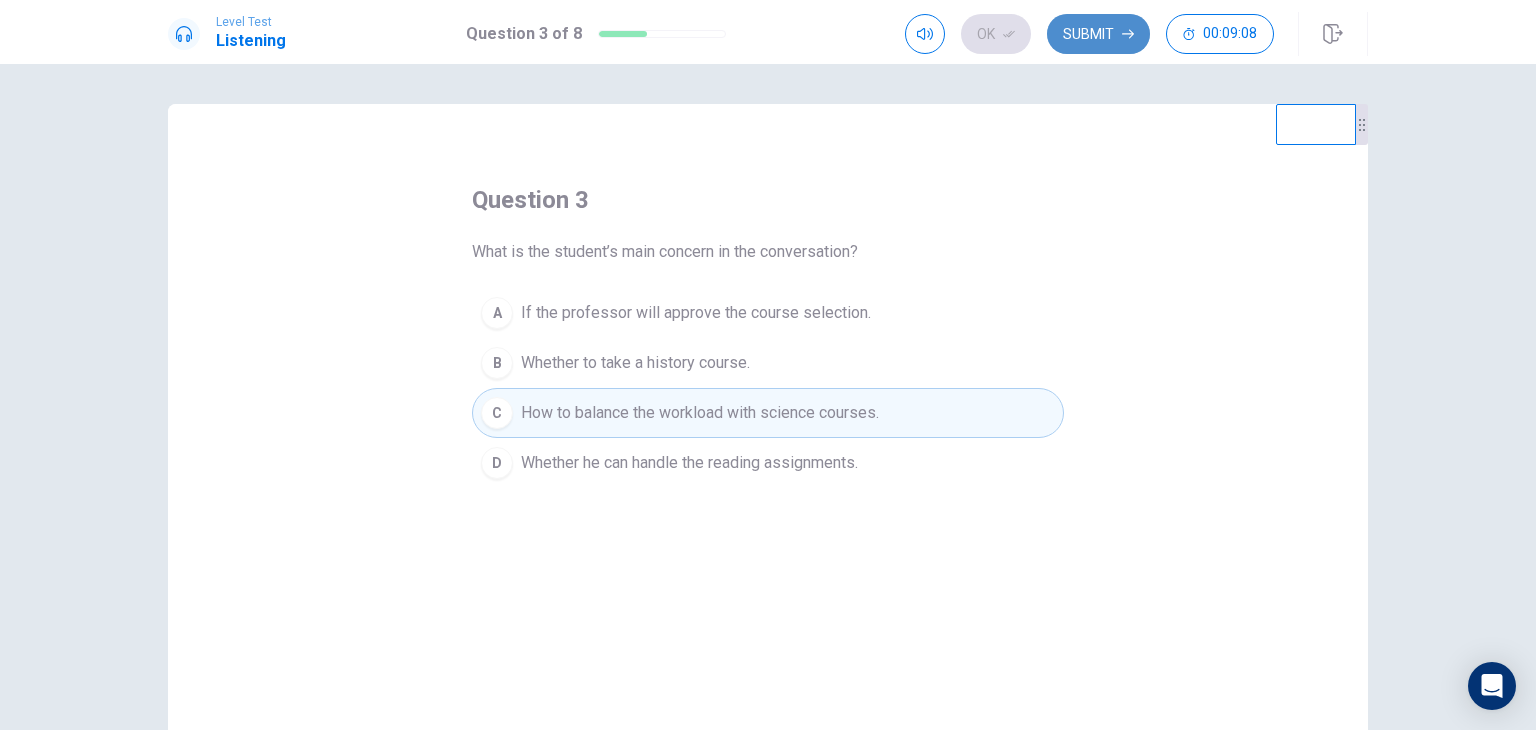click on "Submit" at bounding box center [1098, 34] 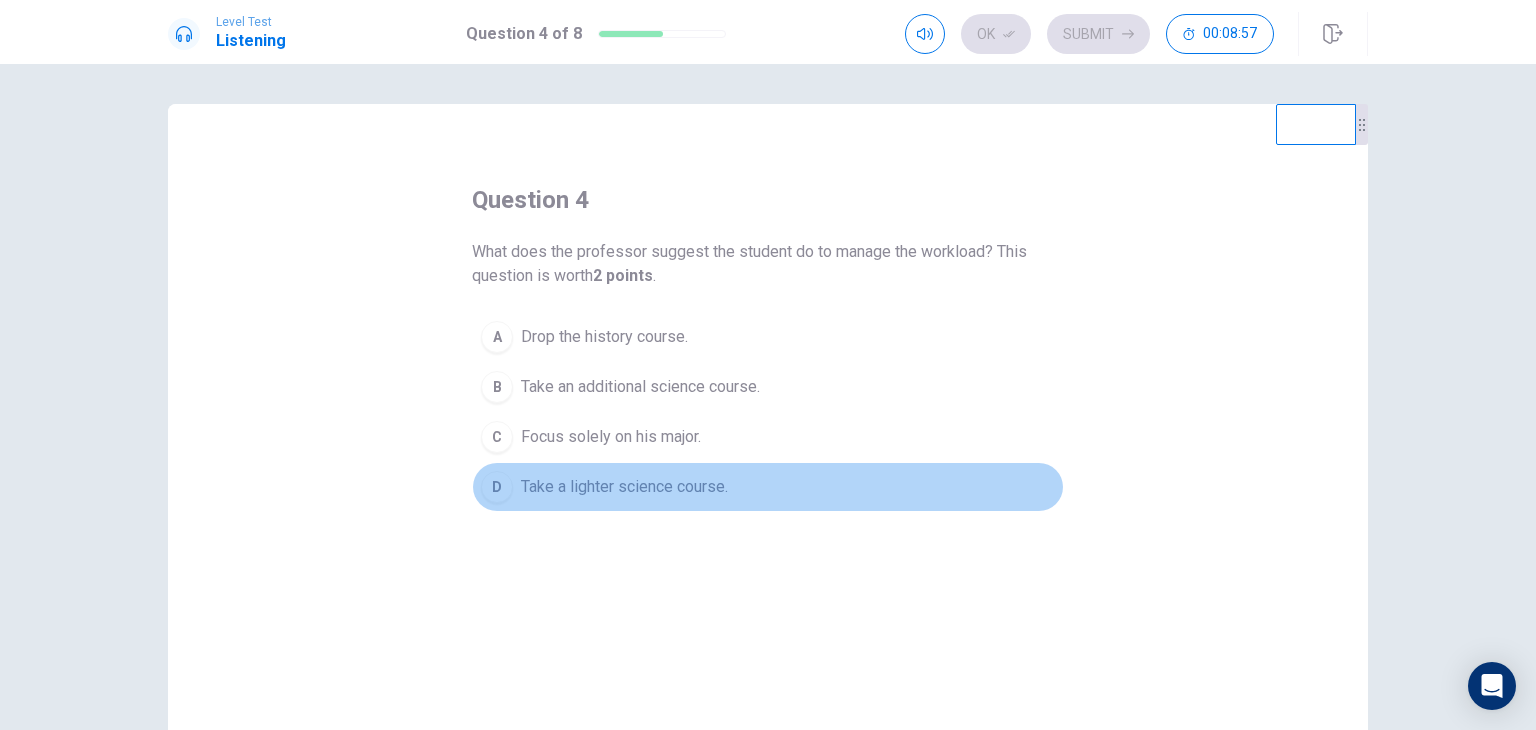 click on "Take a lighter science course." at bounding box center (604, 337) 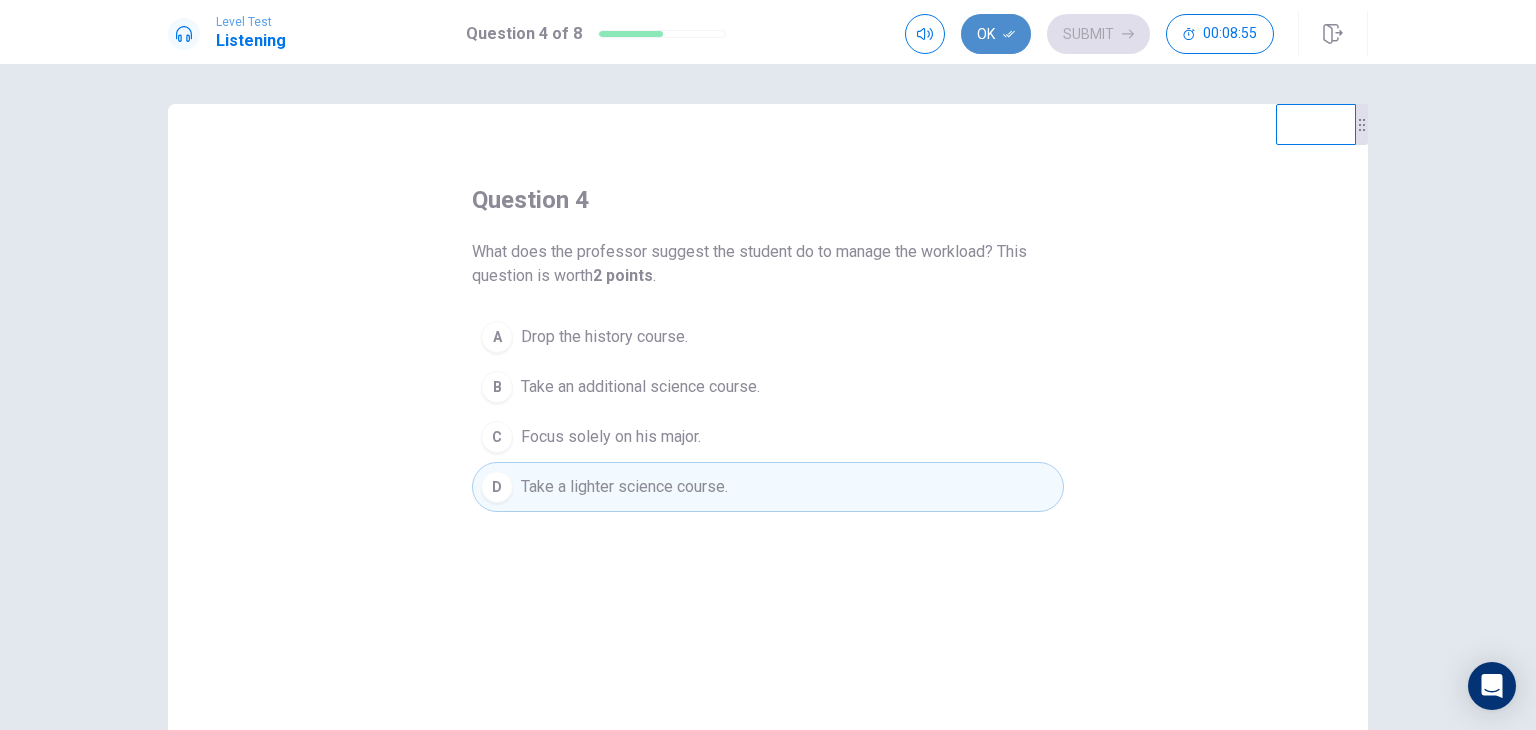 click on "Ok" at bounding box center (996, 34) 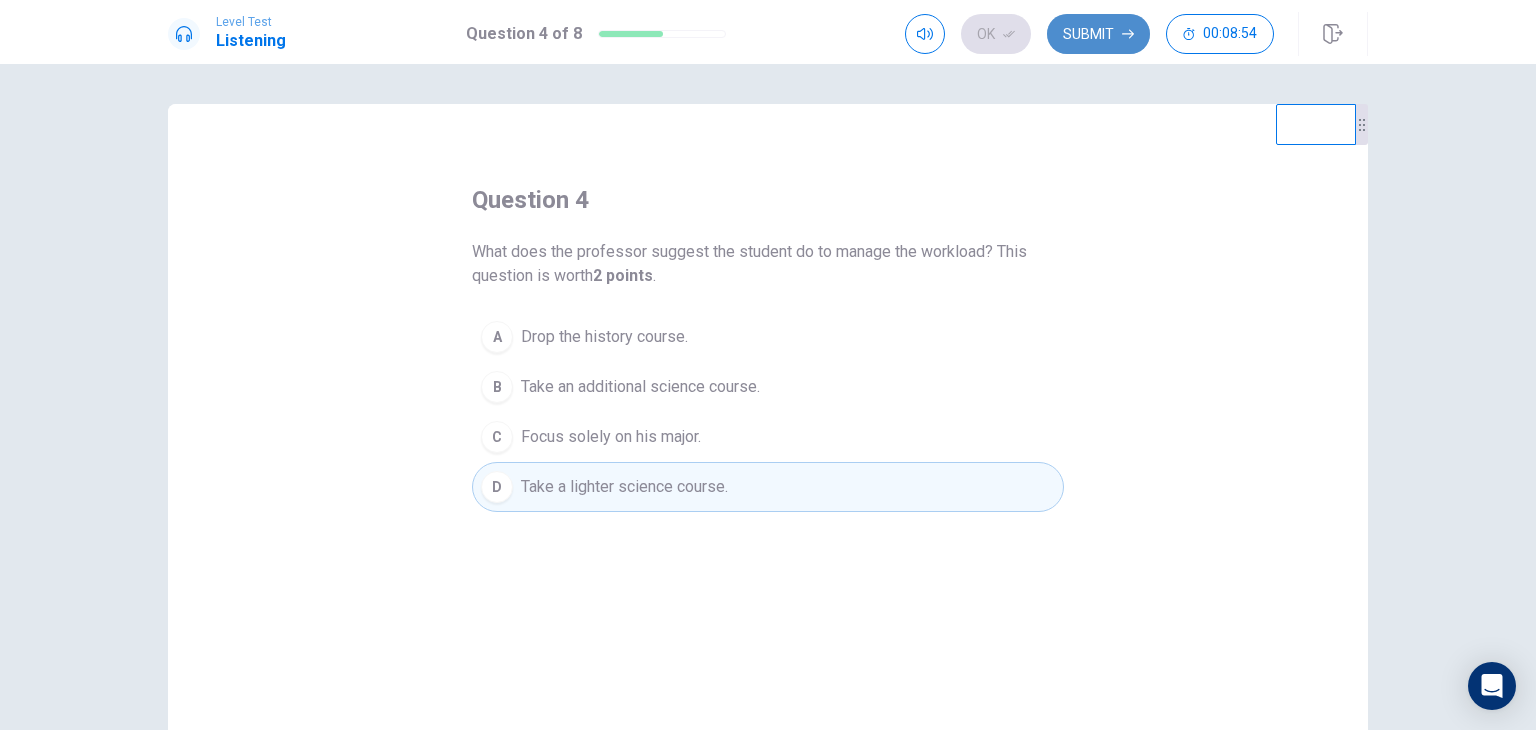 click on "Submit" at bounding box center [1098, 34] 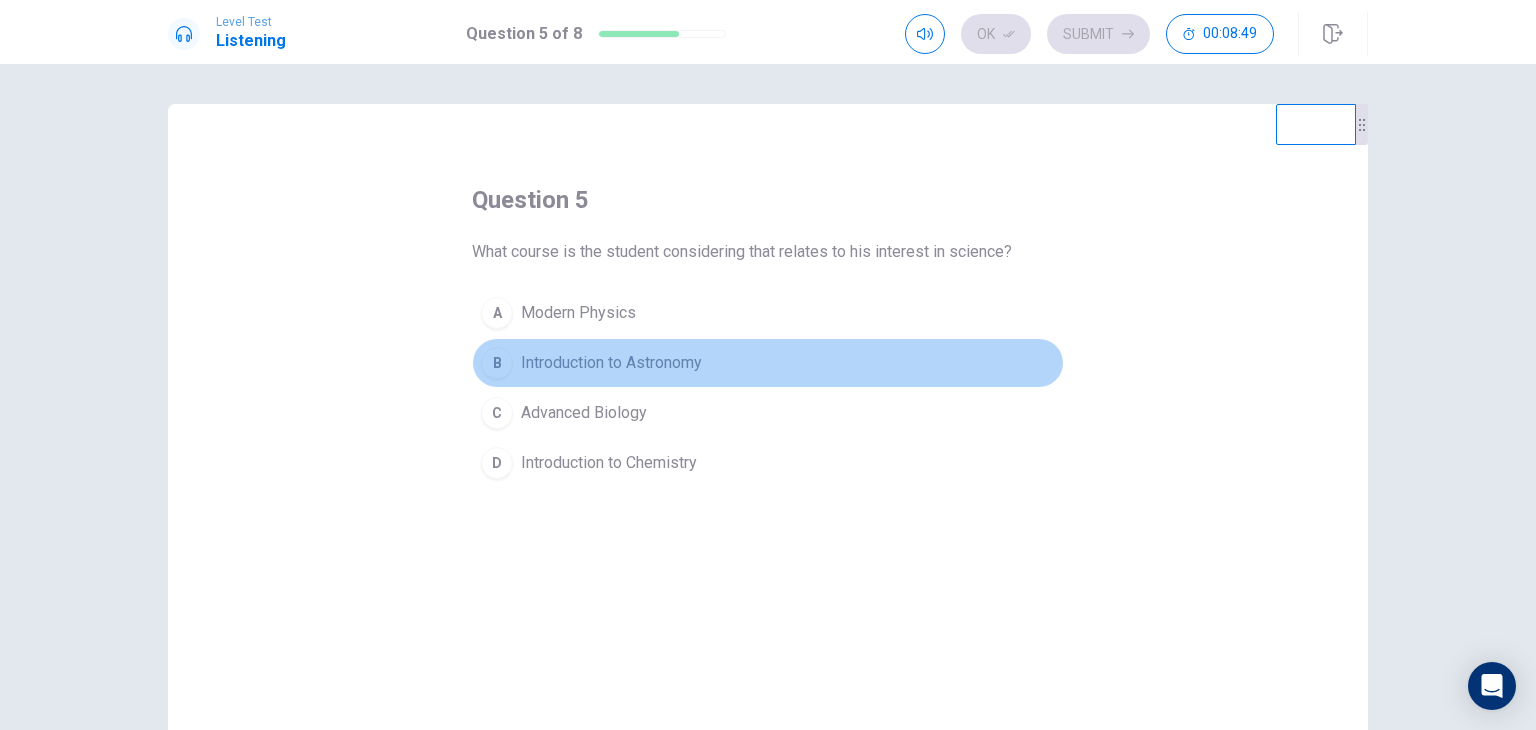 click on "B Introduction to Astronomy" at bounding box center (768, 363) 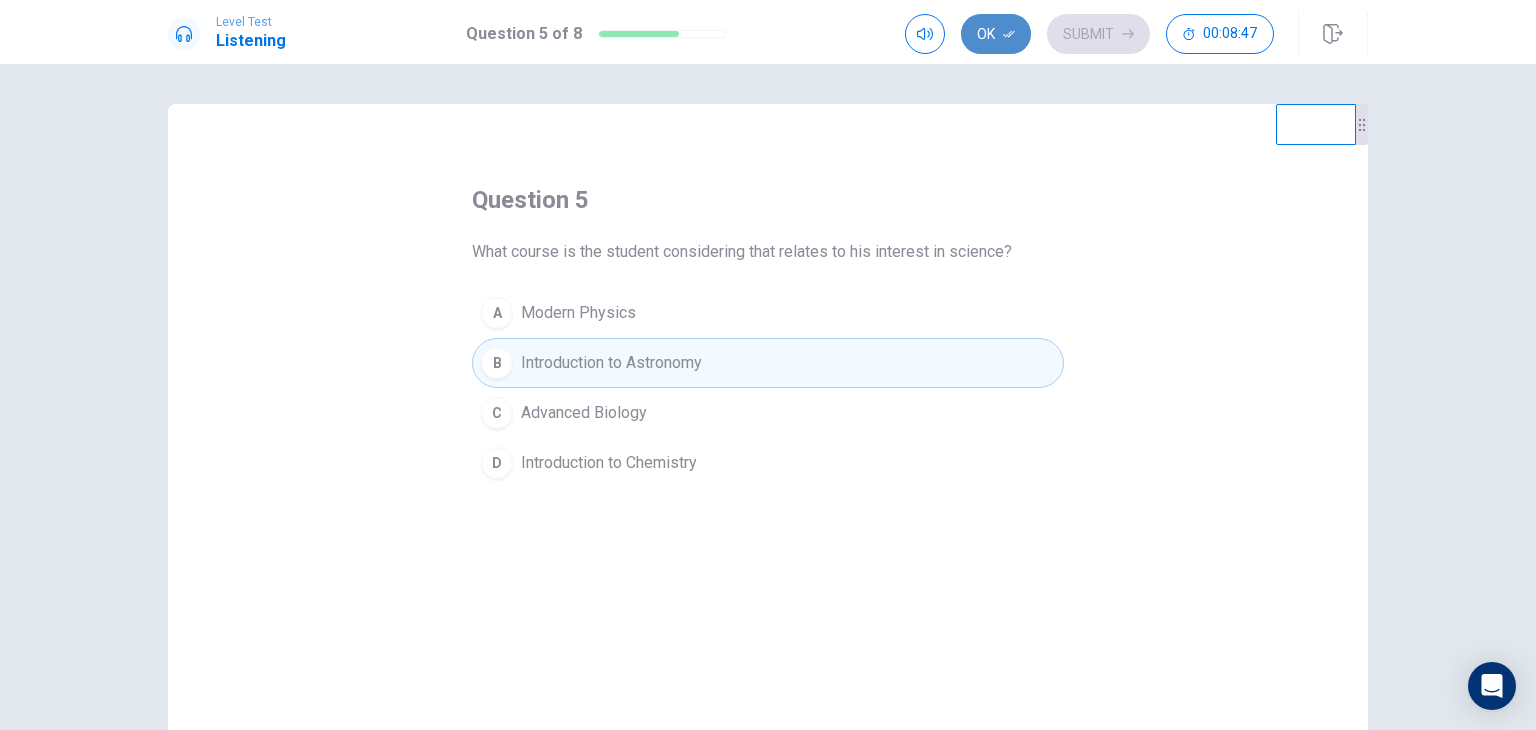 click on "Ok" at bounding box center [996, 34] 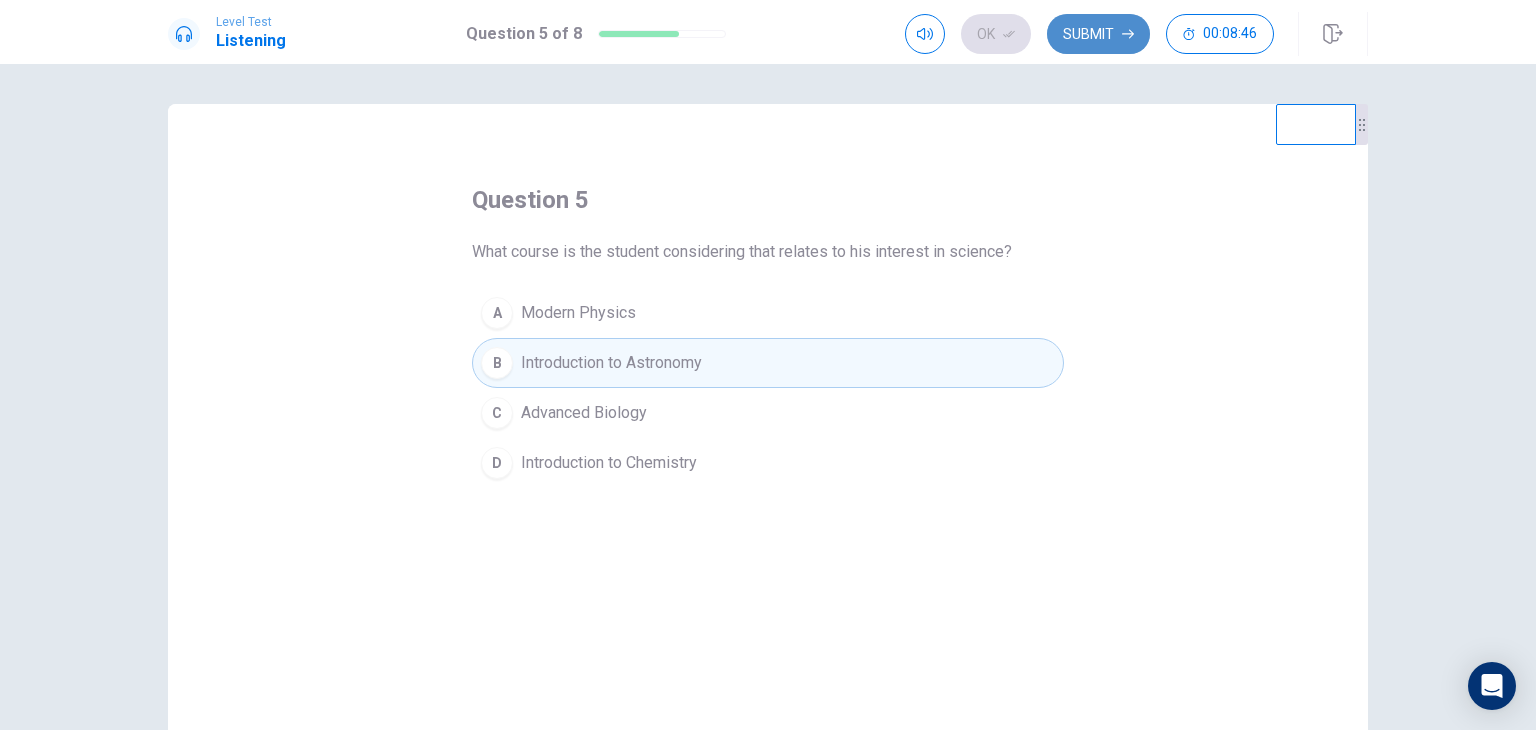 click on "Submit" at bounding box center (1098, 34) 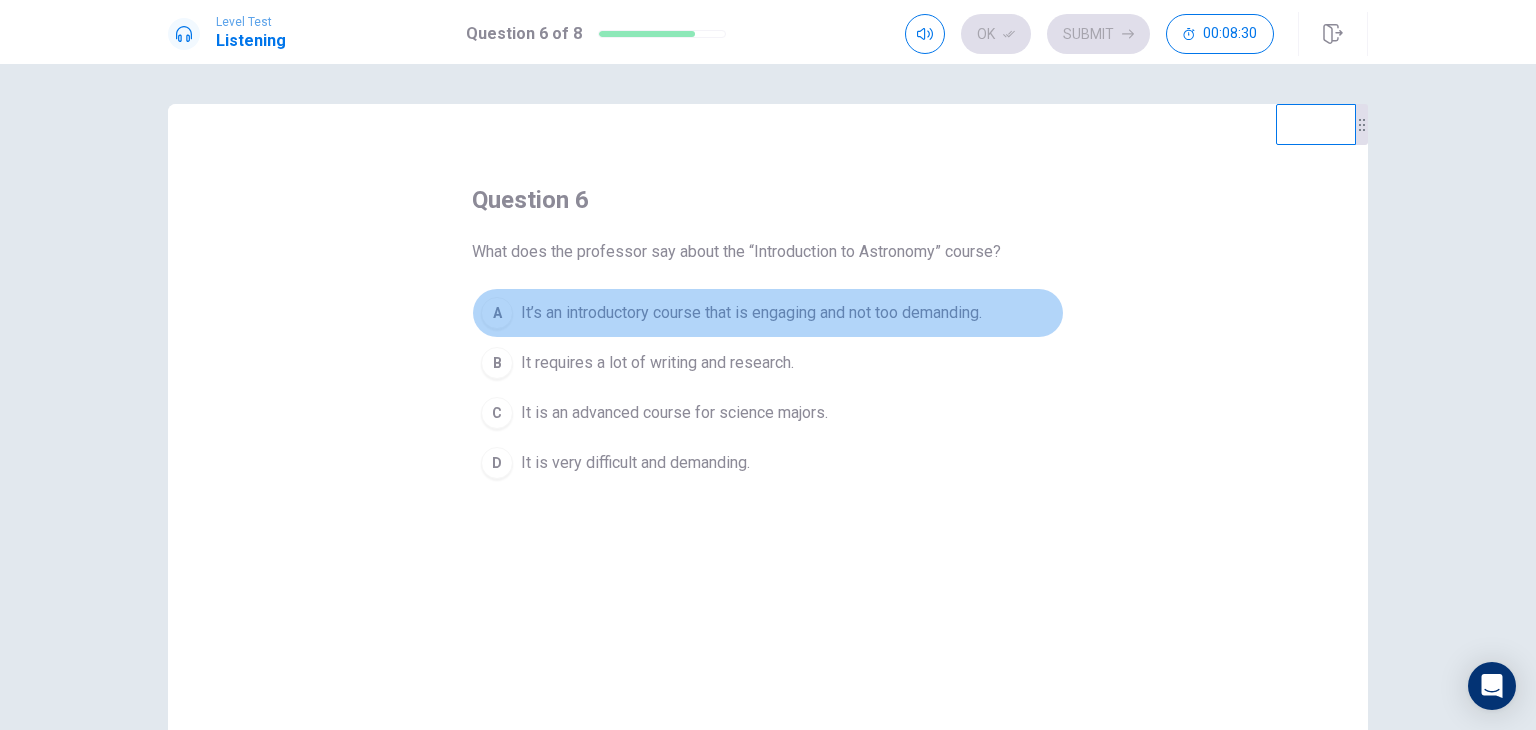 click on "A It’s an introductory course that is engaging and not too demanding." at bounding box center [768, 313] 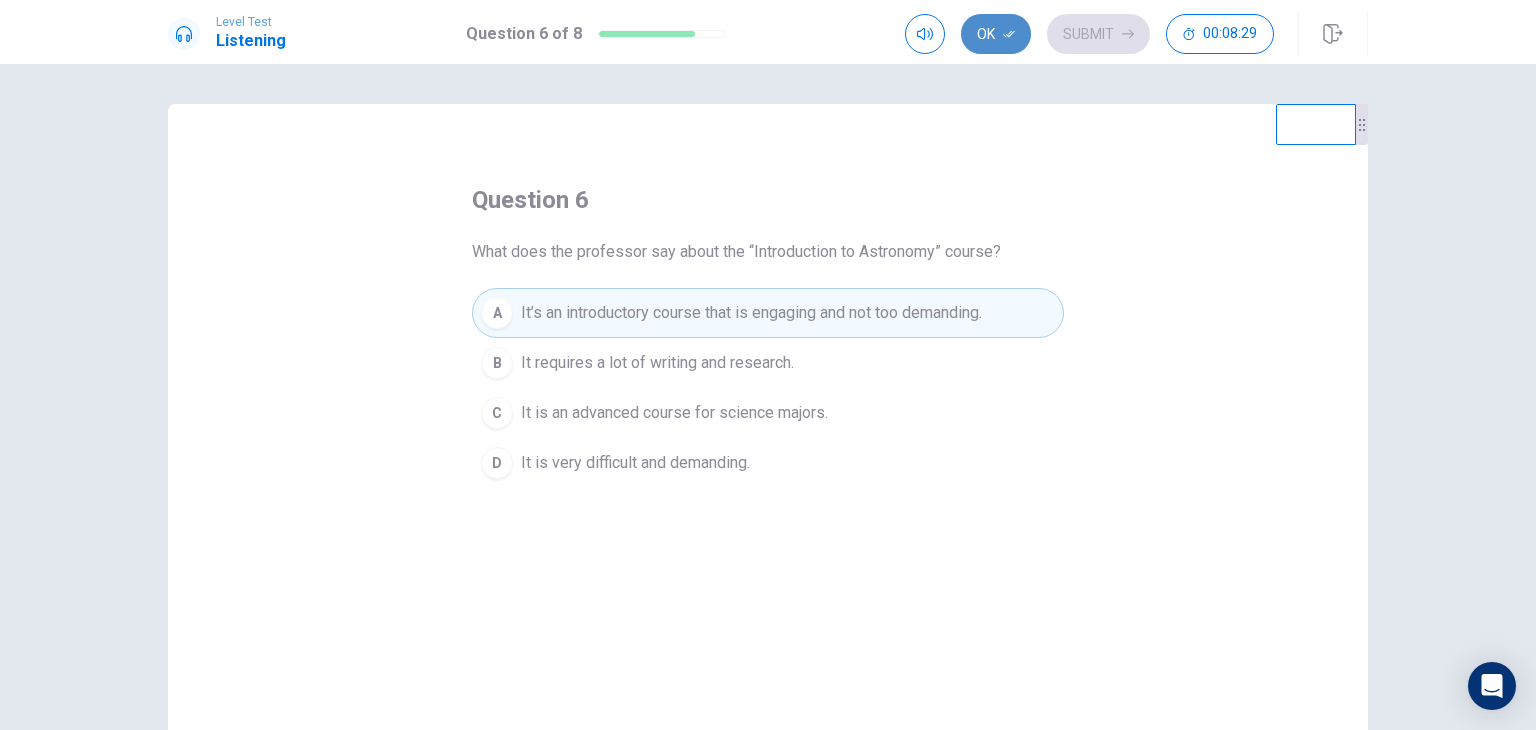 click at bounding box center (1009, 34) 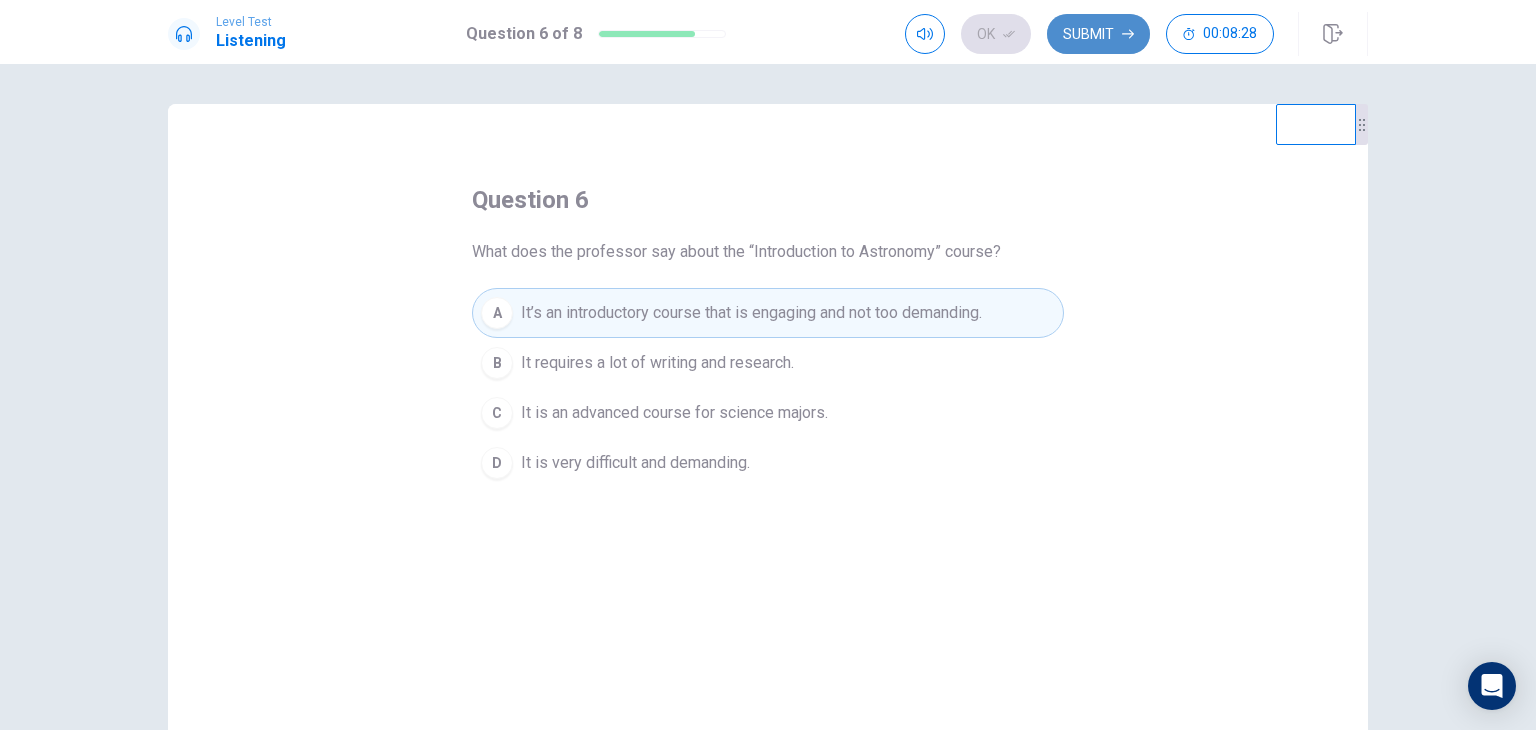 click on "Submit" at bounding box center (1098, 34) 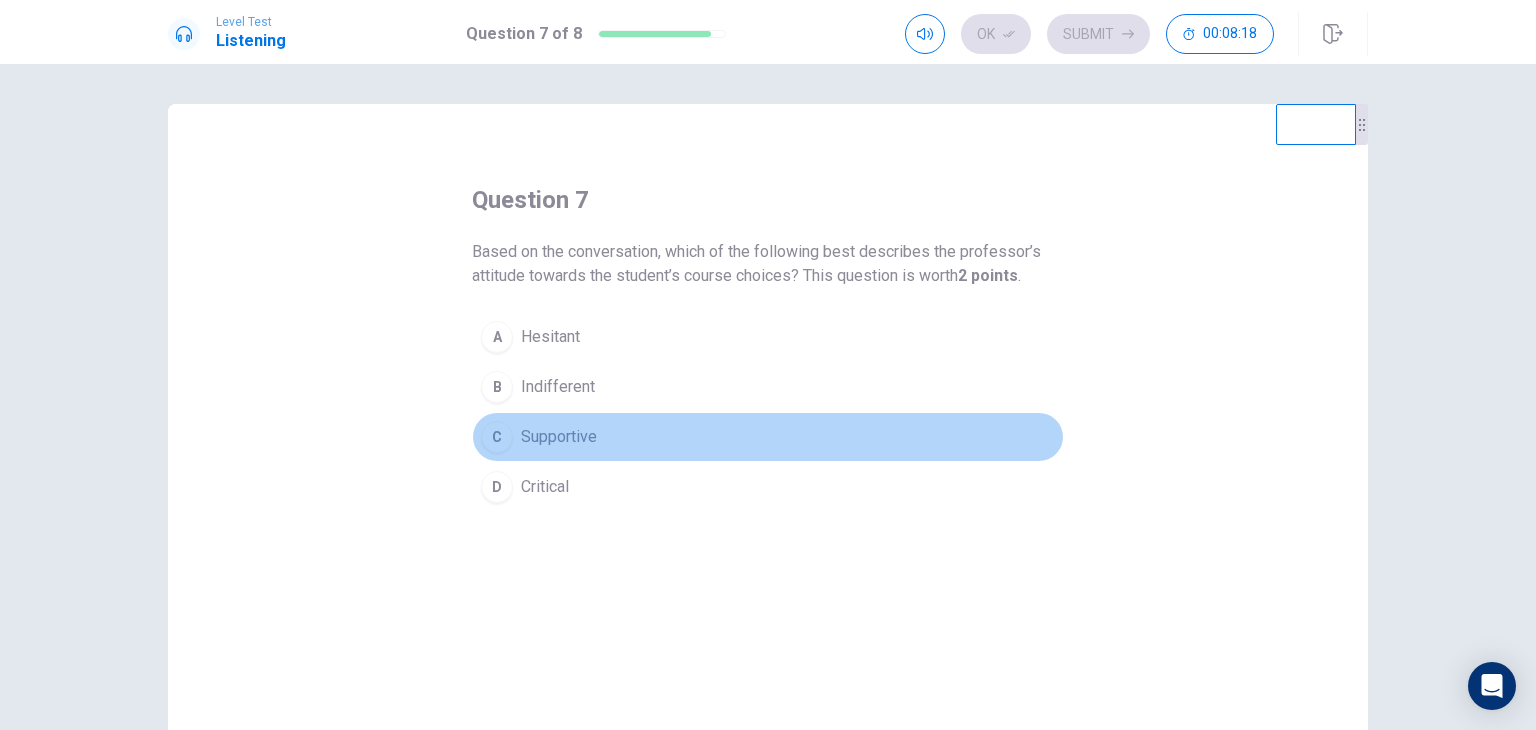 click on "Supportive" at bounding box center [550, 337] 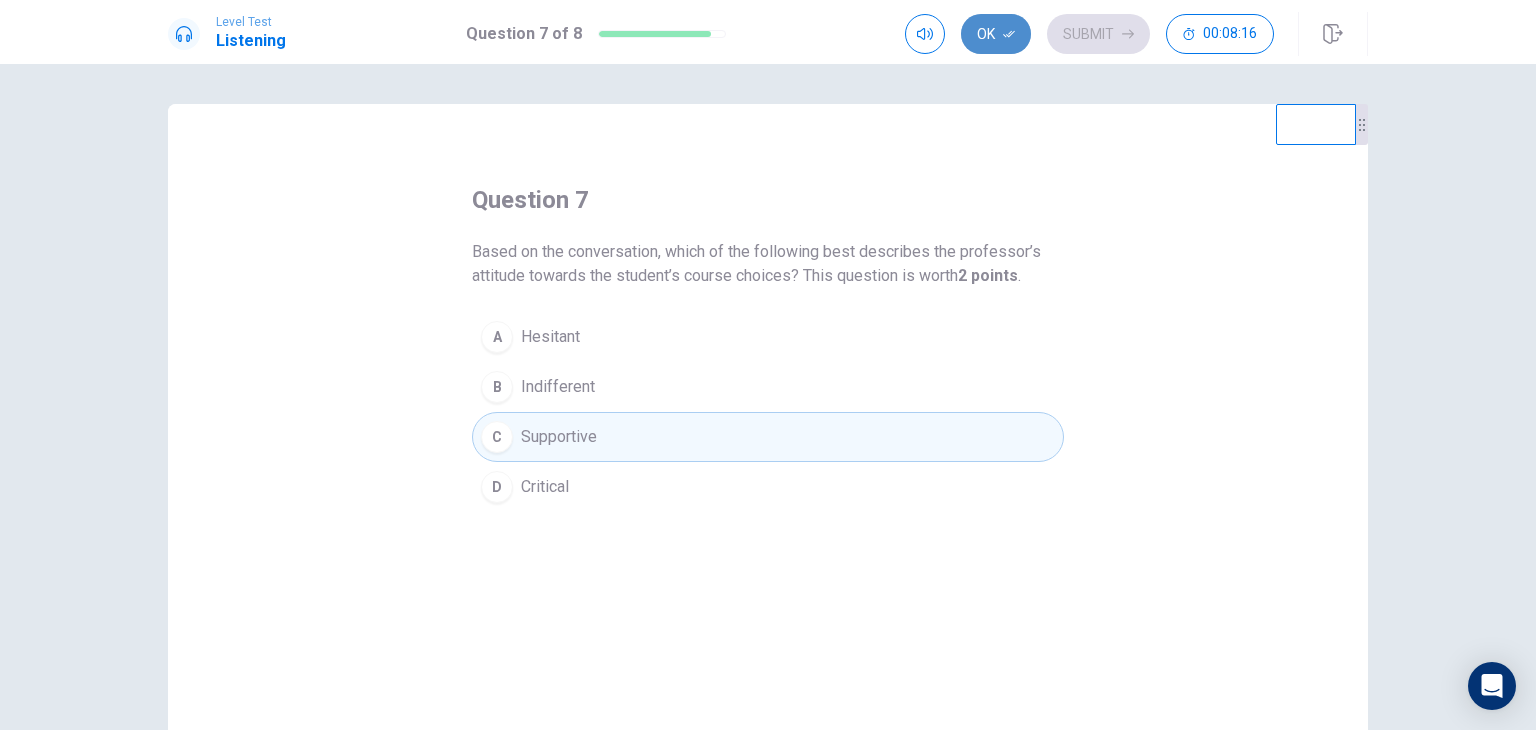 click at bounding box center (1009, 34) 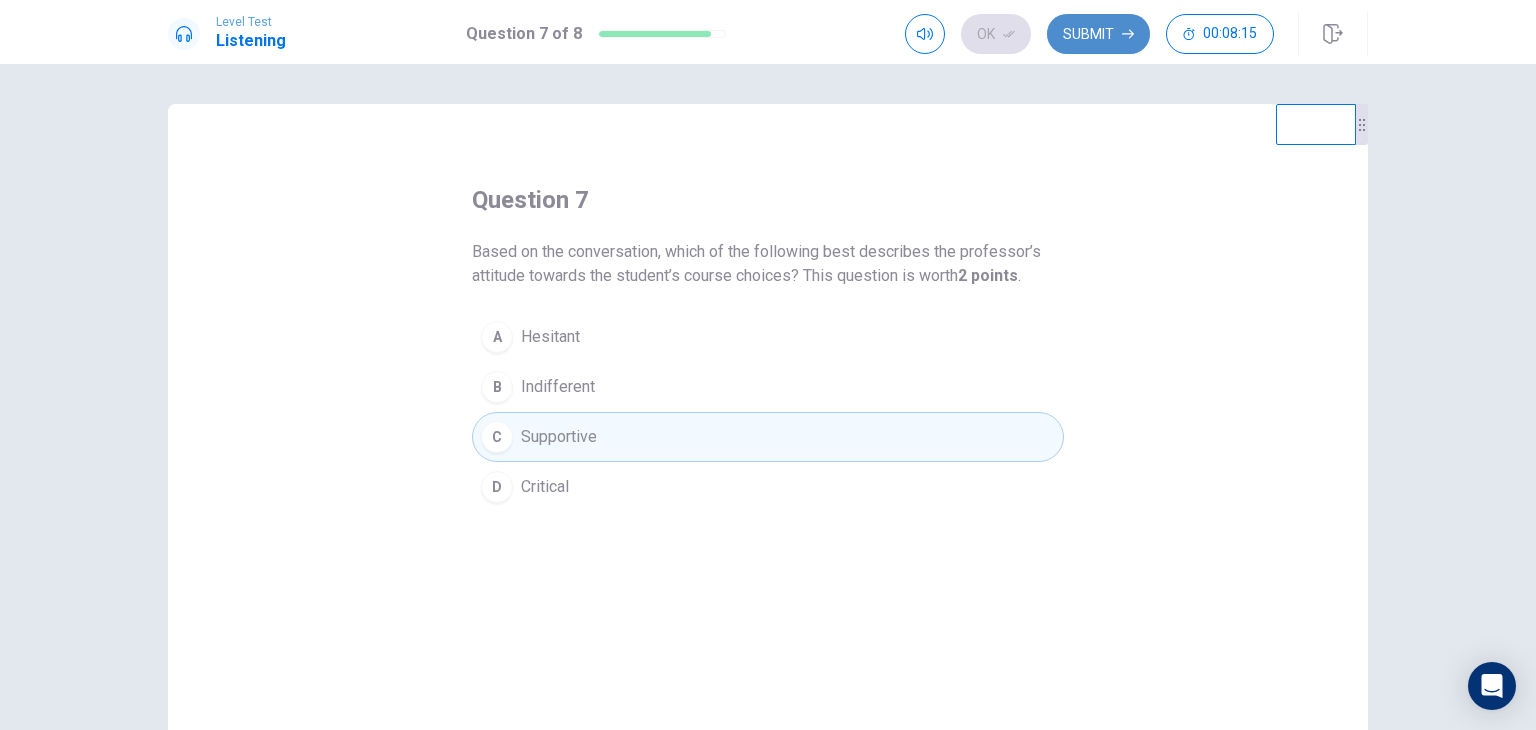 click on "Submit" at bounding box center (1098, 34) 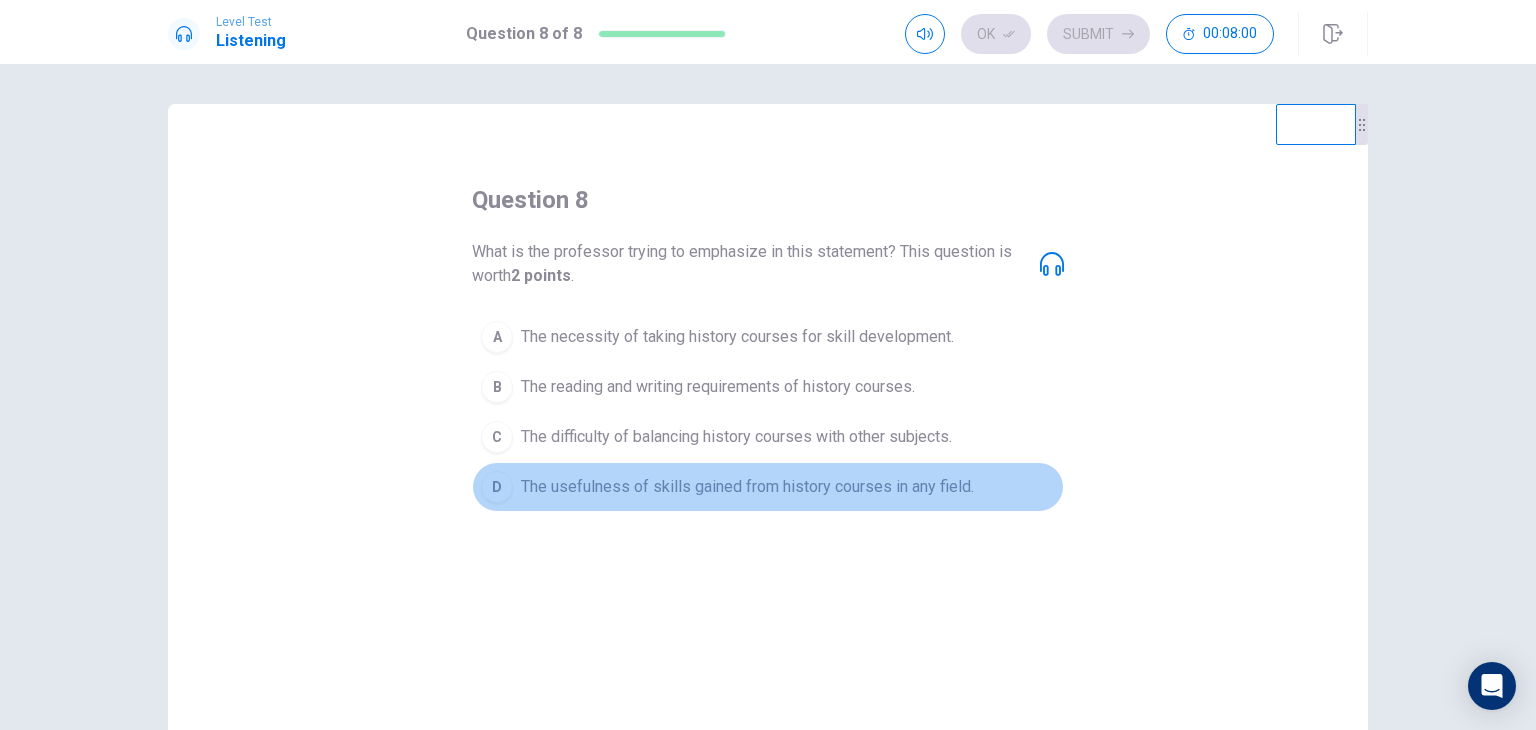 click on "D" at bounding box center (497, 337) 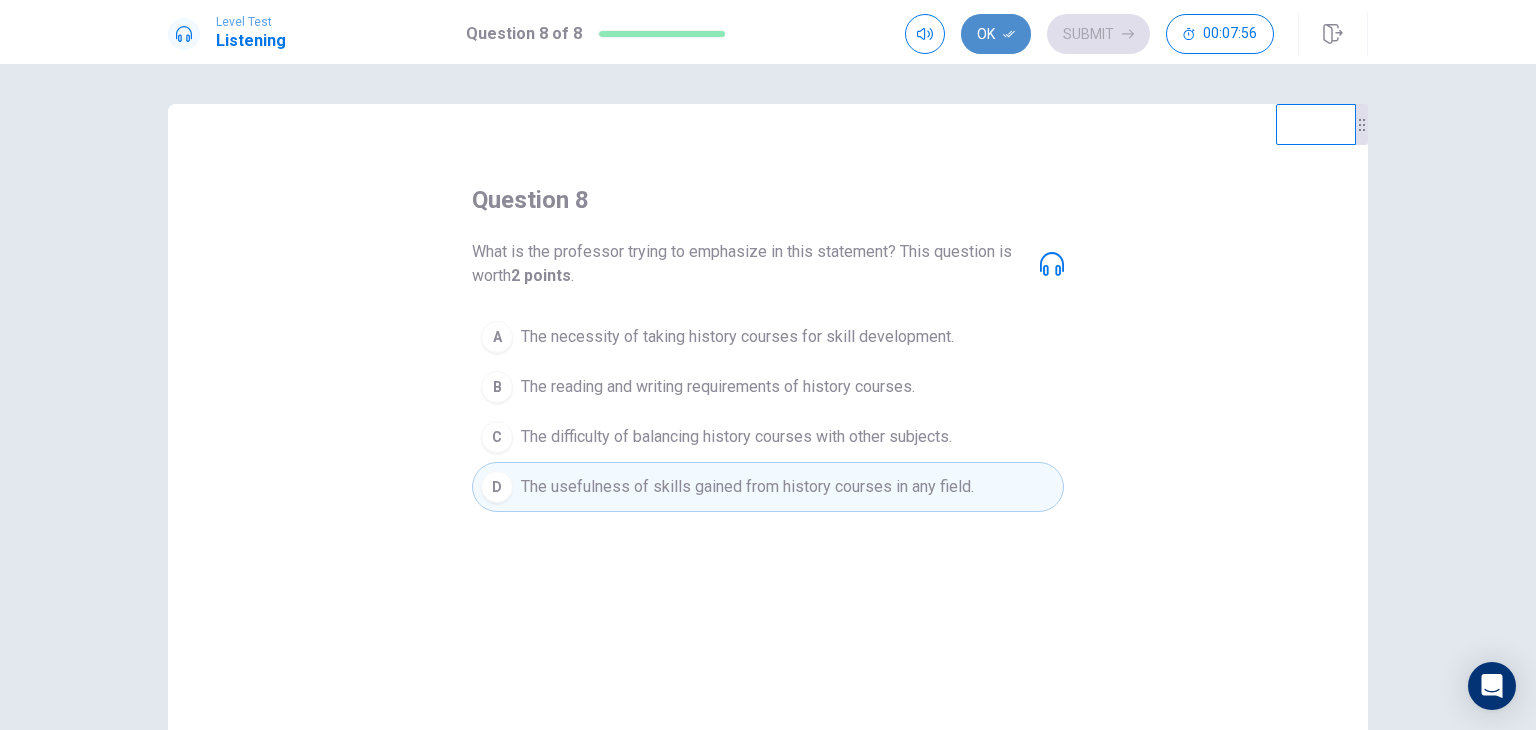 click on "Ok" at bounding box center (996, 34) 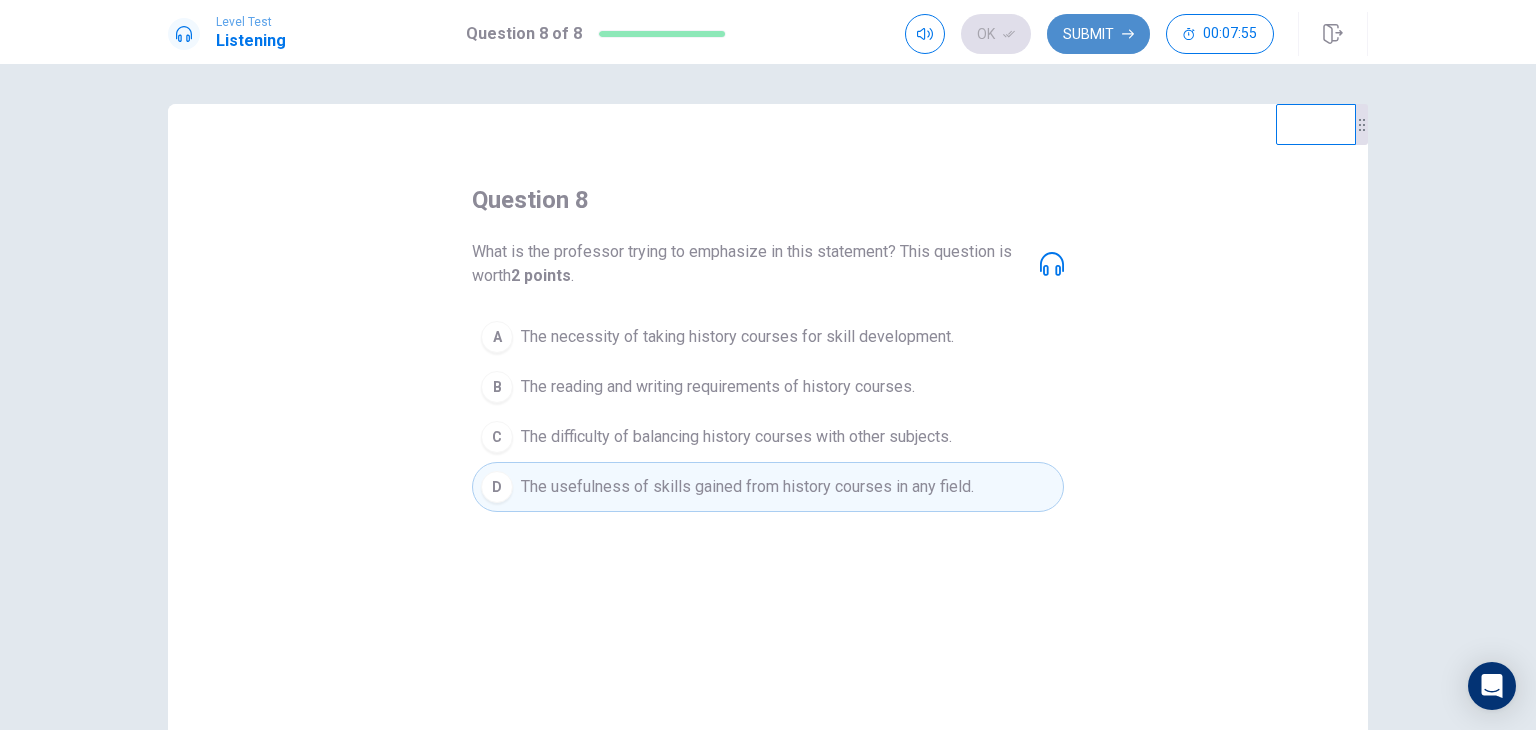 click on "Submit" at bounding box center (1098, 34) 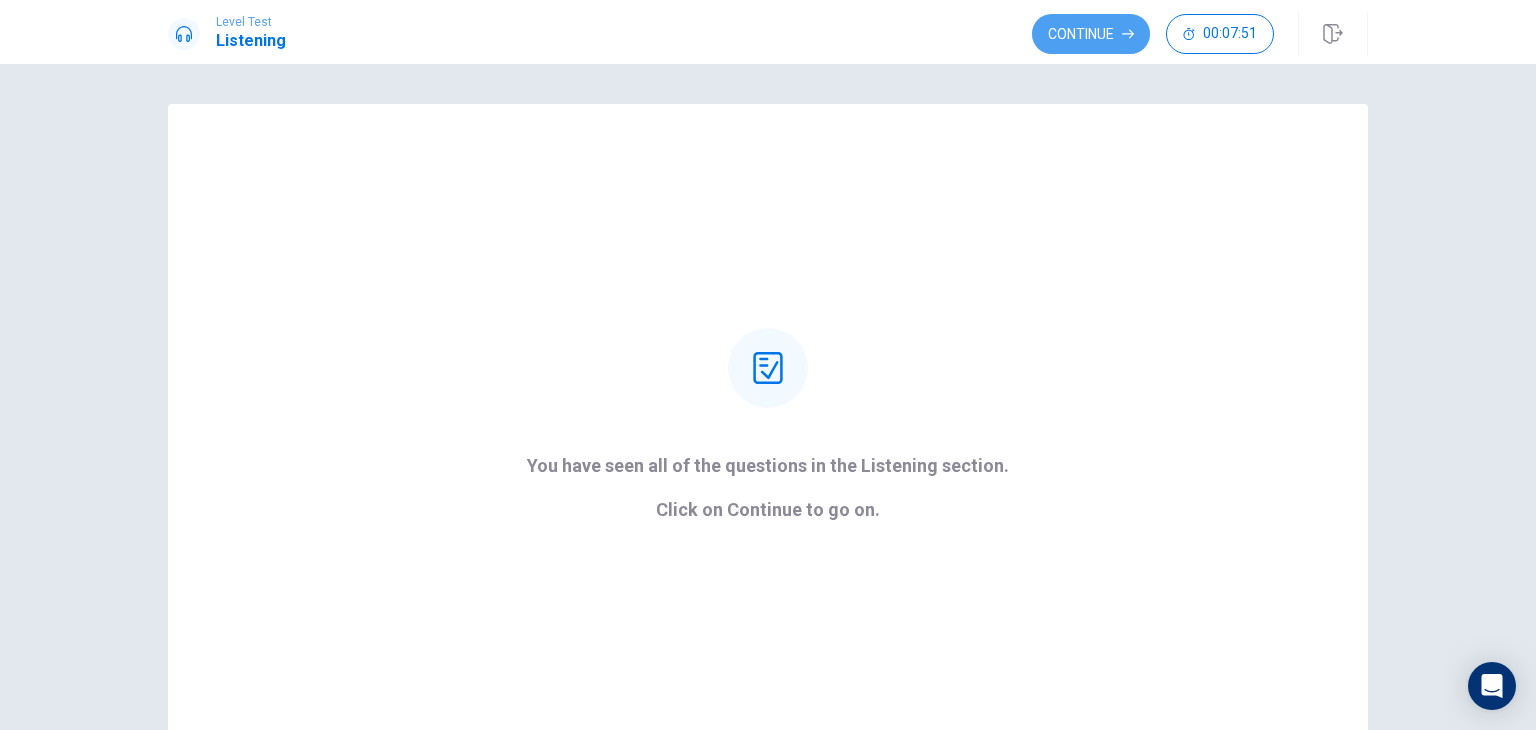 click on "Continue" at bounding box center [1091, 34] 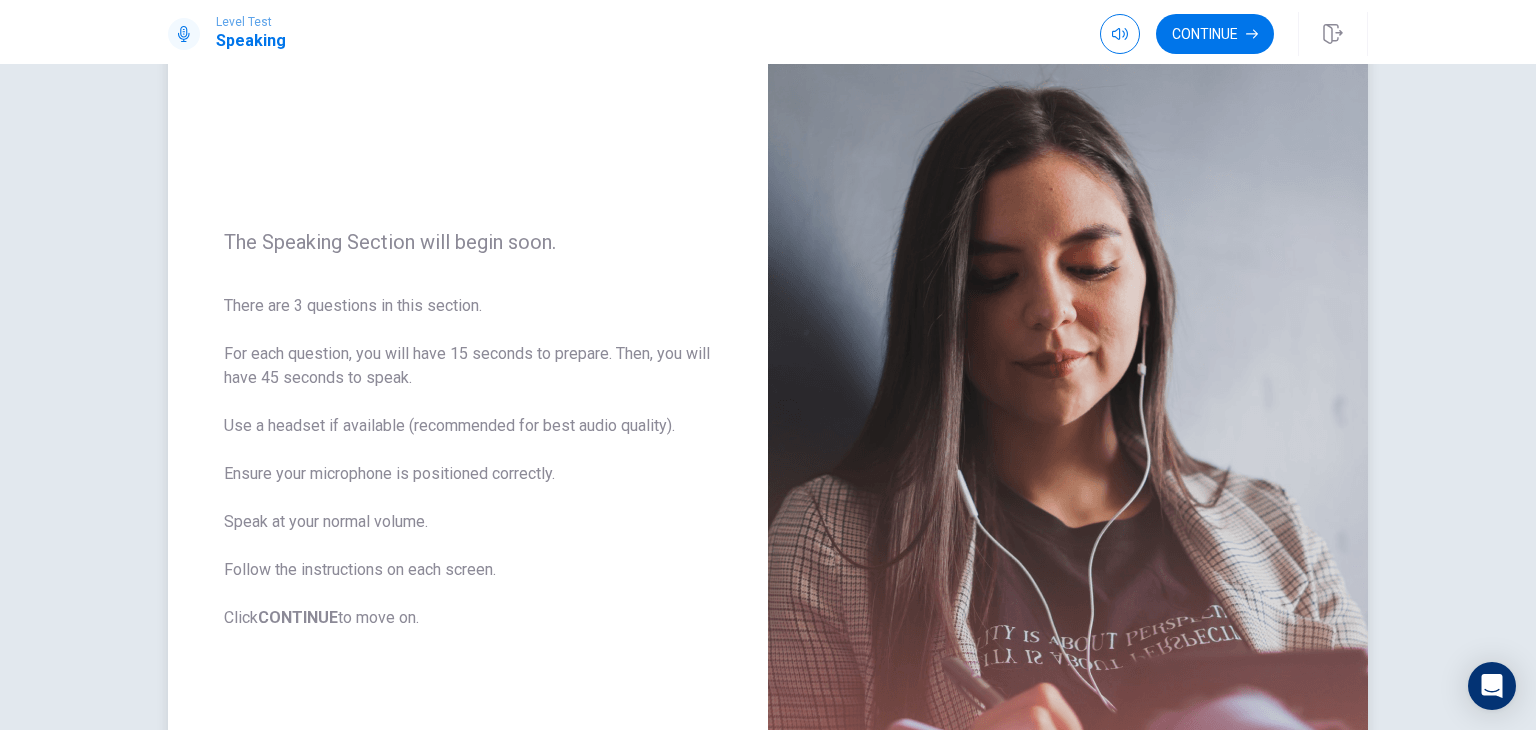 scroll, scrollTop: 96, scrollLeft: 0, axis: vertical 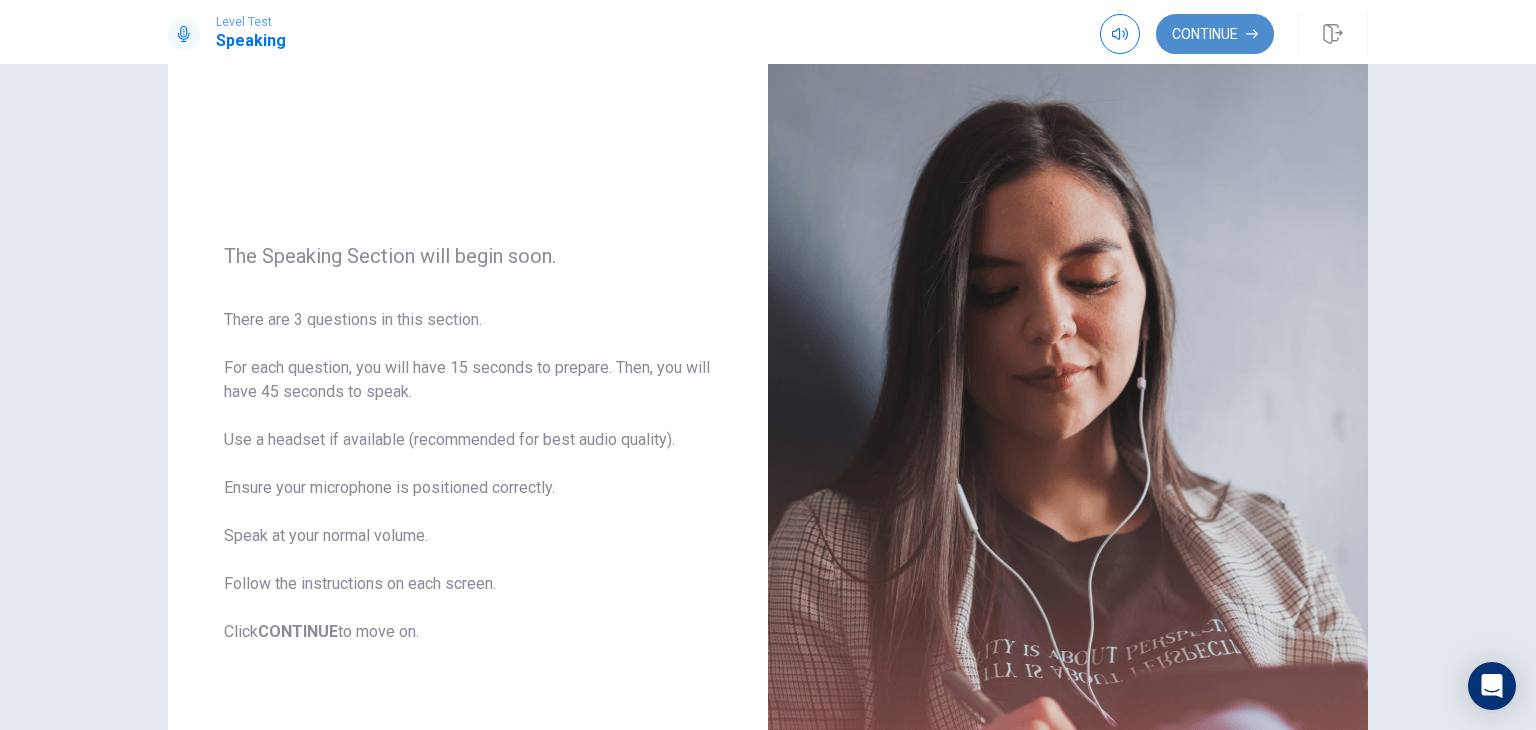click on "Continue" at bounding box center [1215, 34] 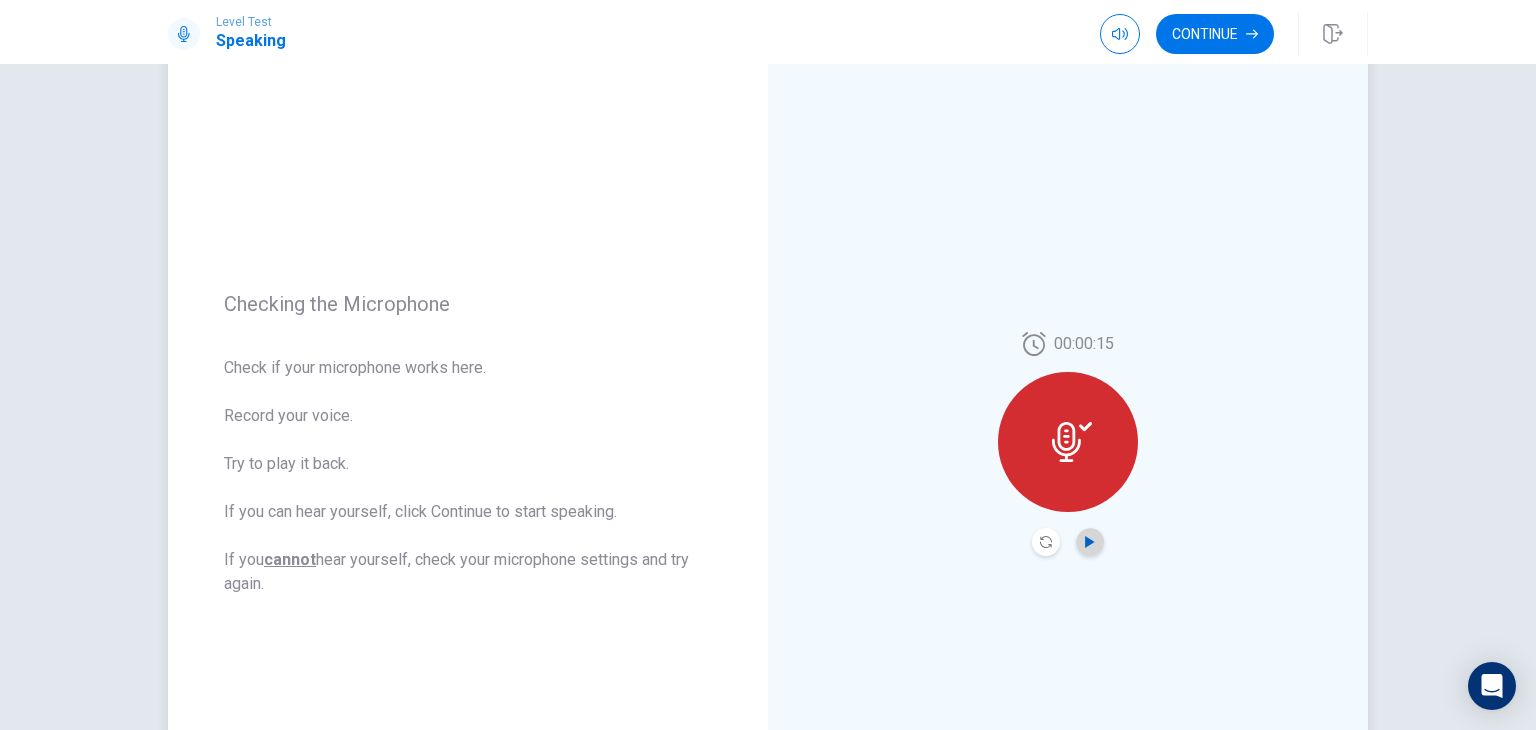 click at bounding box center (1089, 542) 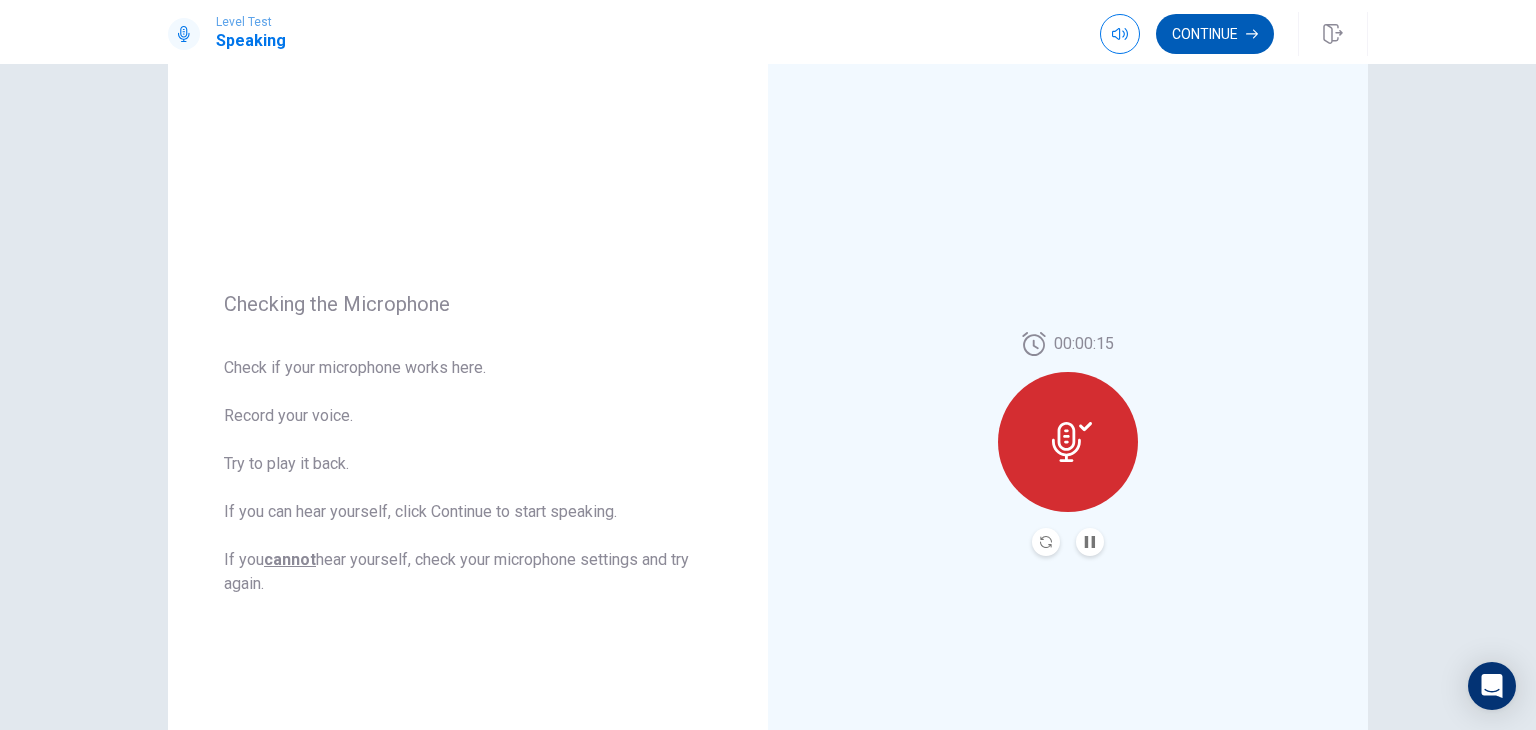 click on "Continue" at bounding box center (1215, 34) 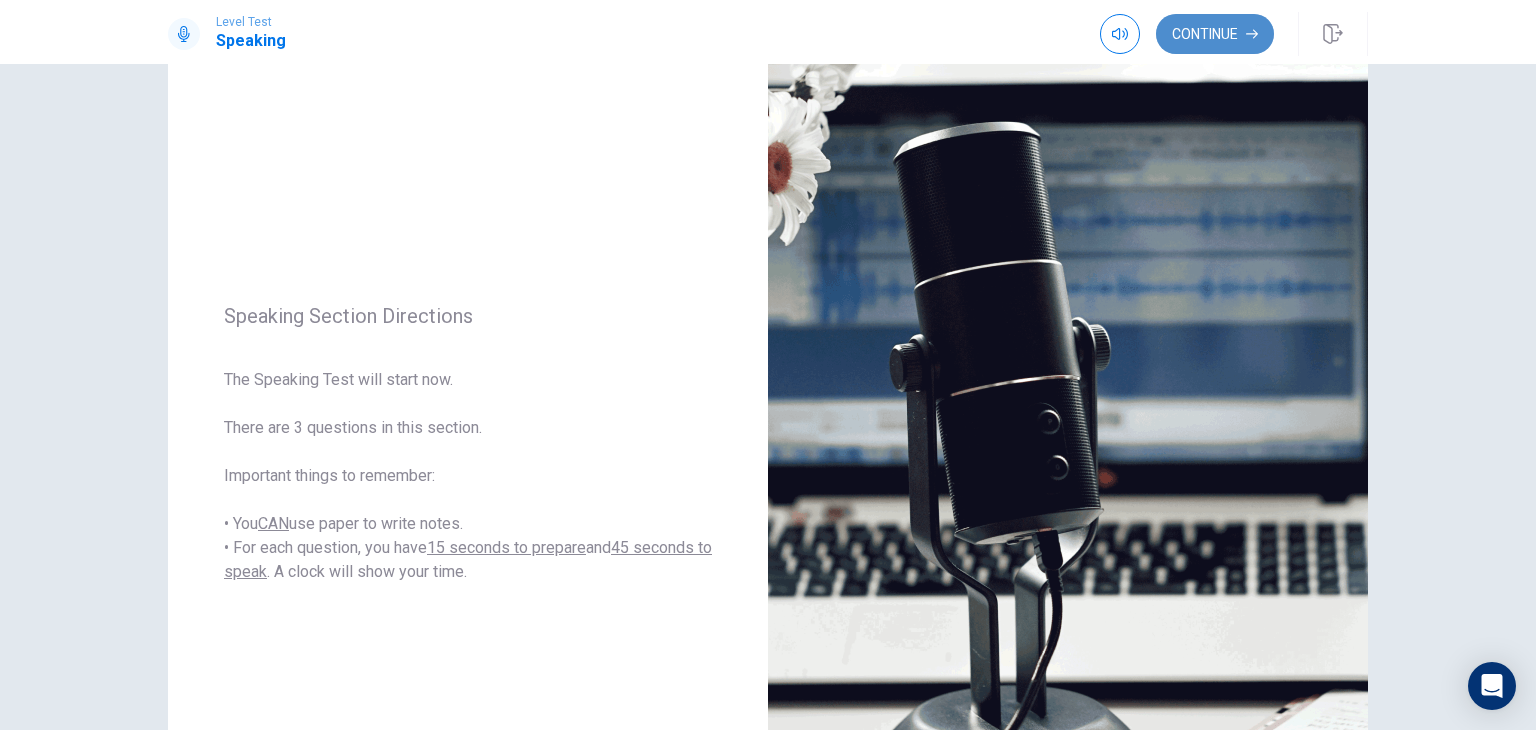 click on "Continue" at bounding box center (1215, 34) 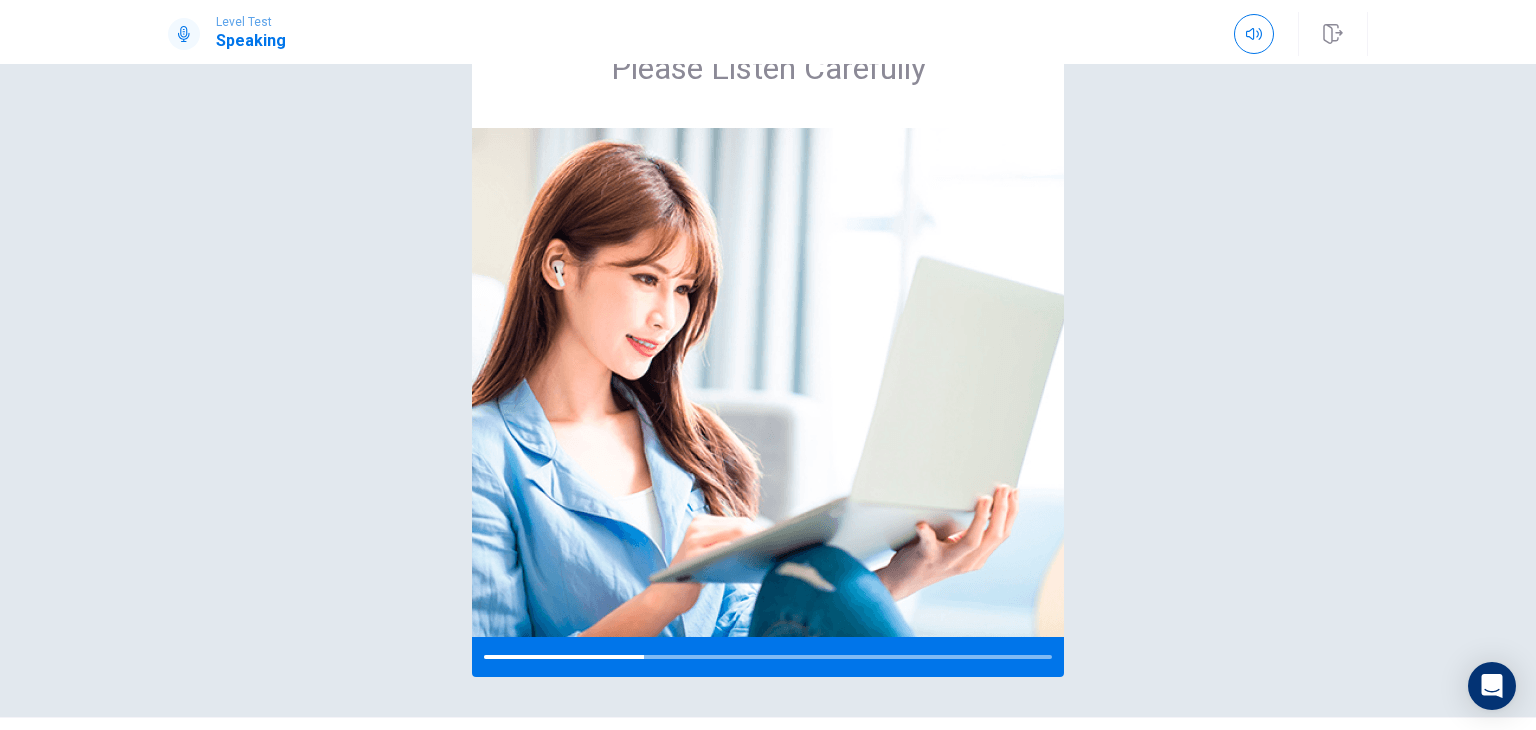 click on "Please Listen Carefully © Copyright  2025" at bounding box center [768, 397] 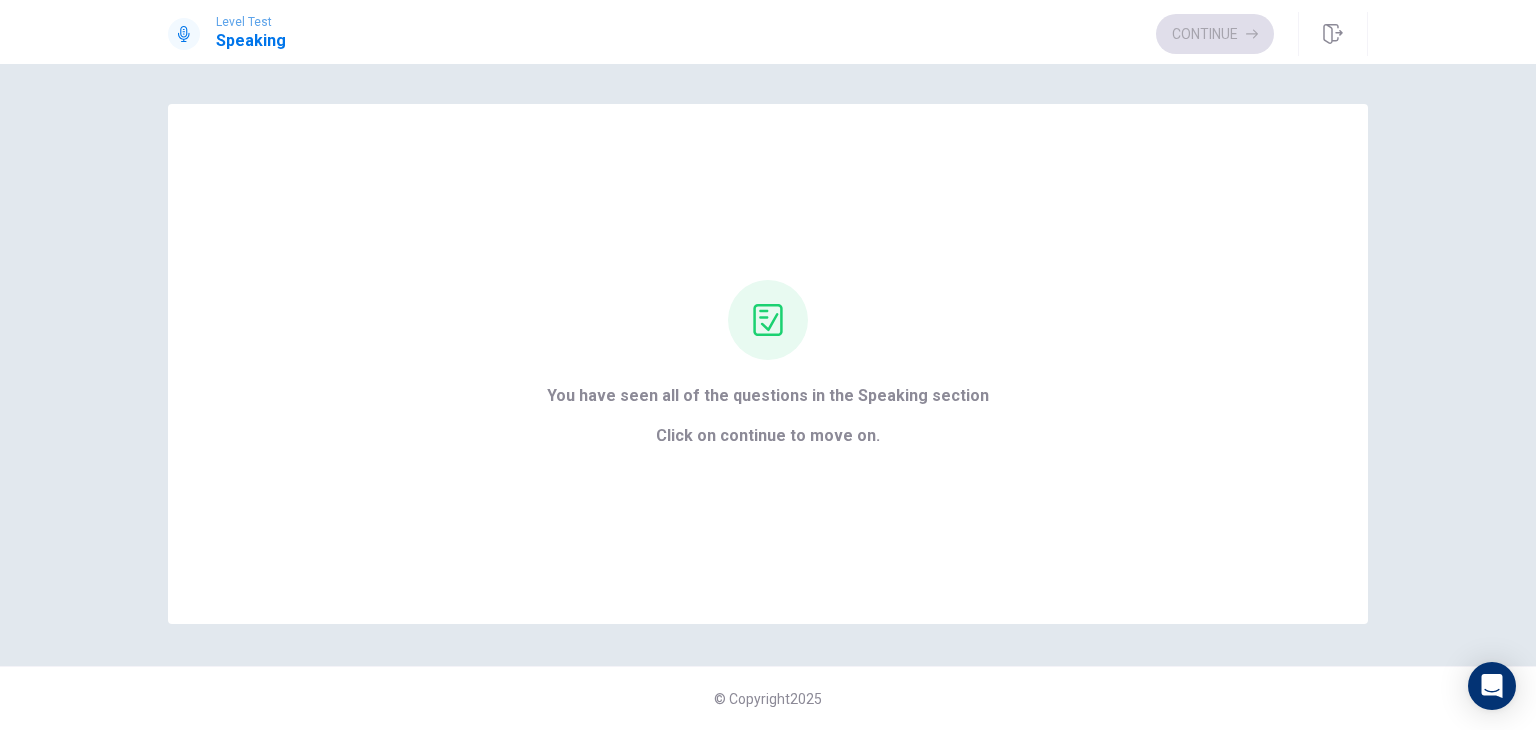 scroll, scrollTop: 0, scrollLeft: 0, axis: both 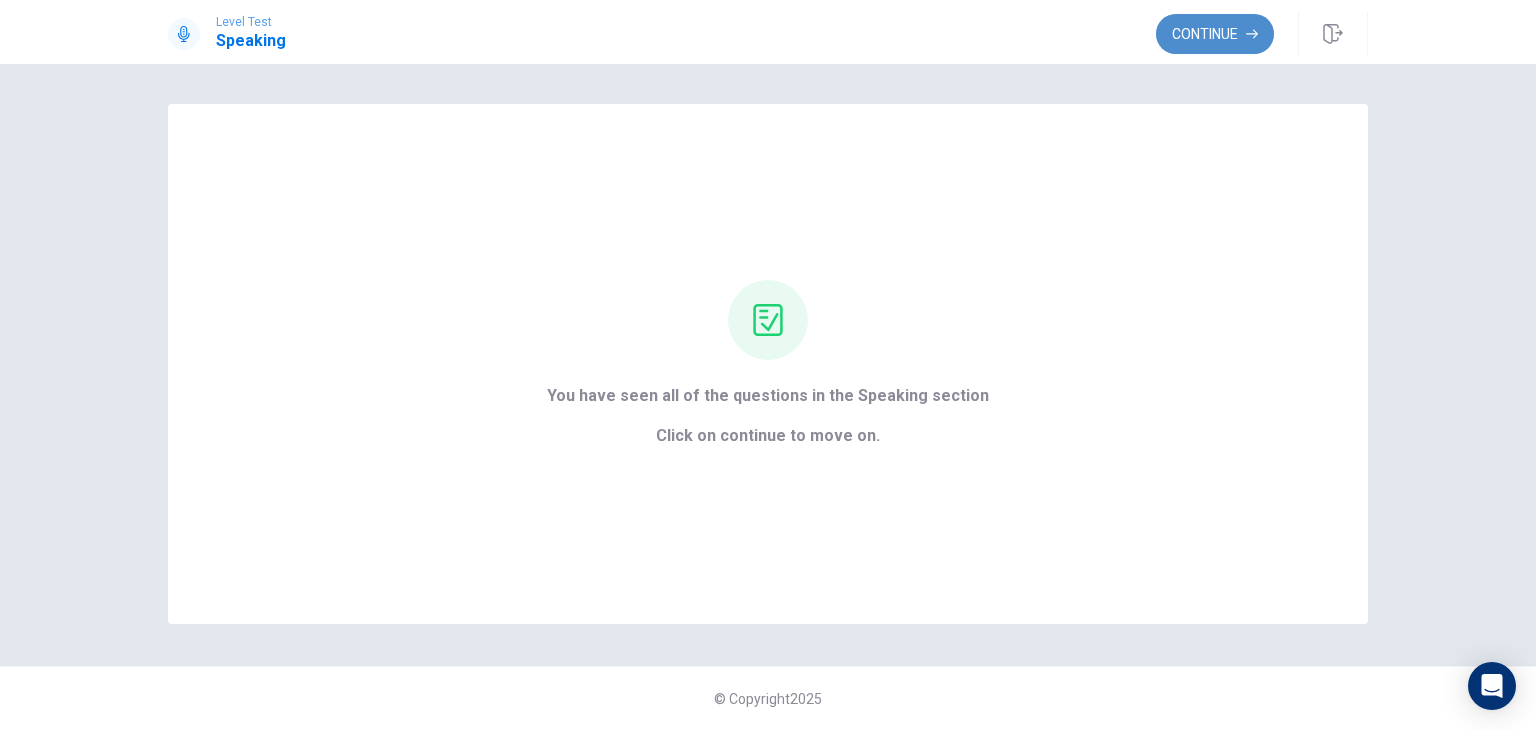 click on "Continue" at bounding box center (1215, 34) 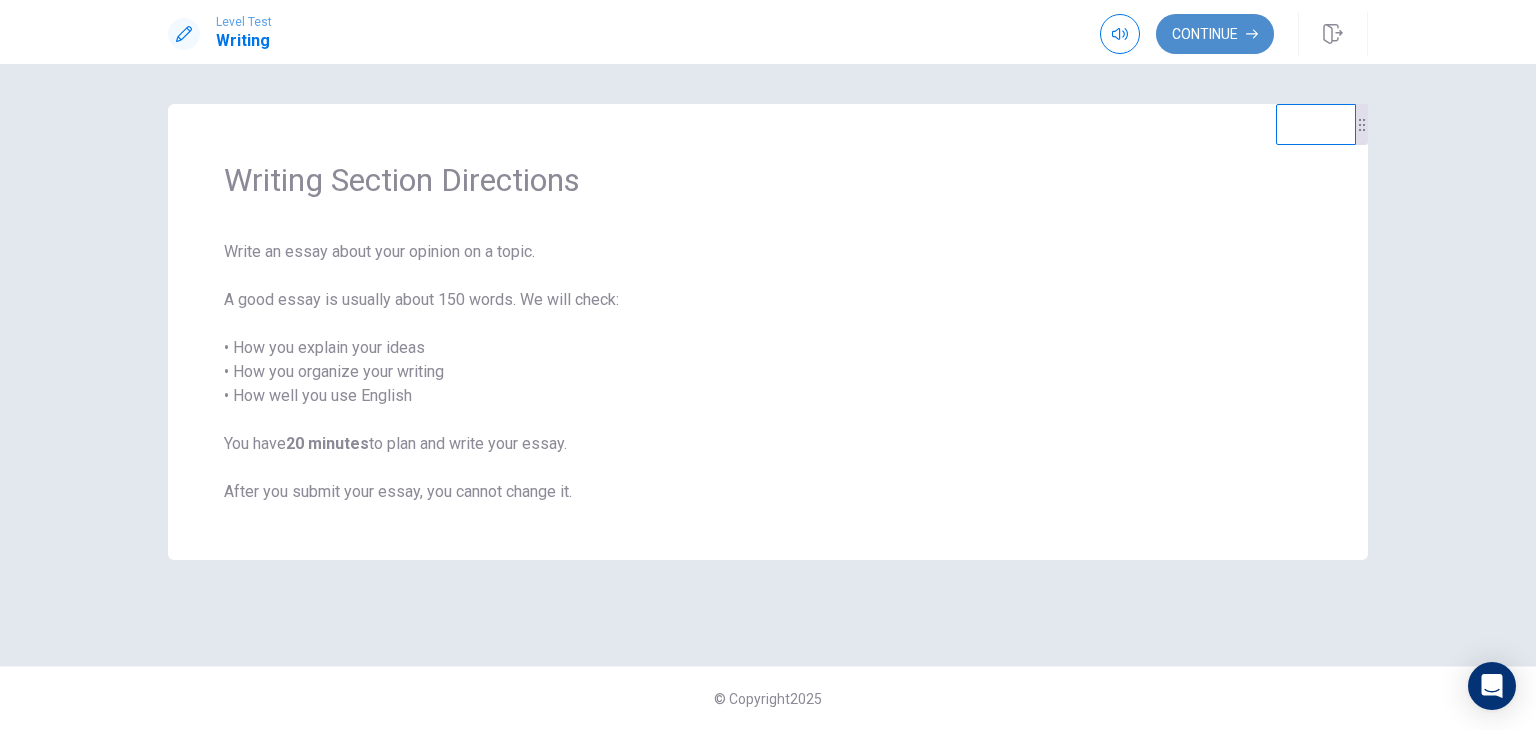 click on "Continue" at bounding box center [1215, 34] 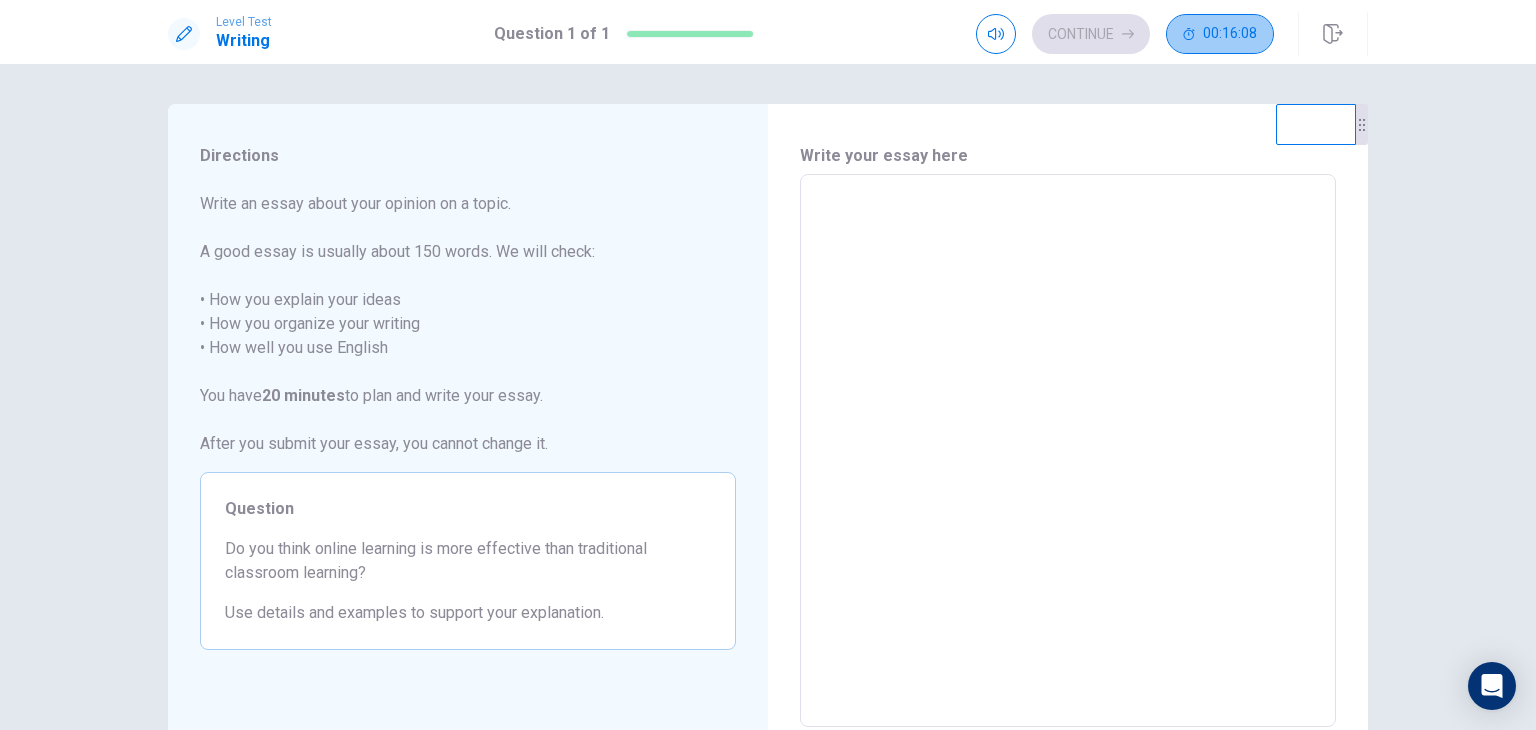 click on "00:16:08" at bounding box center (1230, 34) 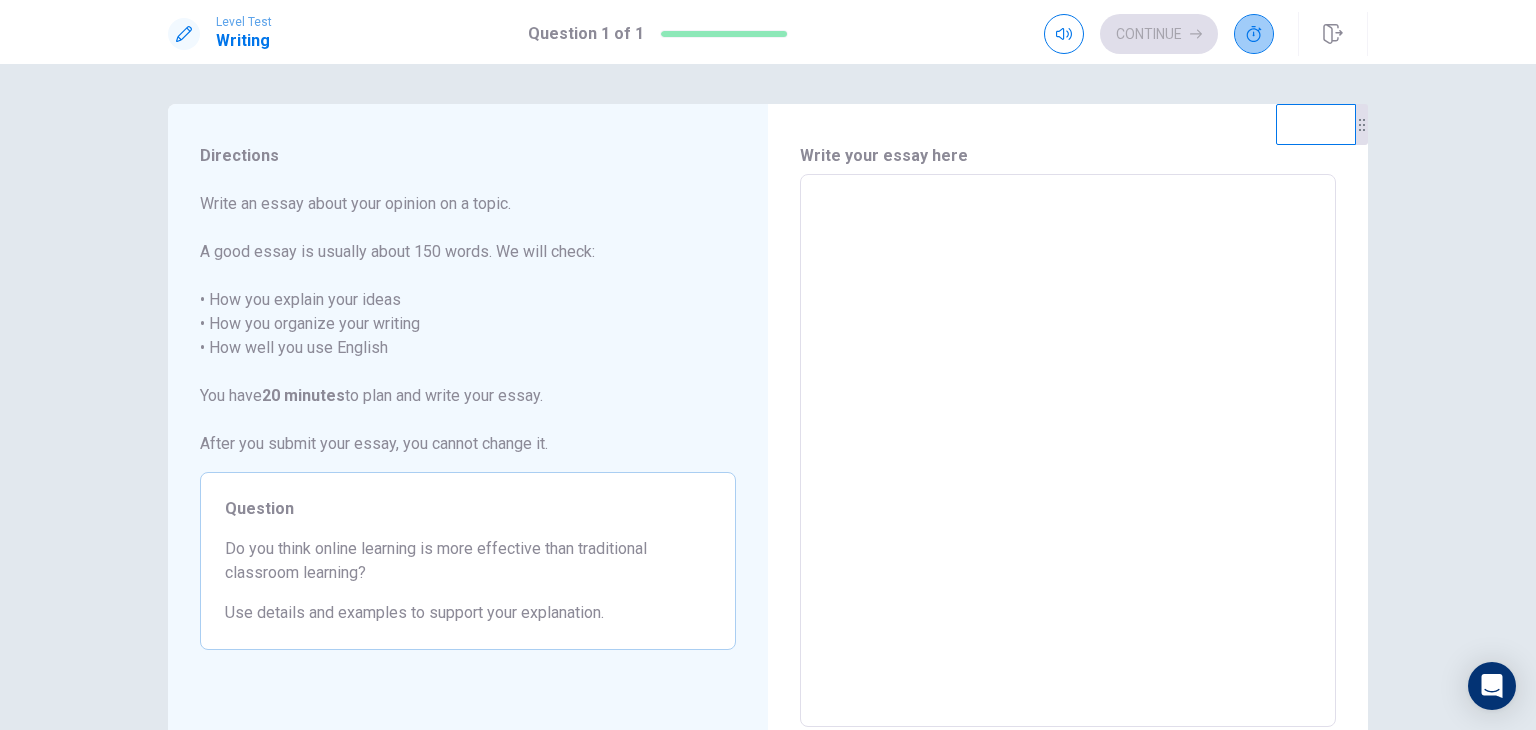 click at bounding box center [1254, 34] 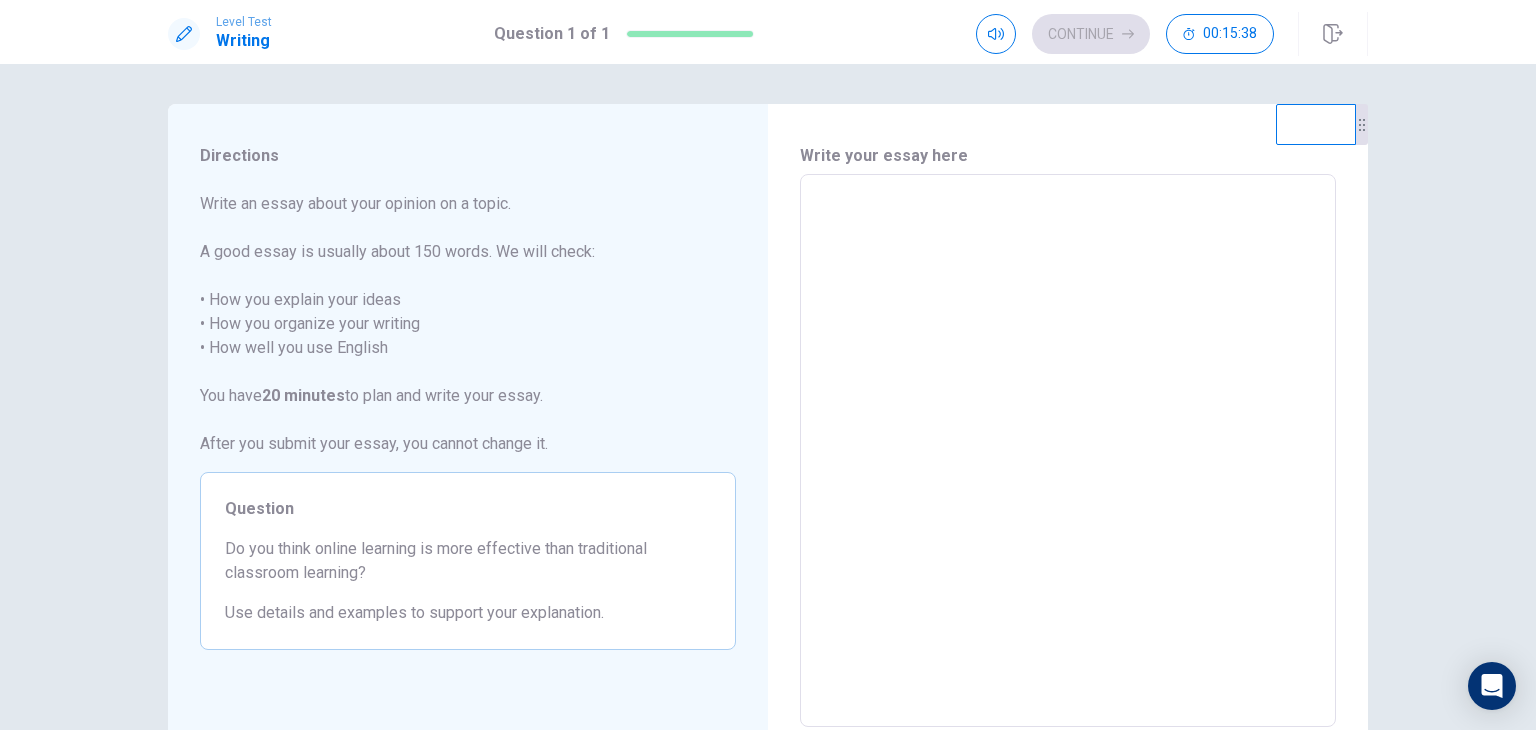click at bounding box center [1068, 451] 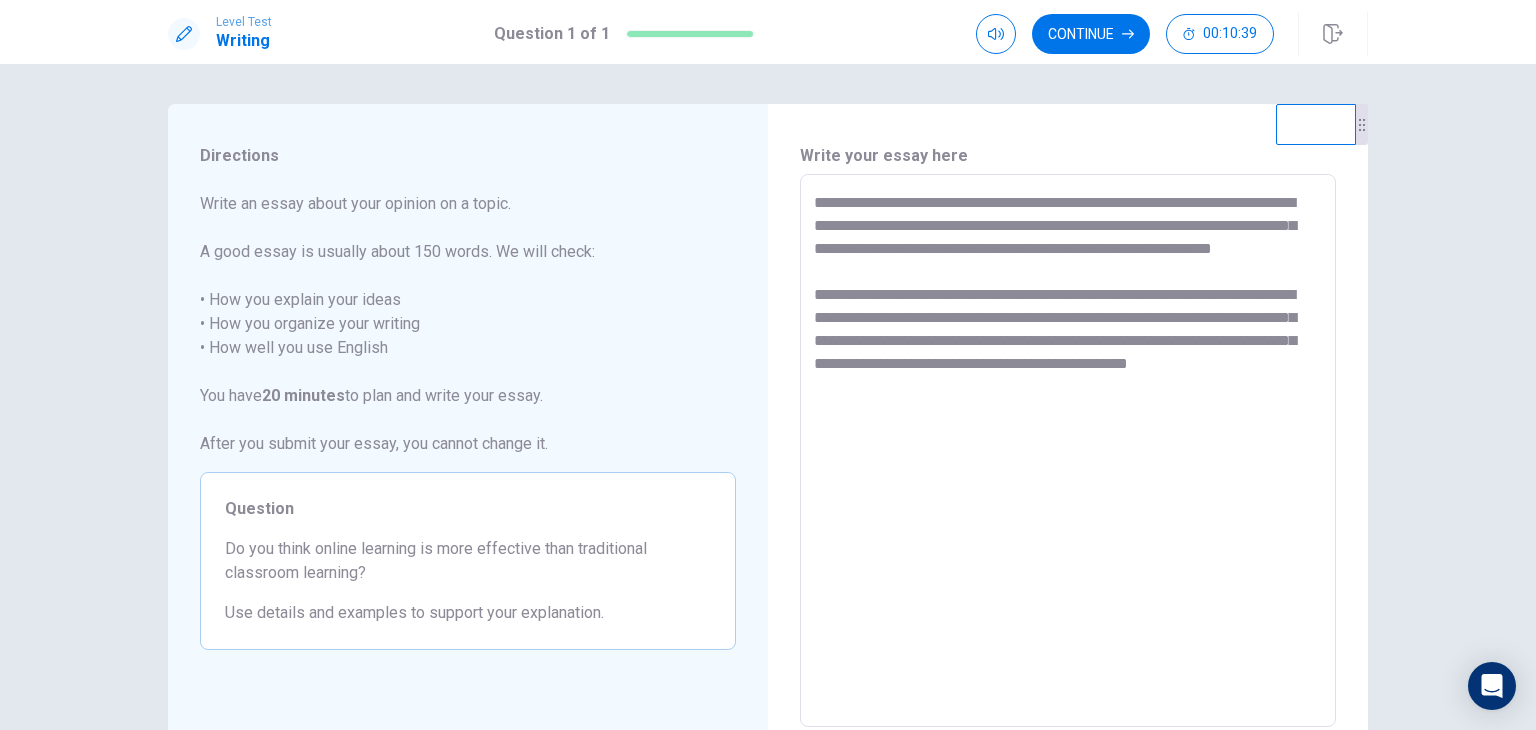click on "**********" at bounding box center [1068, 451] 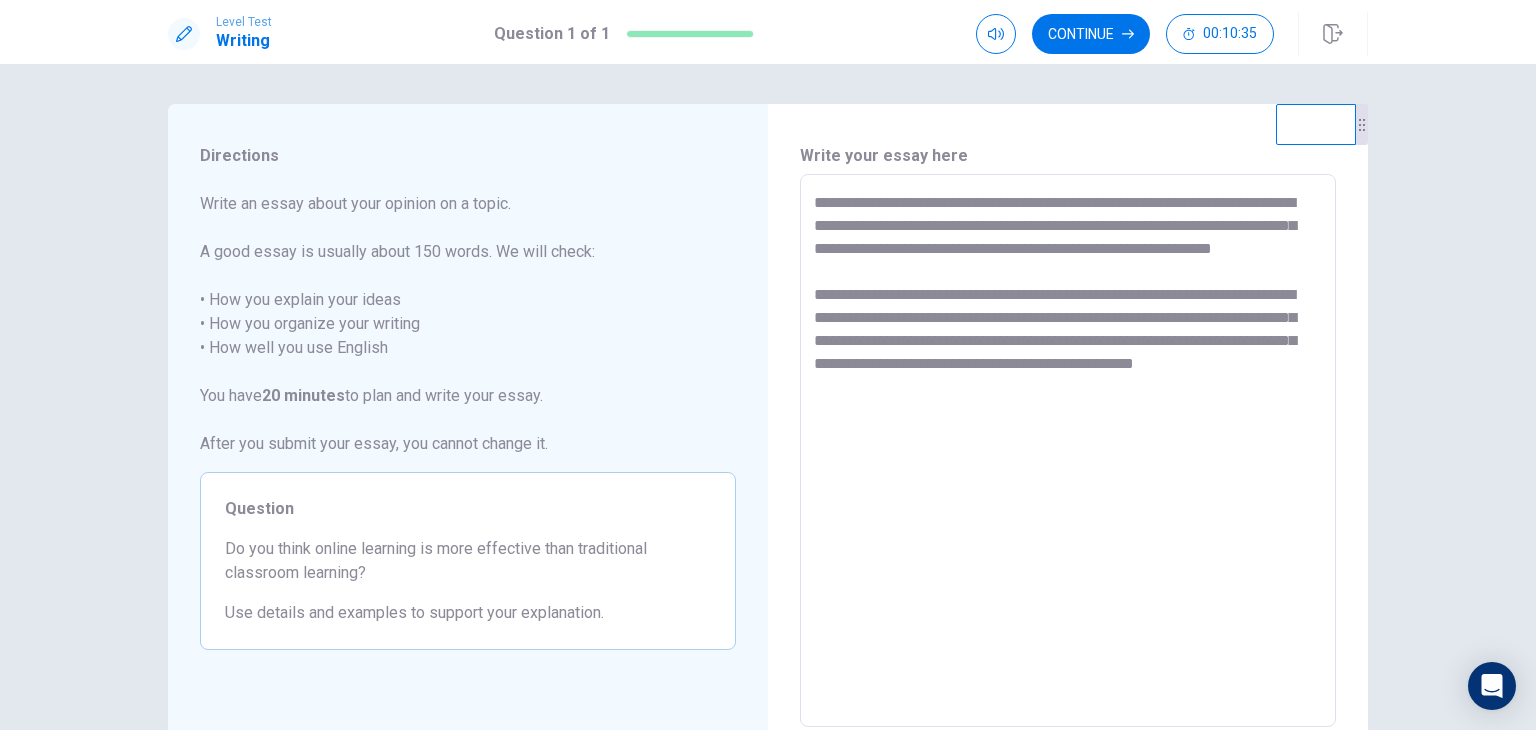click on "**********" at bounding box center (1068, 451) 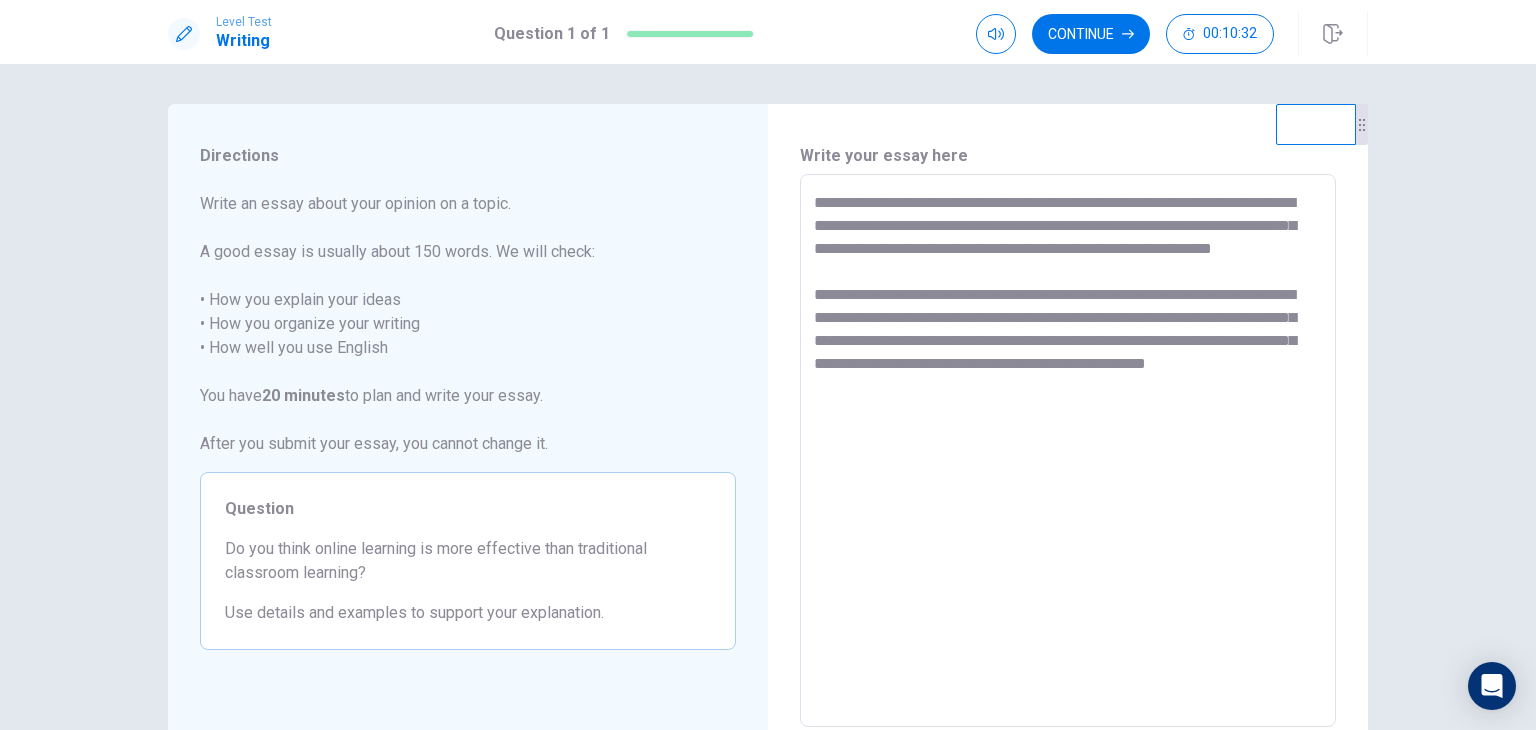 click on "**********" at bounding box center [1068, 451] 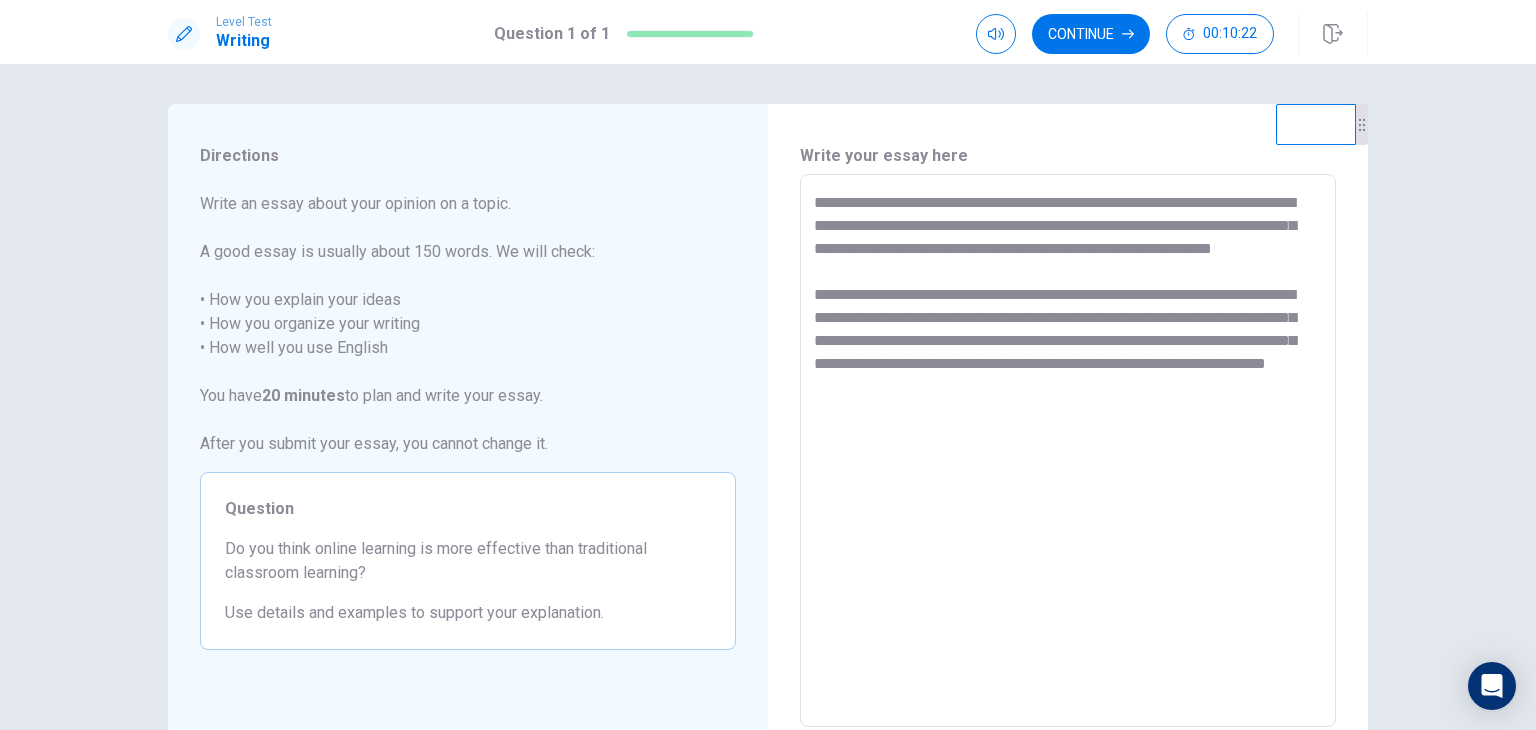 click on "**********" at bounding box center (1068, 451) 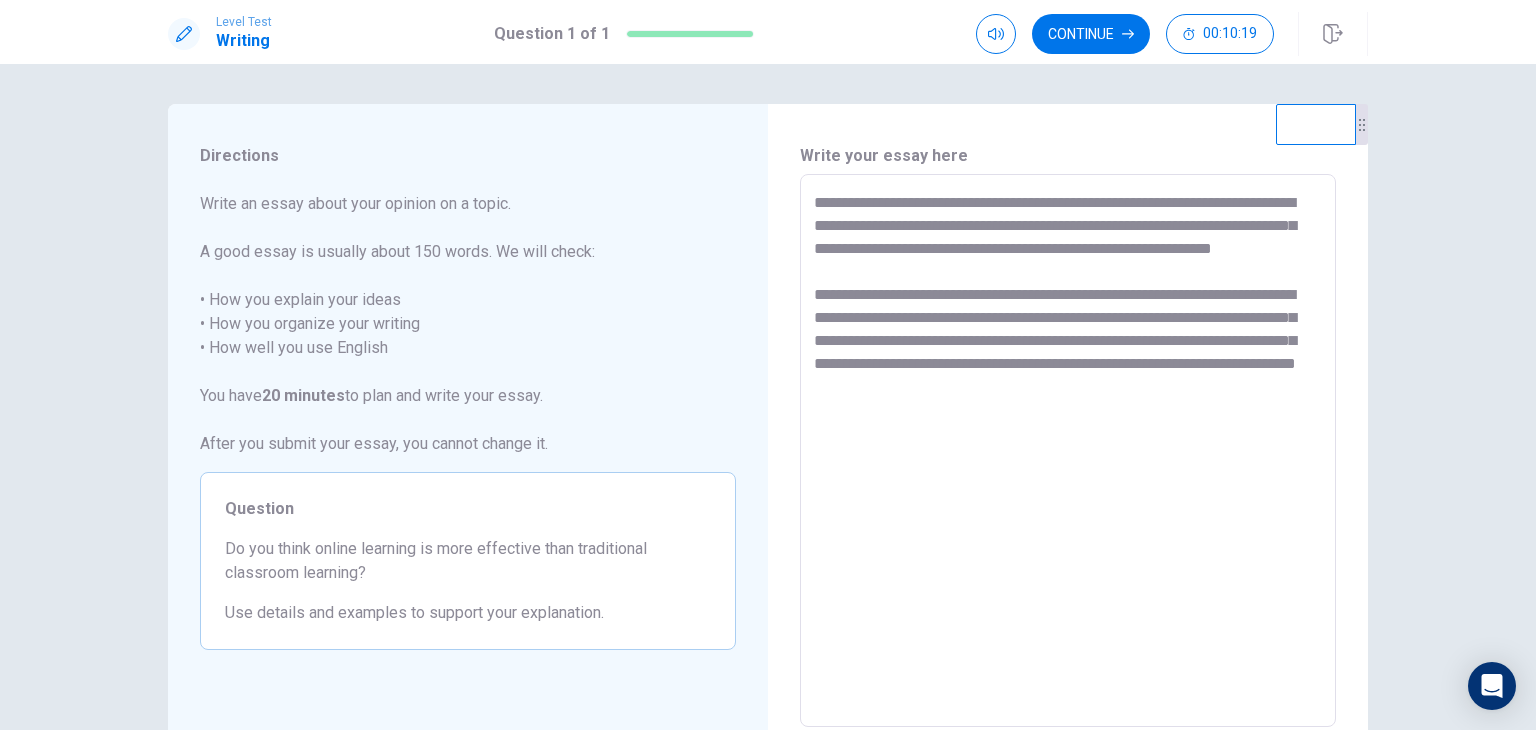 click on "**********" at bounding box center [1068, 451] 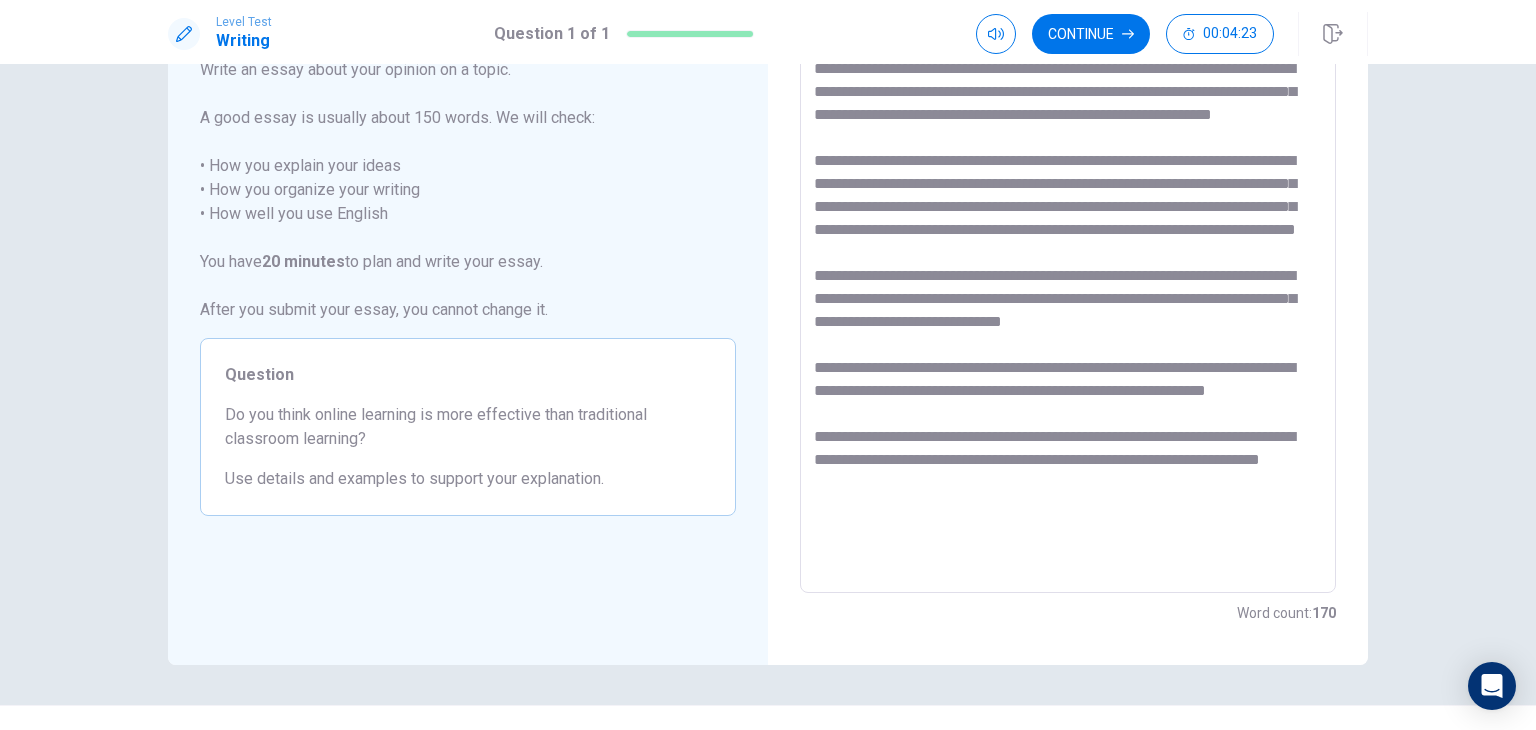 scroll, scrollTop: 135, scrollLeft: 0, axis: vertical 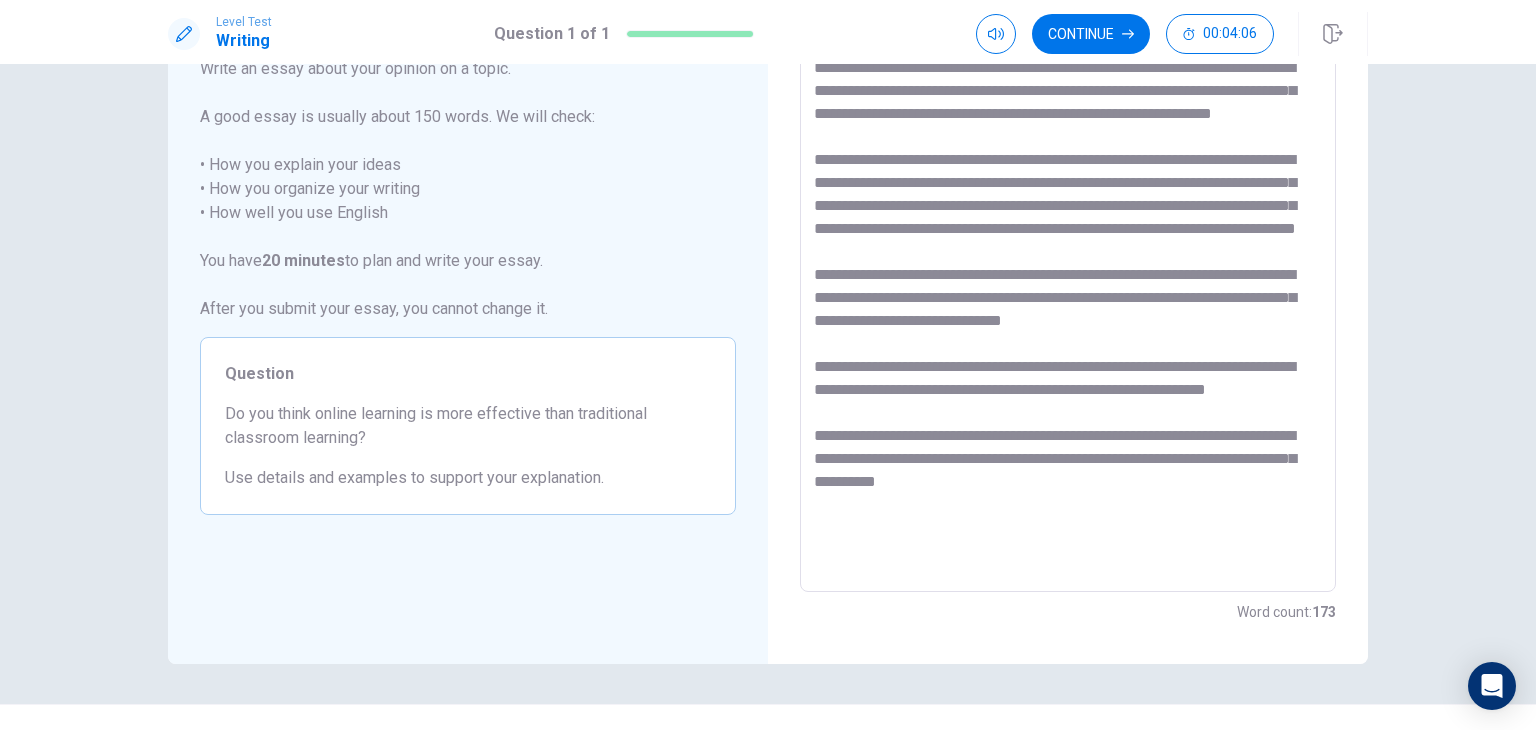 click at bounding box center (1068, 316) 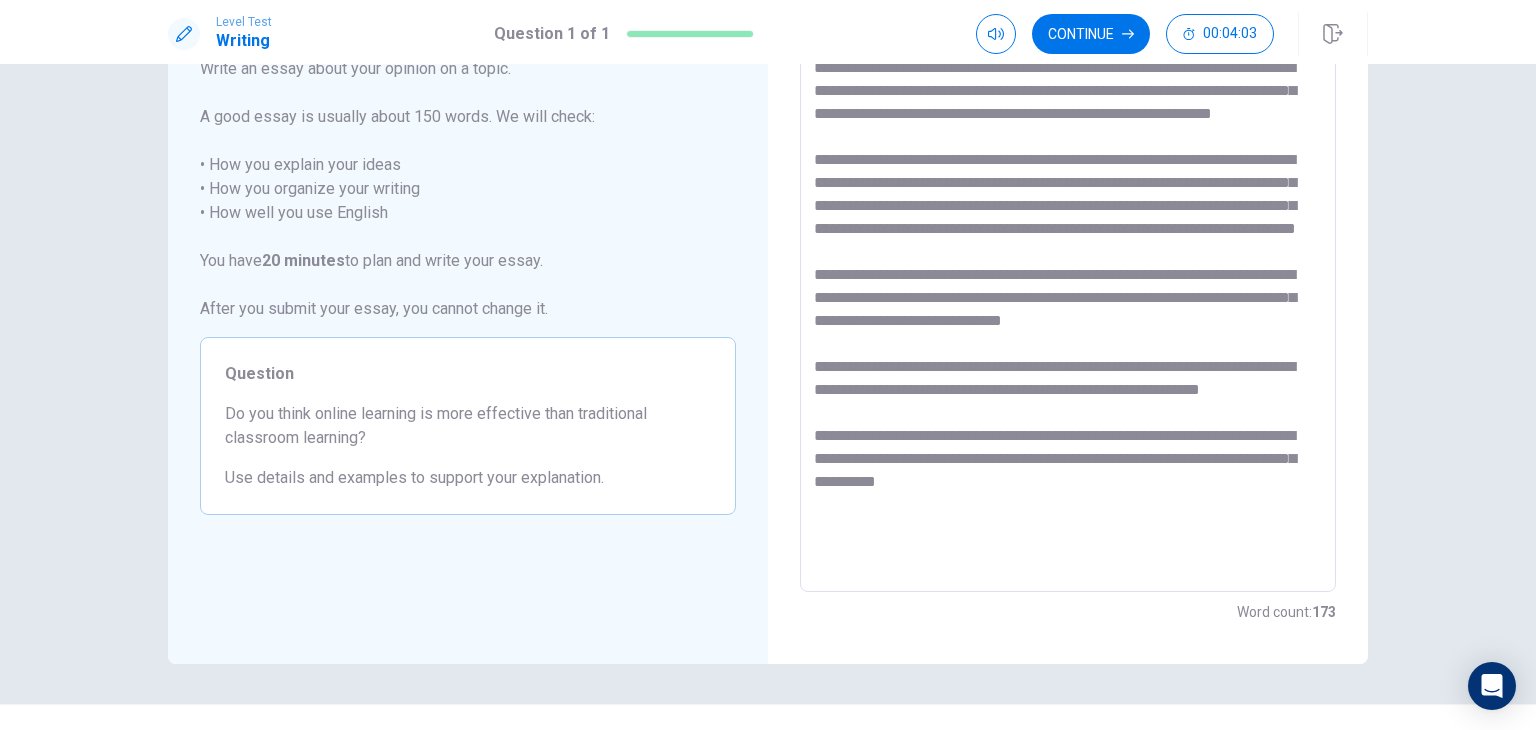 click at bounding box center [1068, 316] 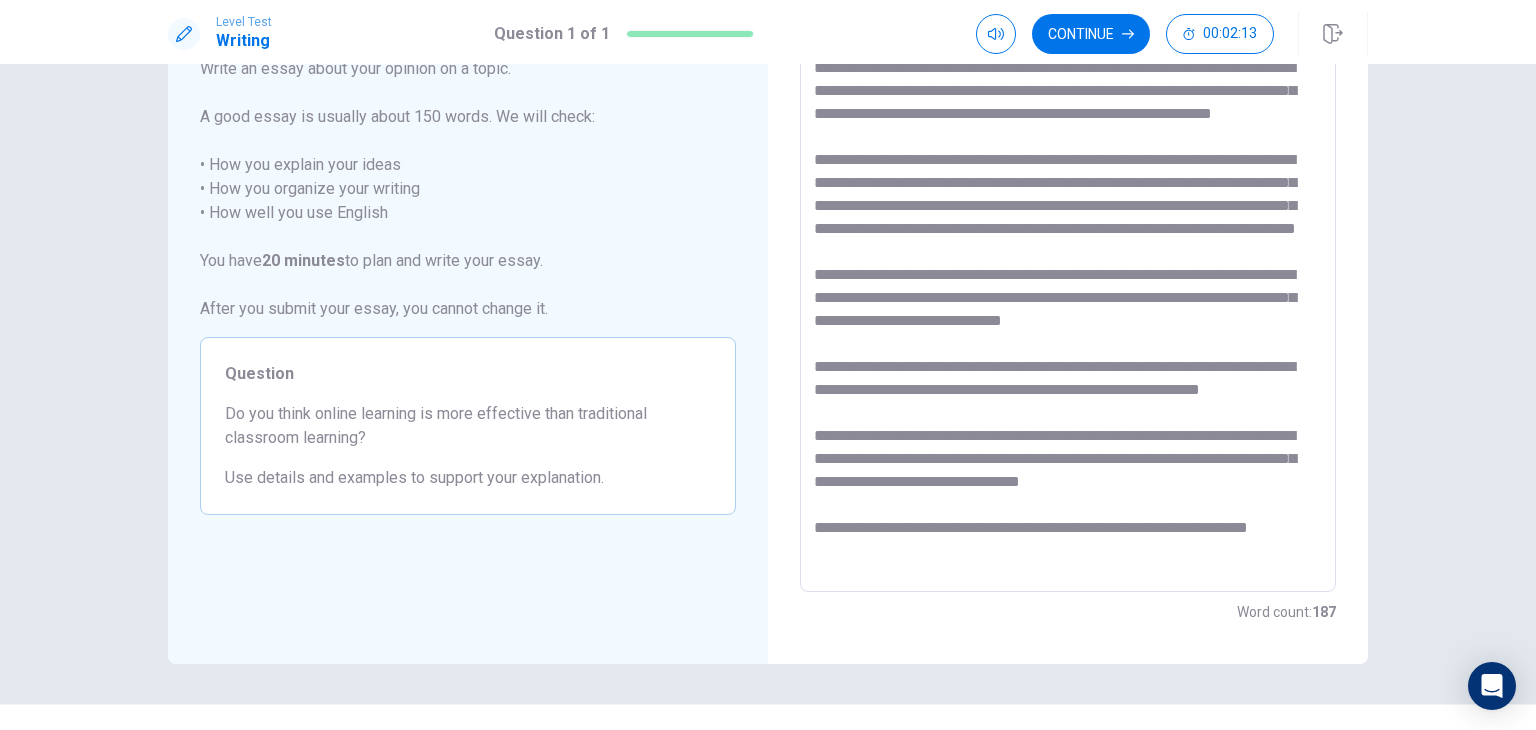 scroll, scrollTop: 53, scrollLeft: 0, axis: vertical 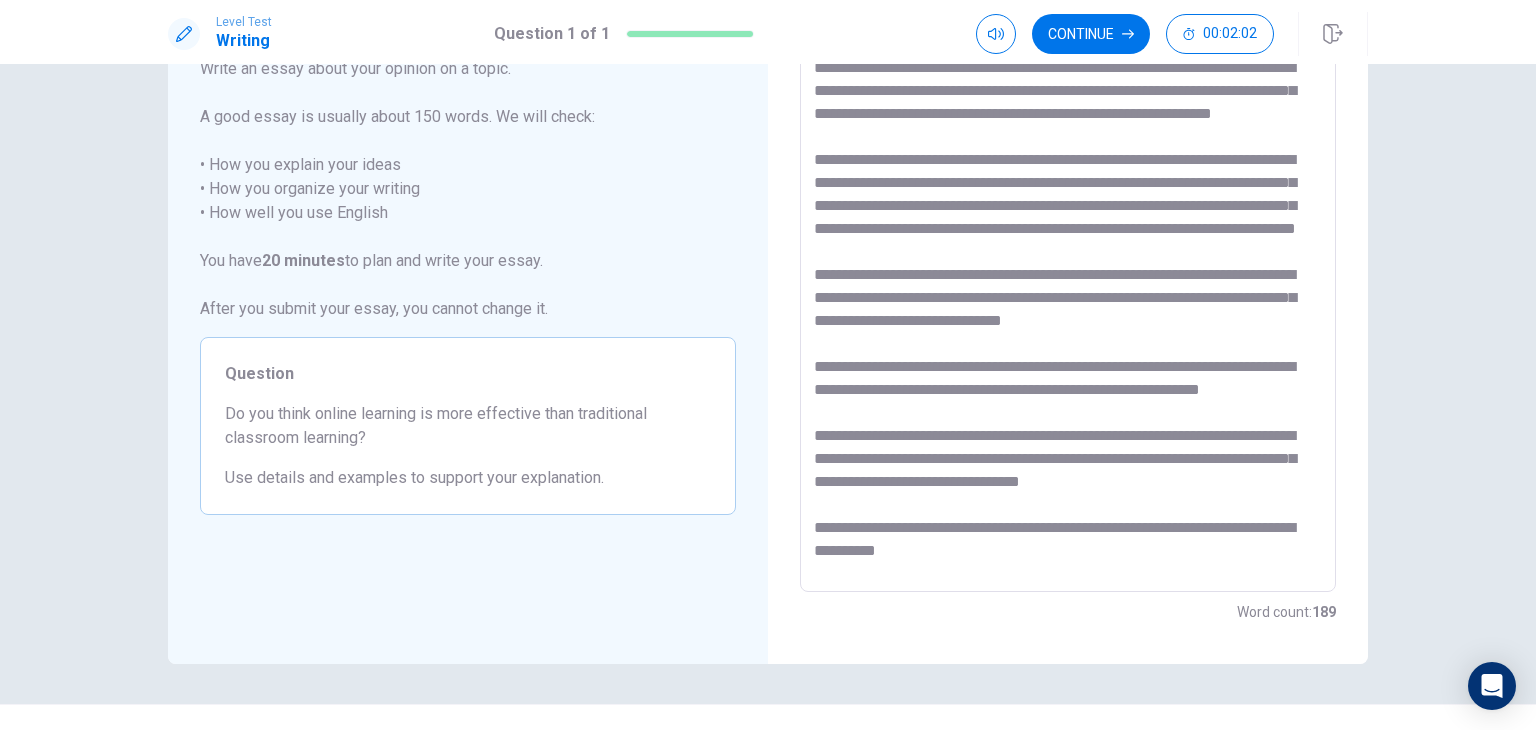 click at bounding box center [1068, 316] 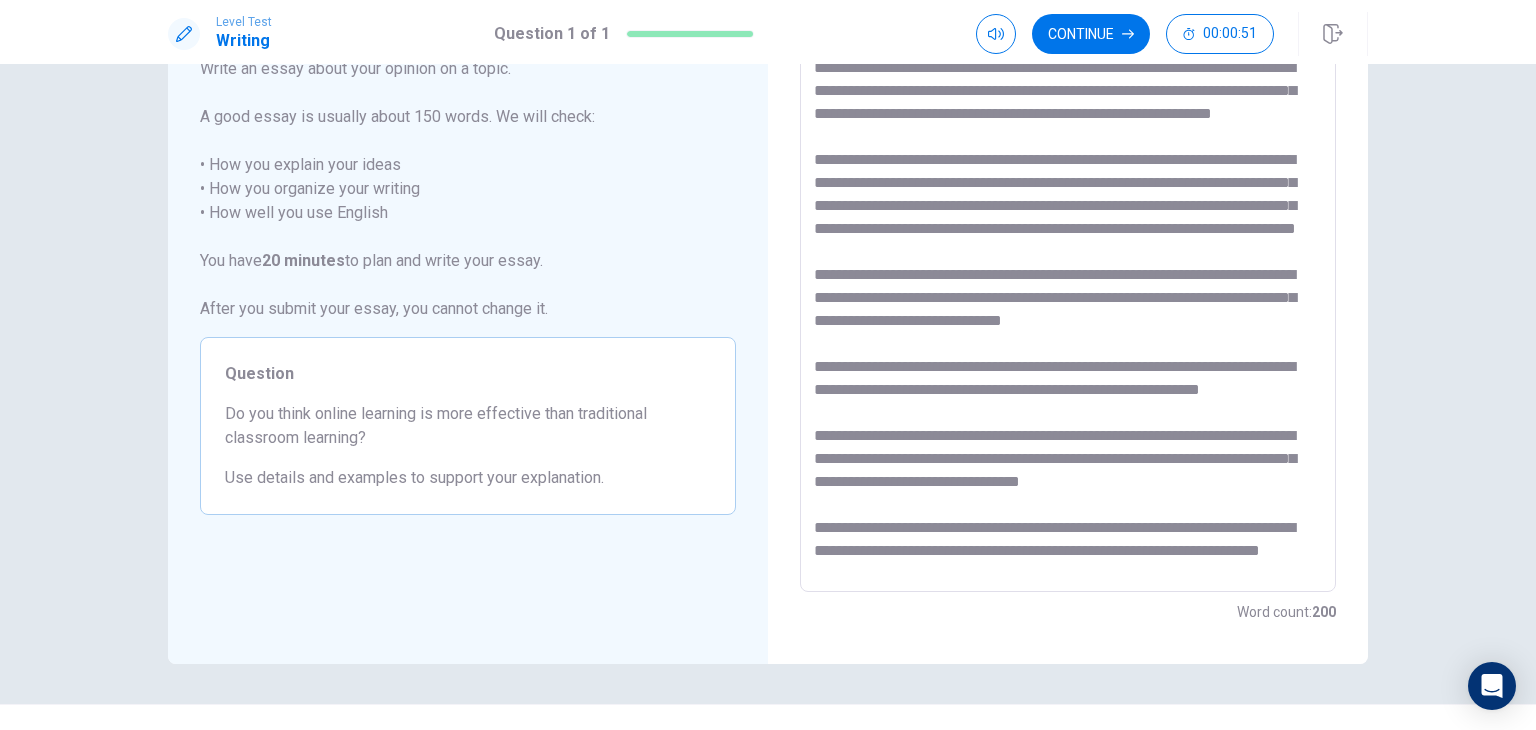 click at bounding box center (1068, 316) 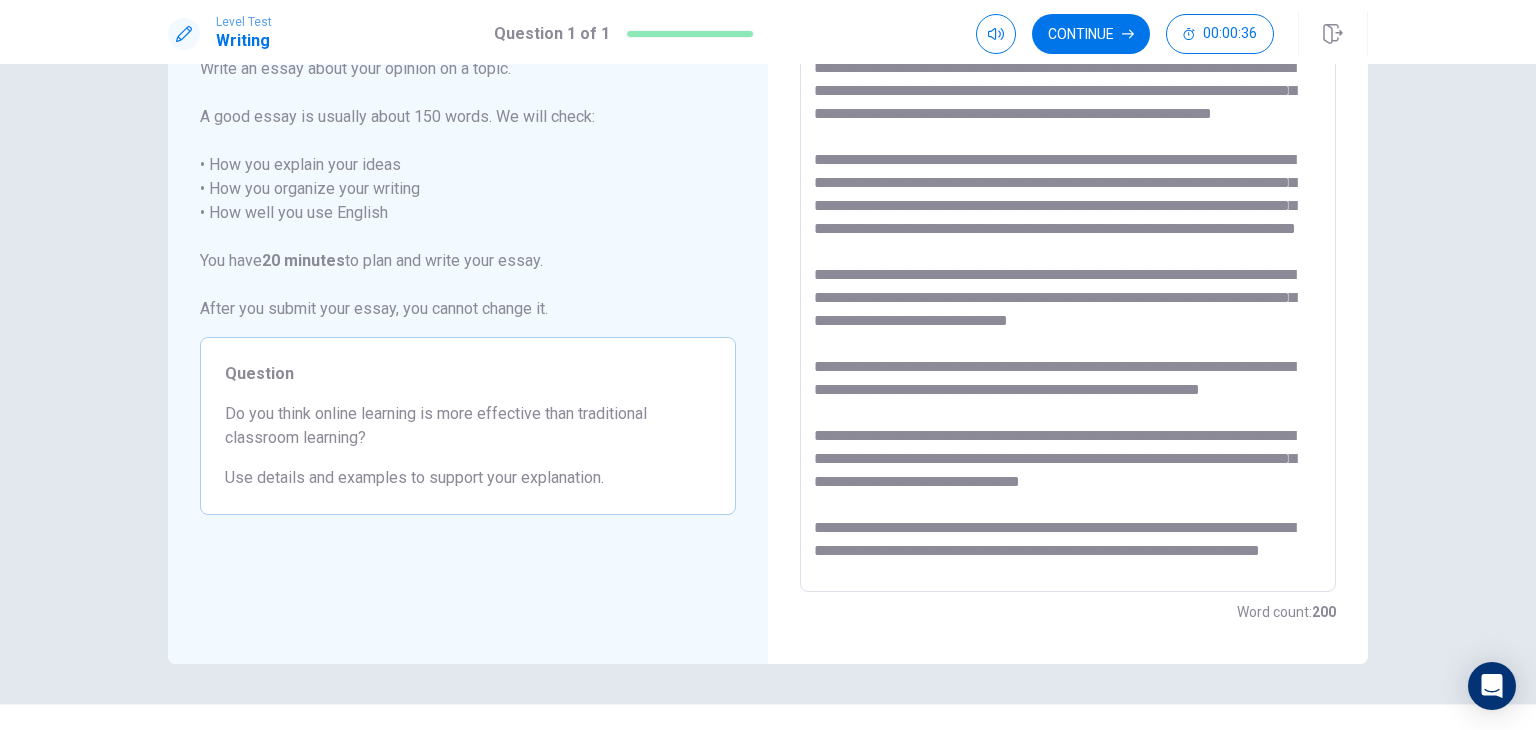 click at bounding box center [1068, 316] 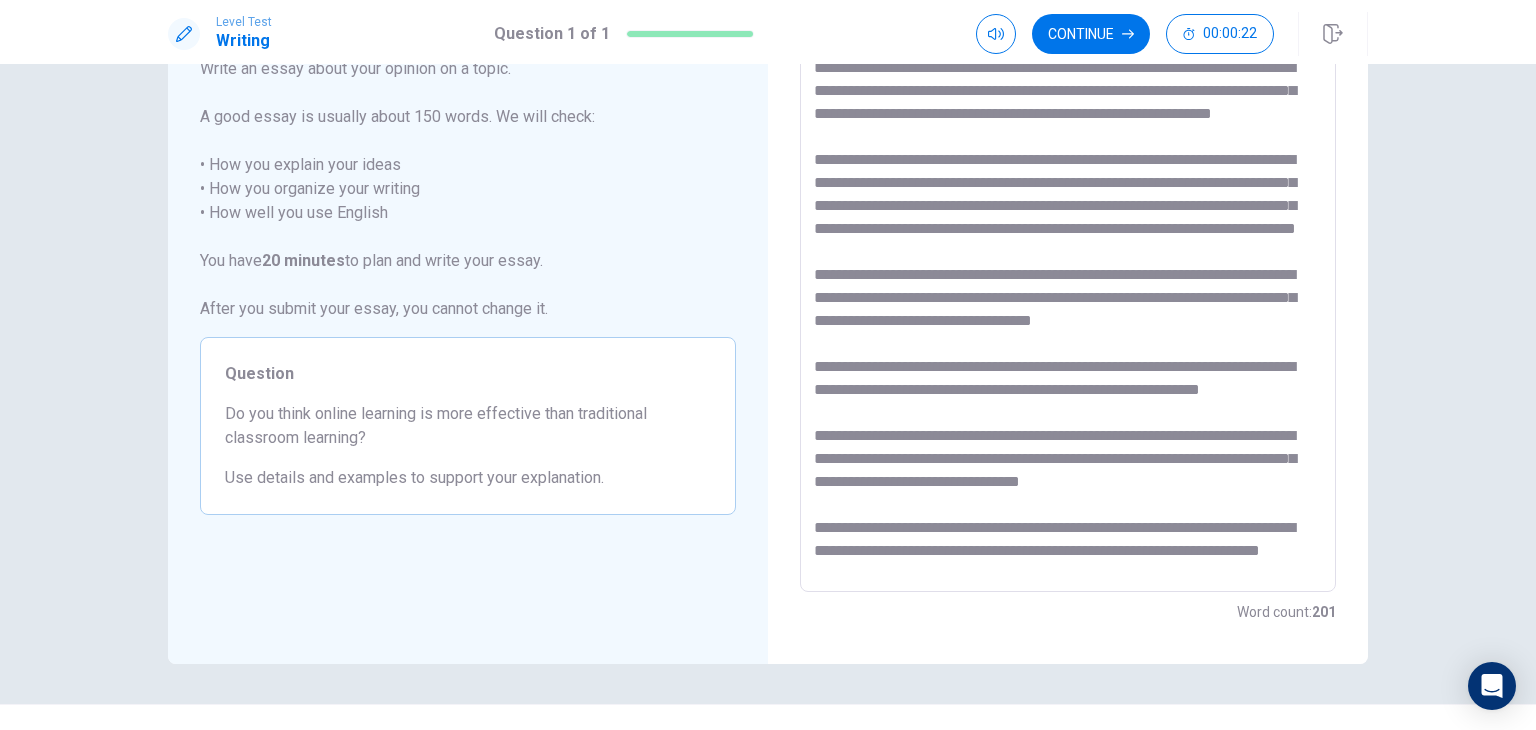 scroll, scrollTop: 78, scrollLeft: 0, axis: vertical 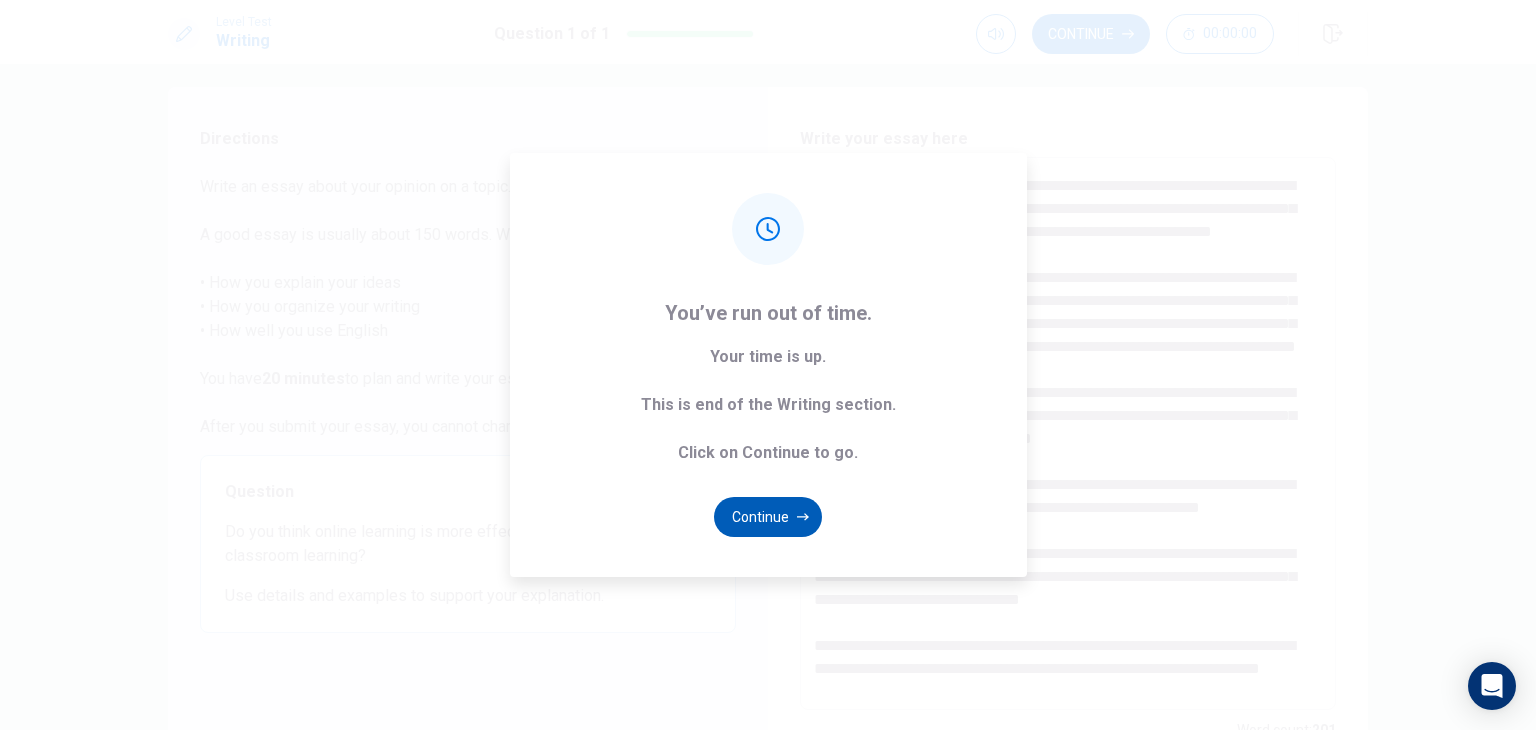 type on "**********" 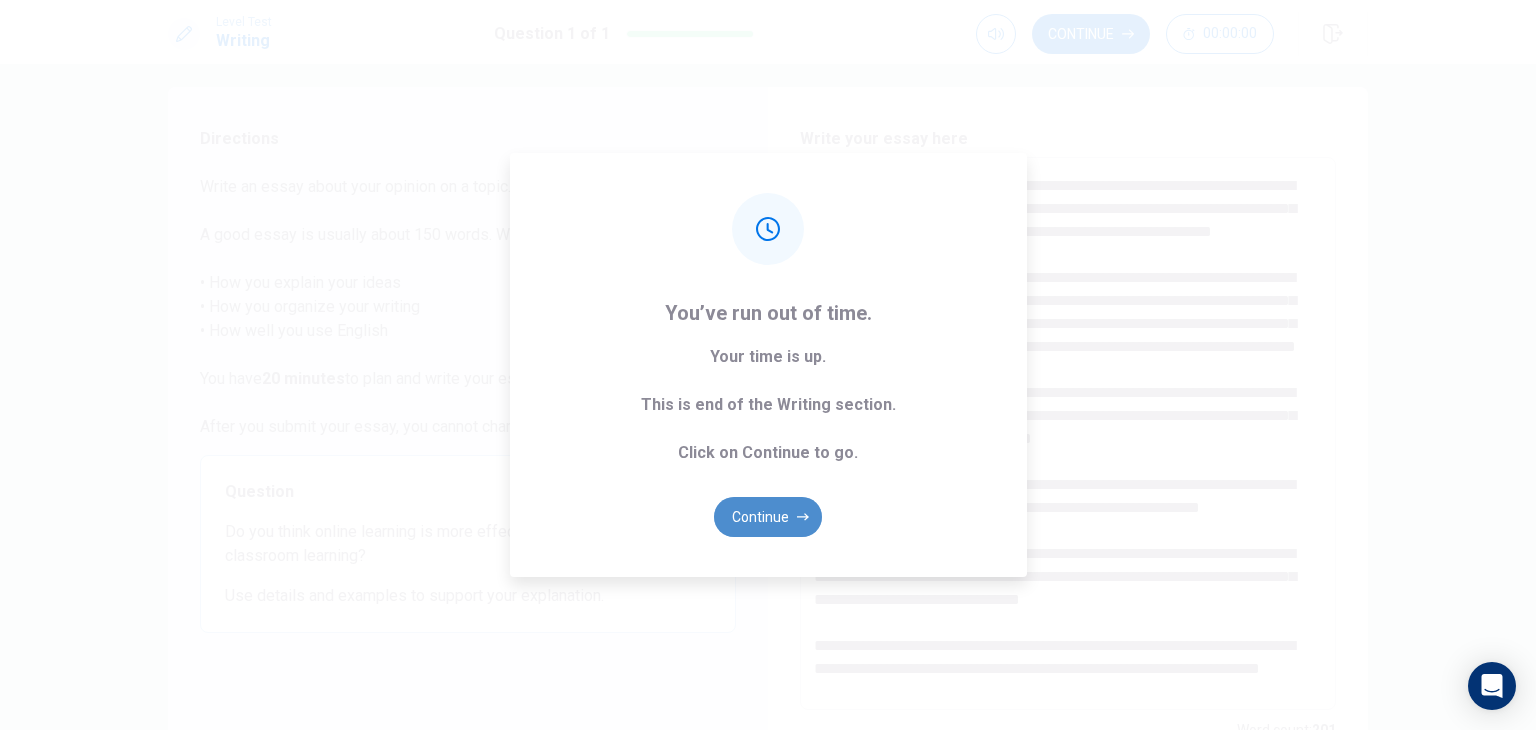 click on "Continue" at bounding box center (768, 517) 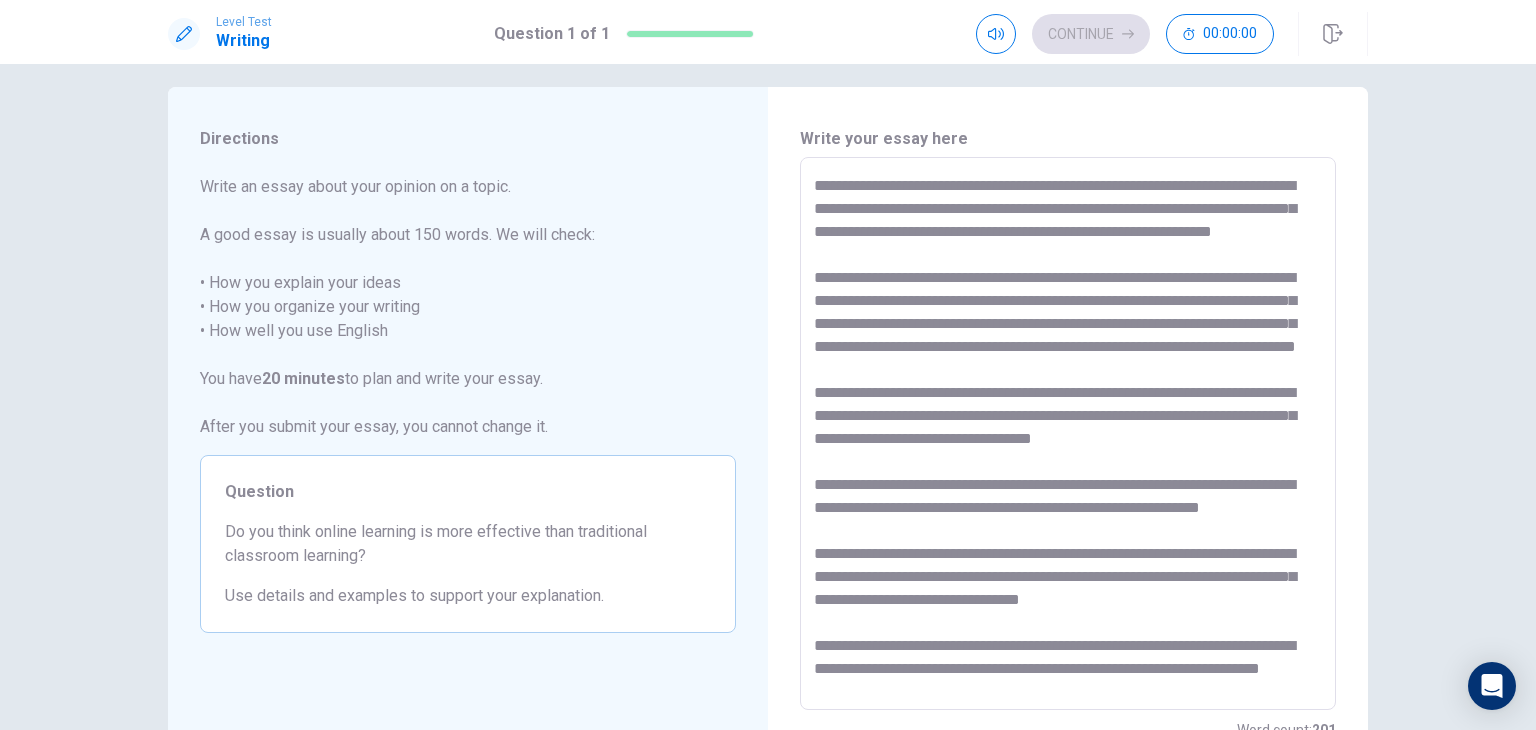 scroll, scrollTop: 0, scrollLeft: 0, axis: both 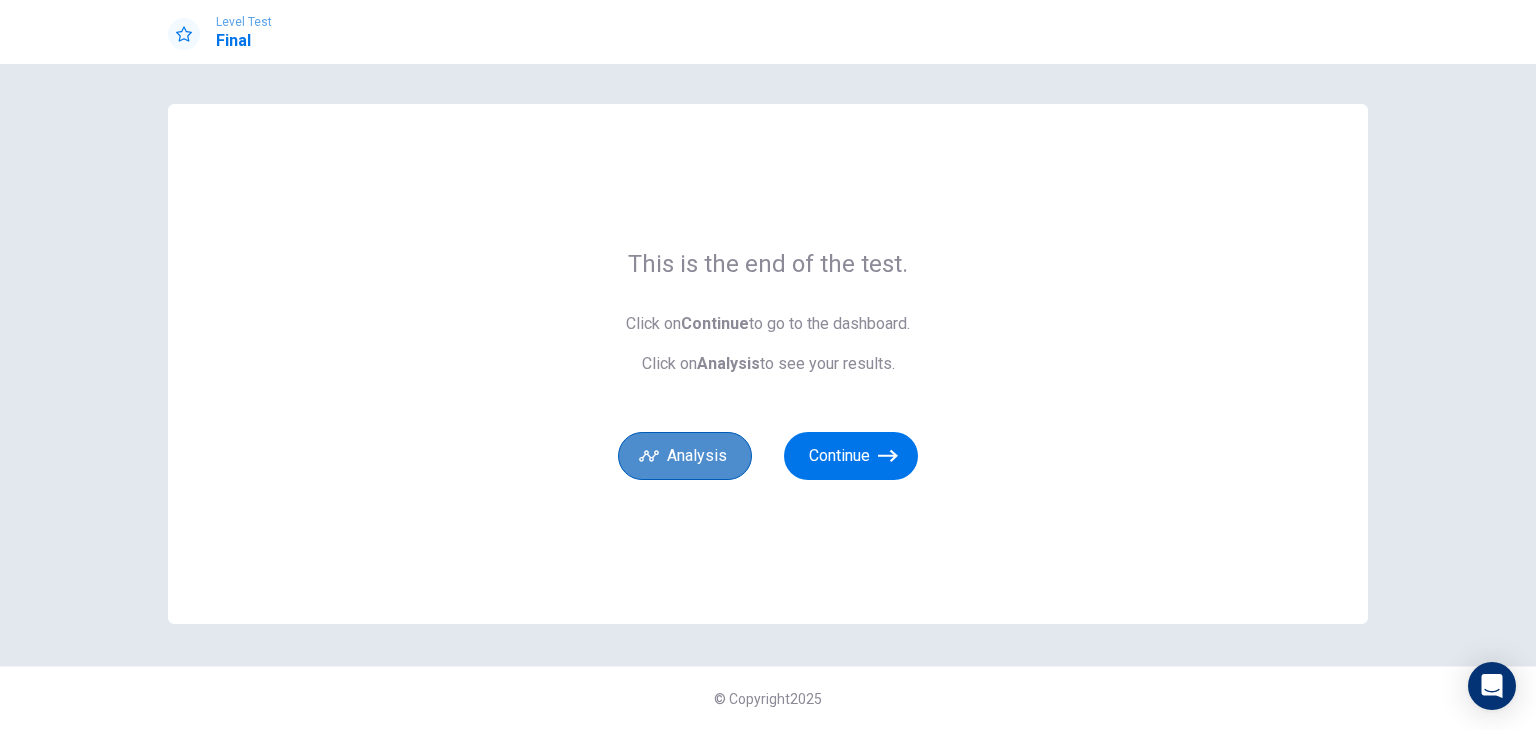 click on "Analysis" at bounding box center [685, 456] 